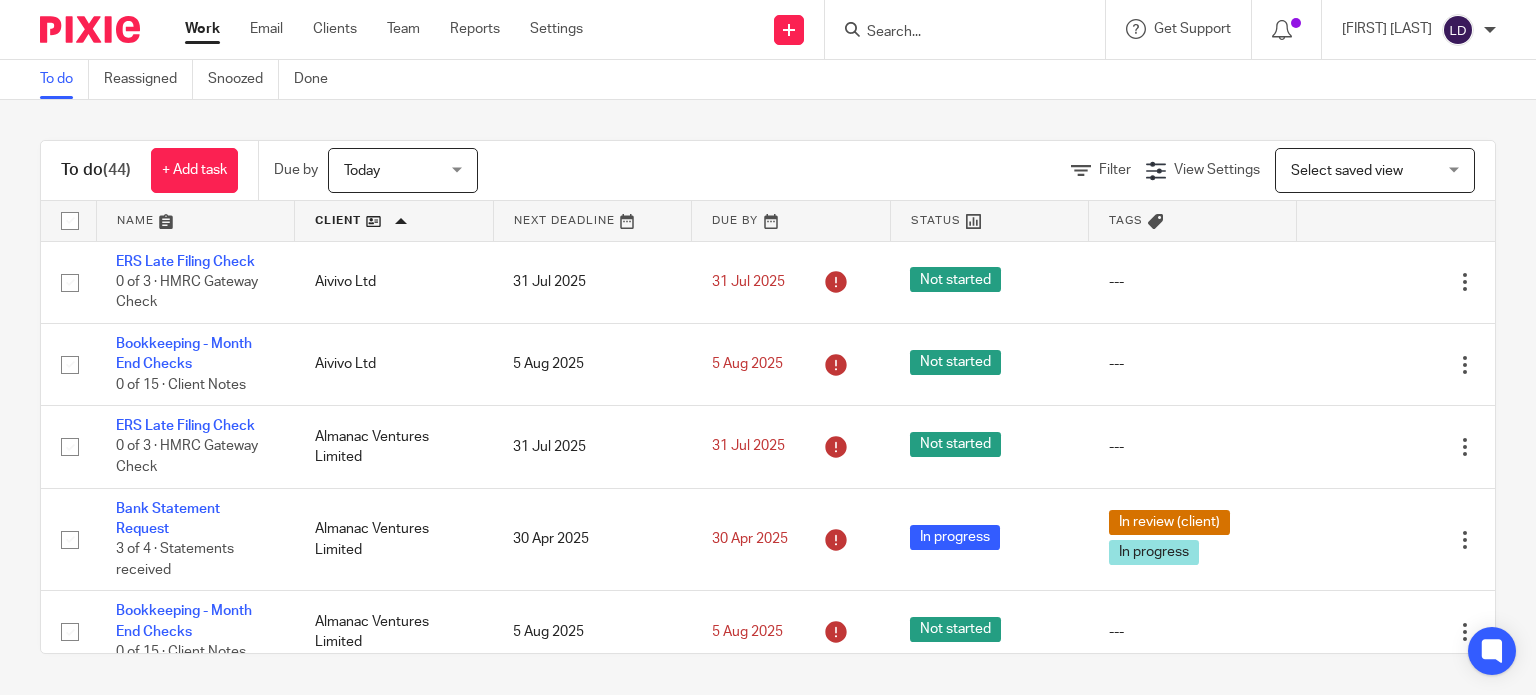 scroll, scrollTop: 0, scrollLeft: 0, axis: both 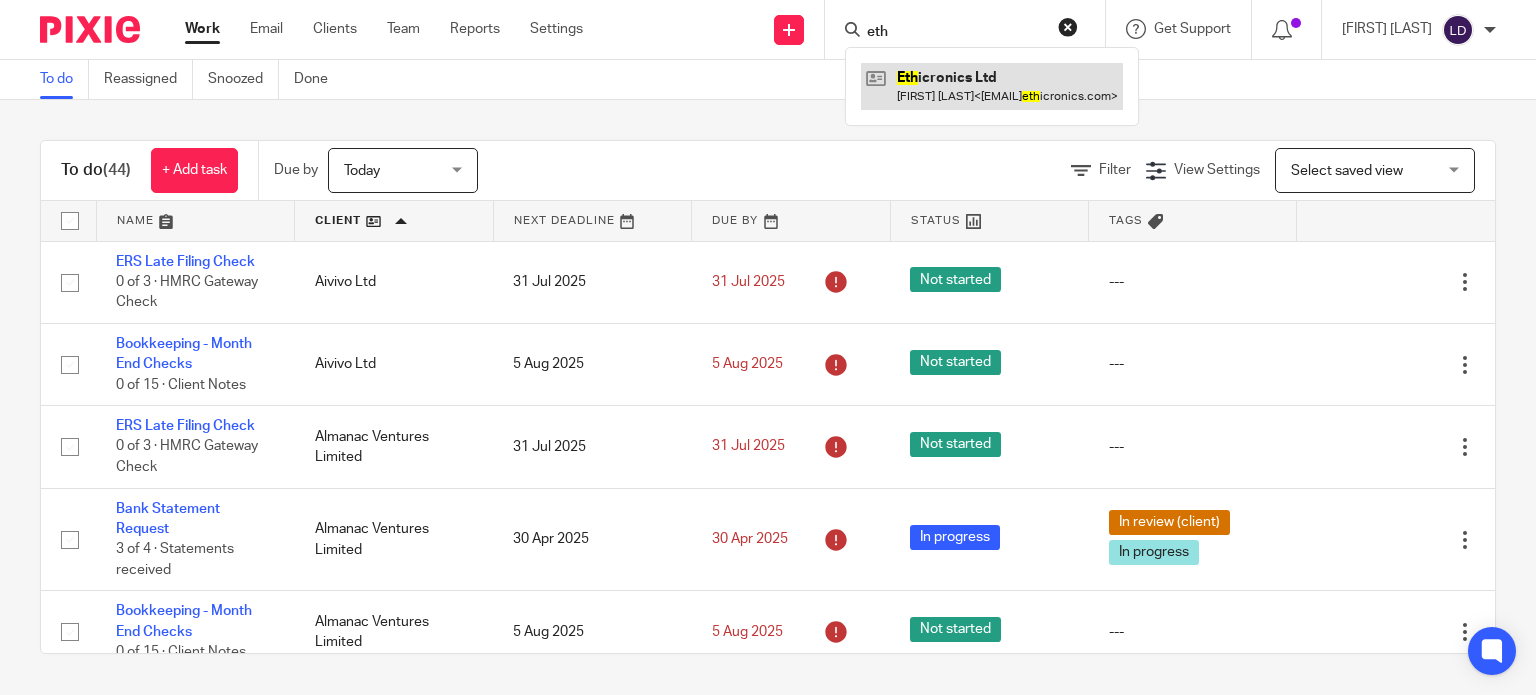 type on "eth" 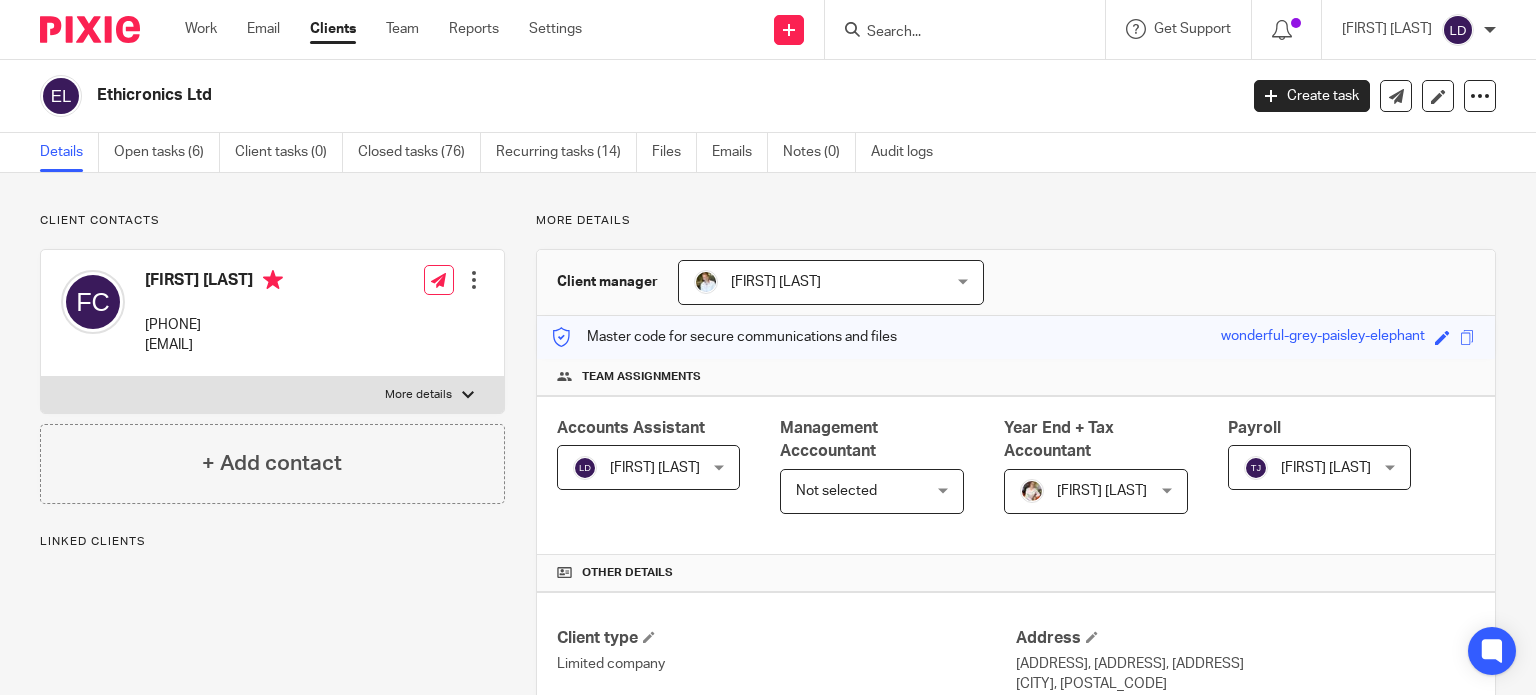 scroll, scrollTop: 0, scrollLeft: 0, axis: both 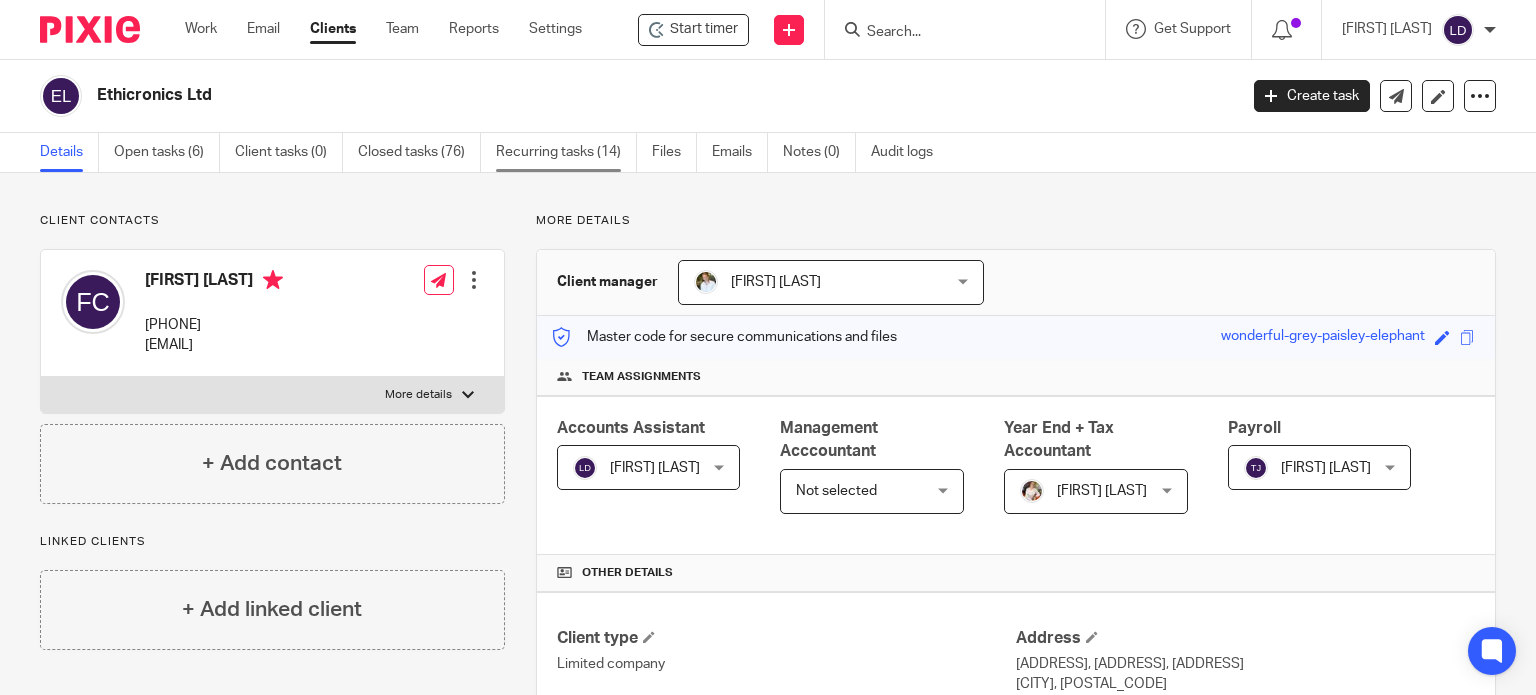 click on "Recurring tasks (14)" at bounding box center (566, 152) 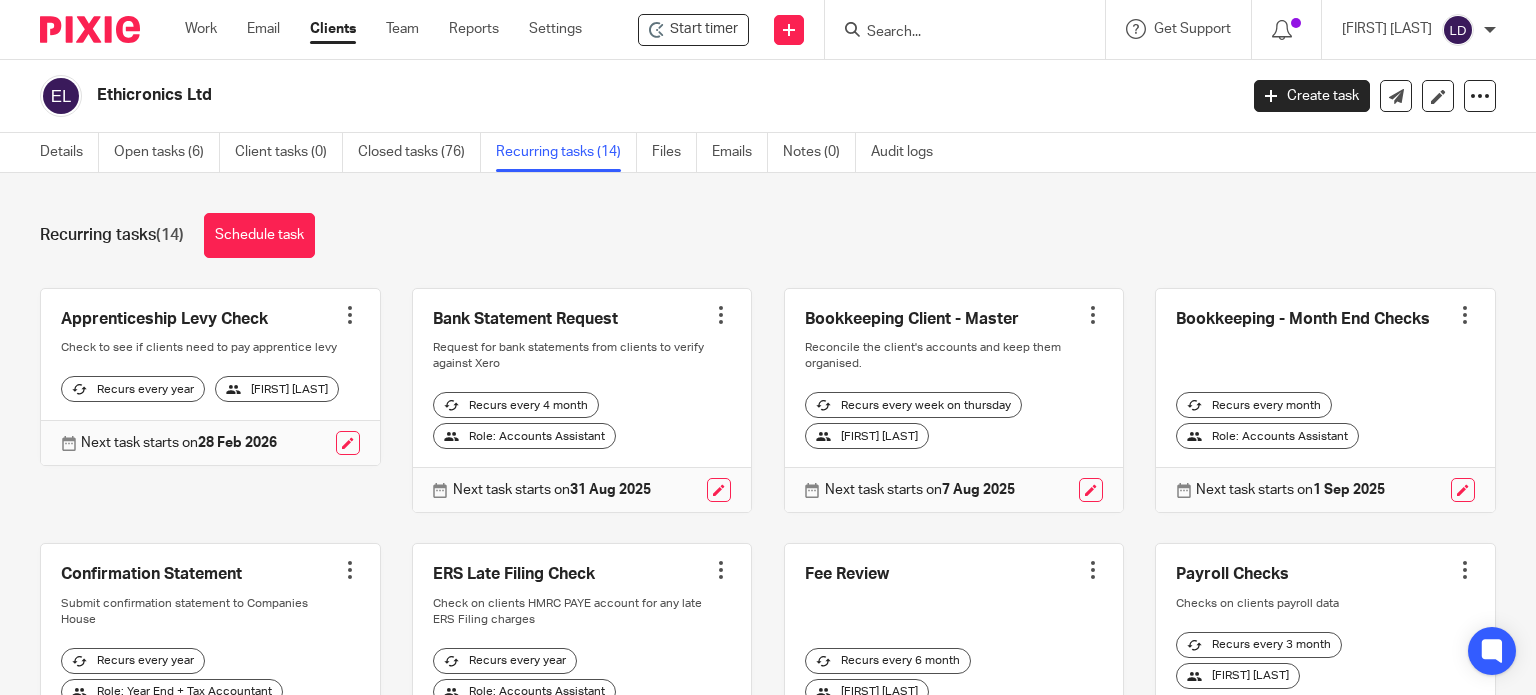 scroll, scrollTop: 0, scrollLeft: 0, axis: both 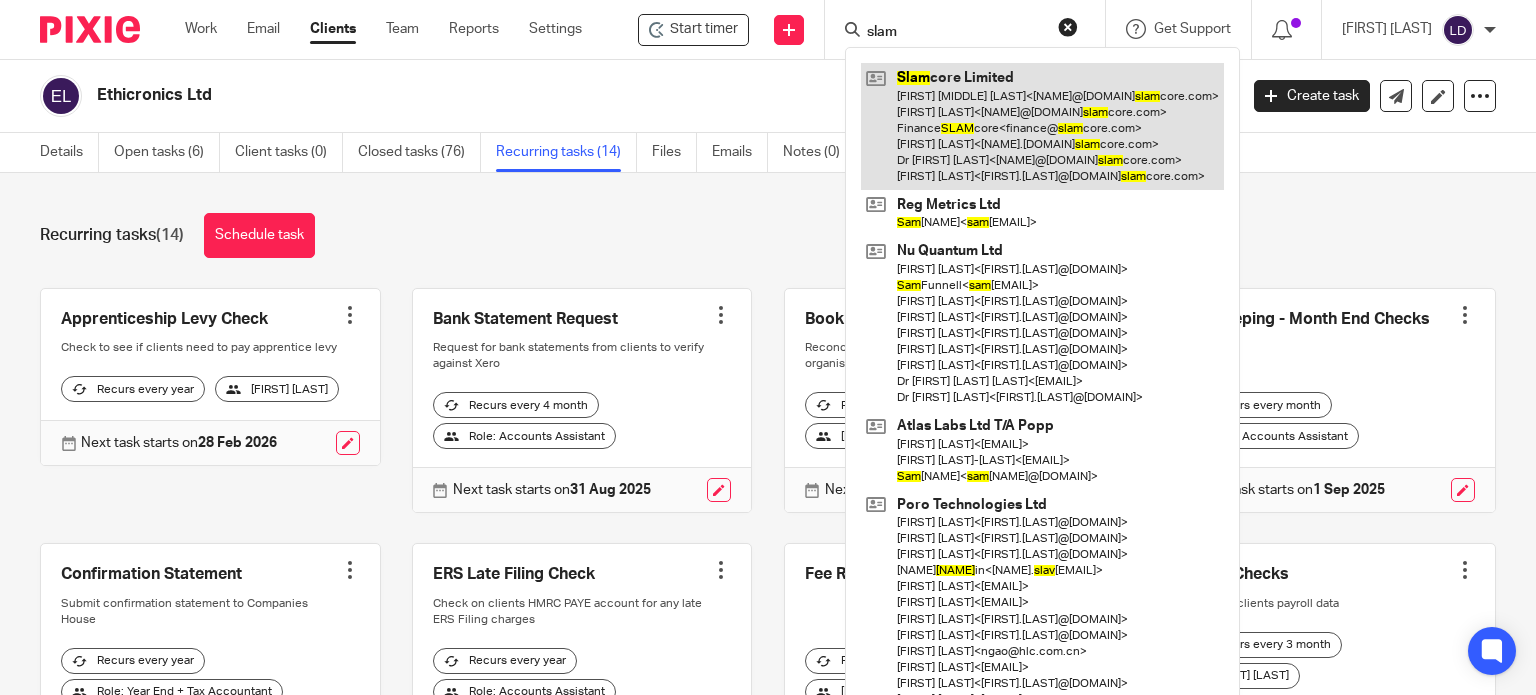 type on "slam" 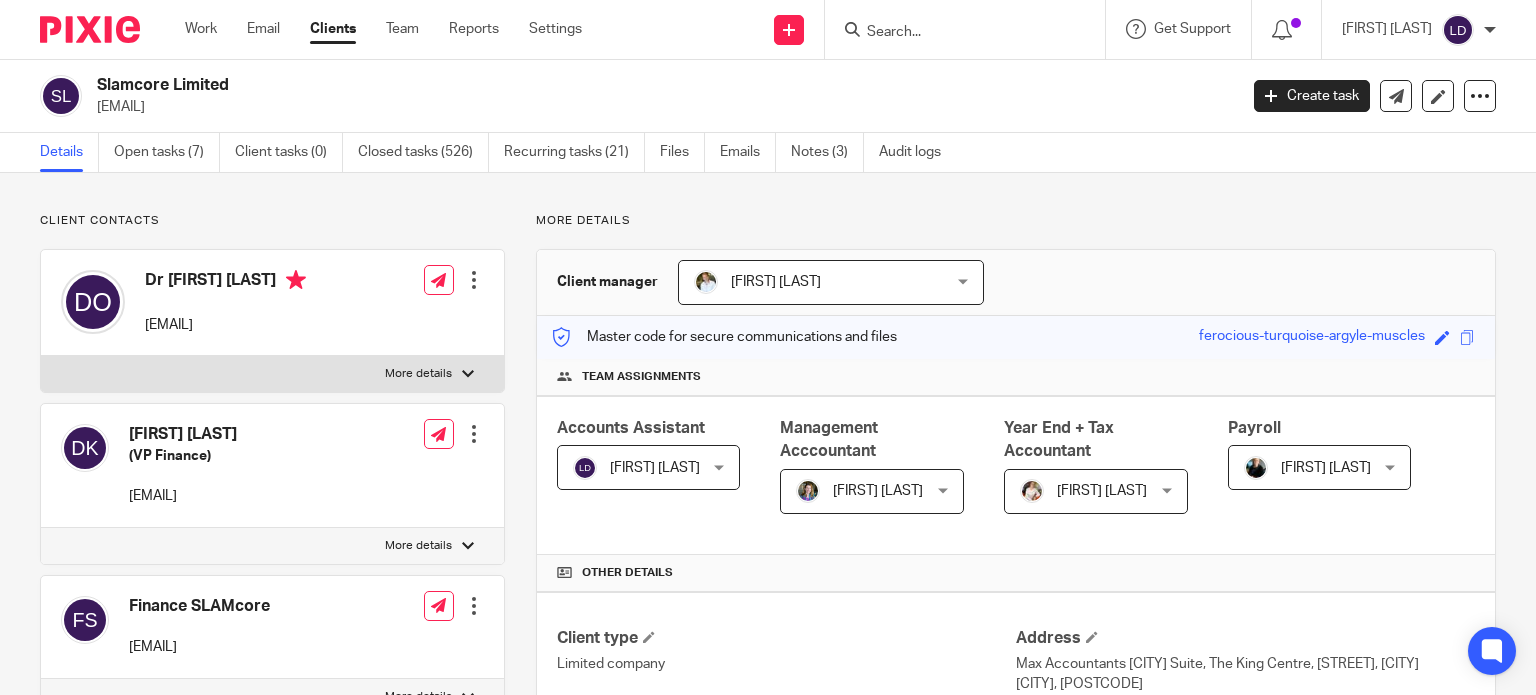 scroll, scrollTop: 0, scrollLeft: 0, axis: both 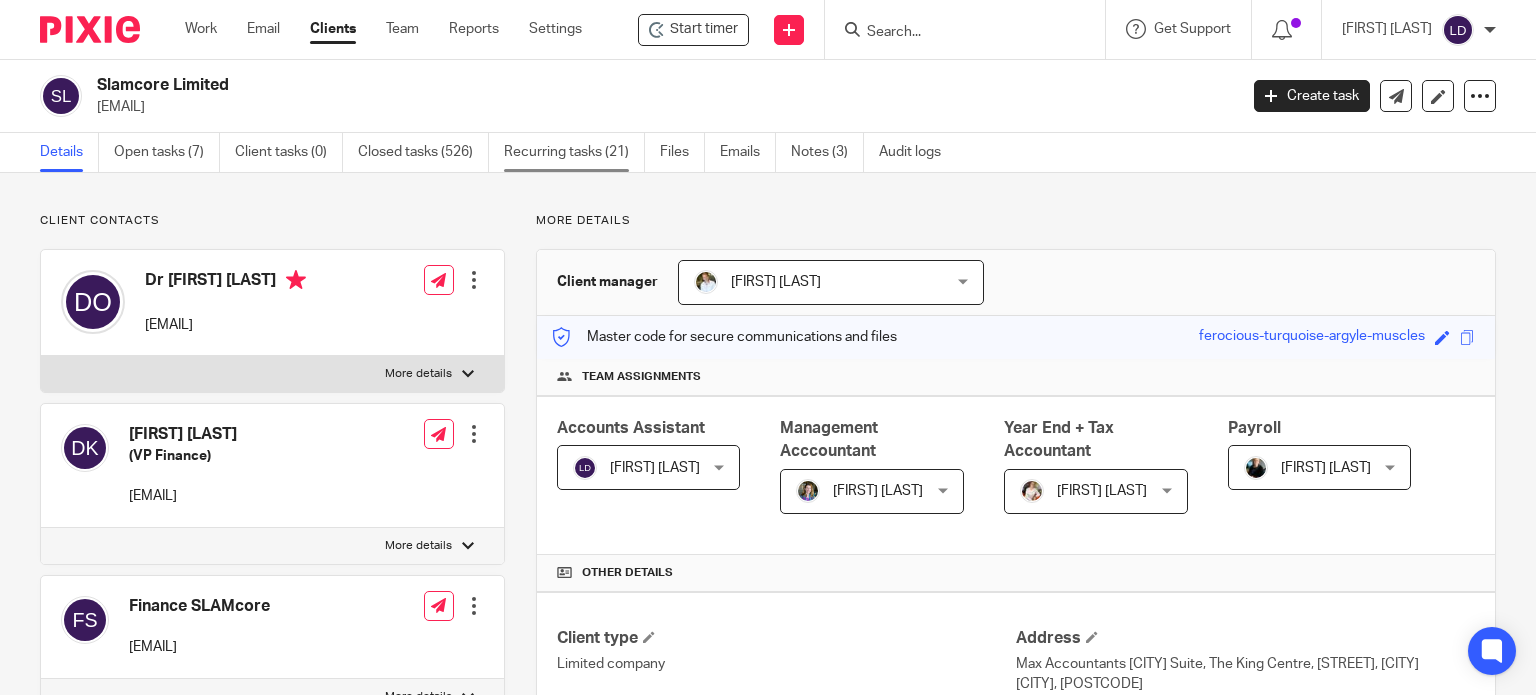 click on "Recurring tasks (21)" at bounding box center (574, 152) 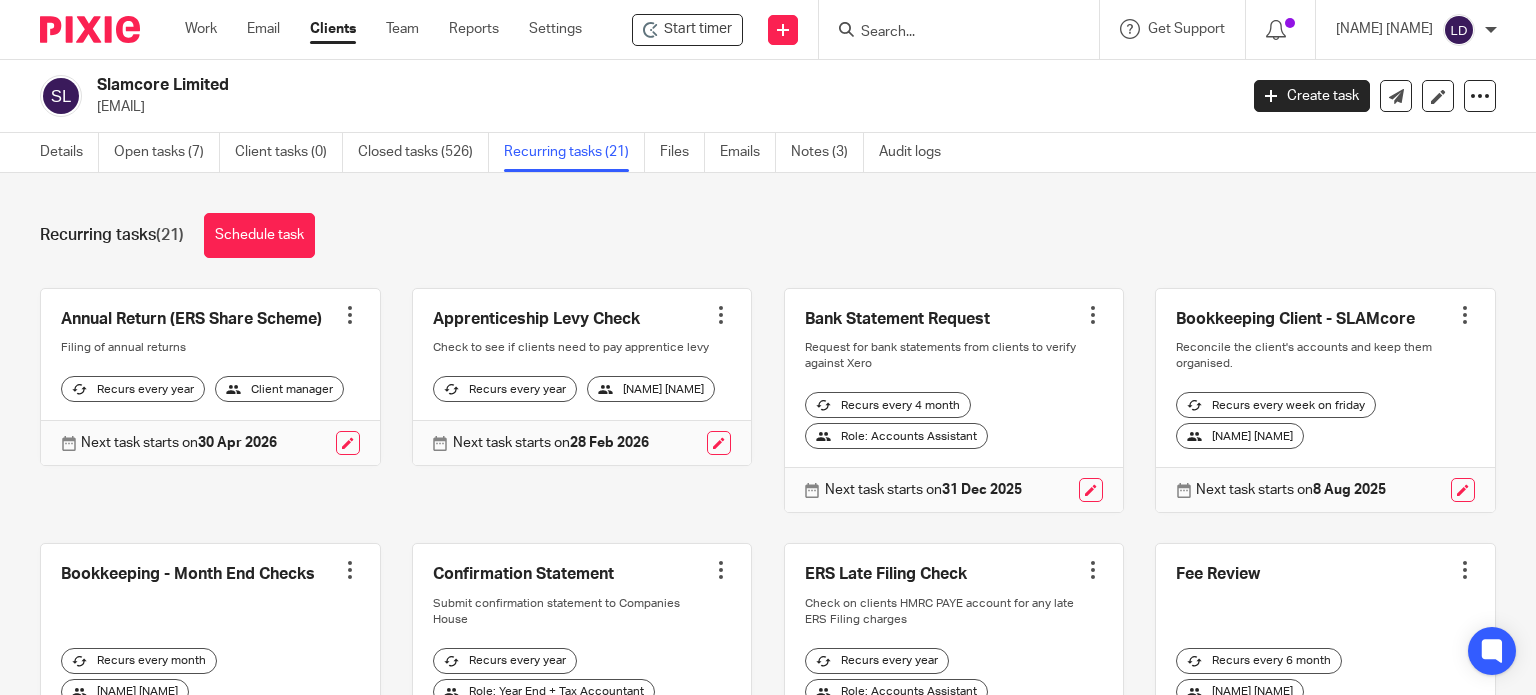 scroll, scrollTop: 0, scrollLeft: 0, axis: both 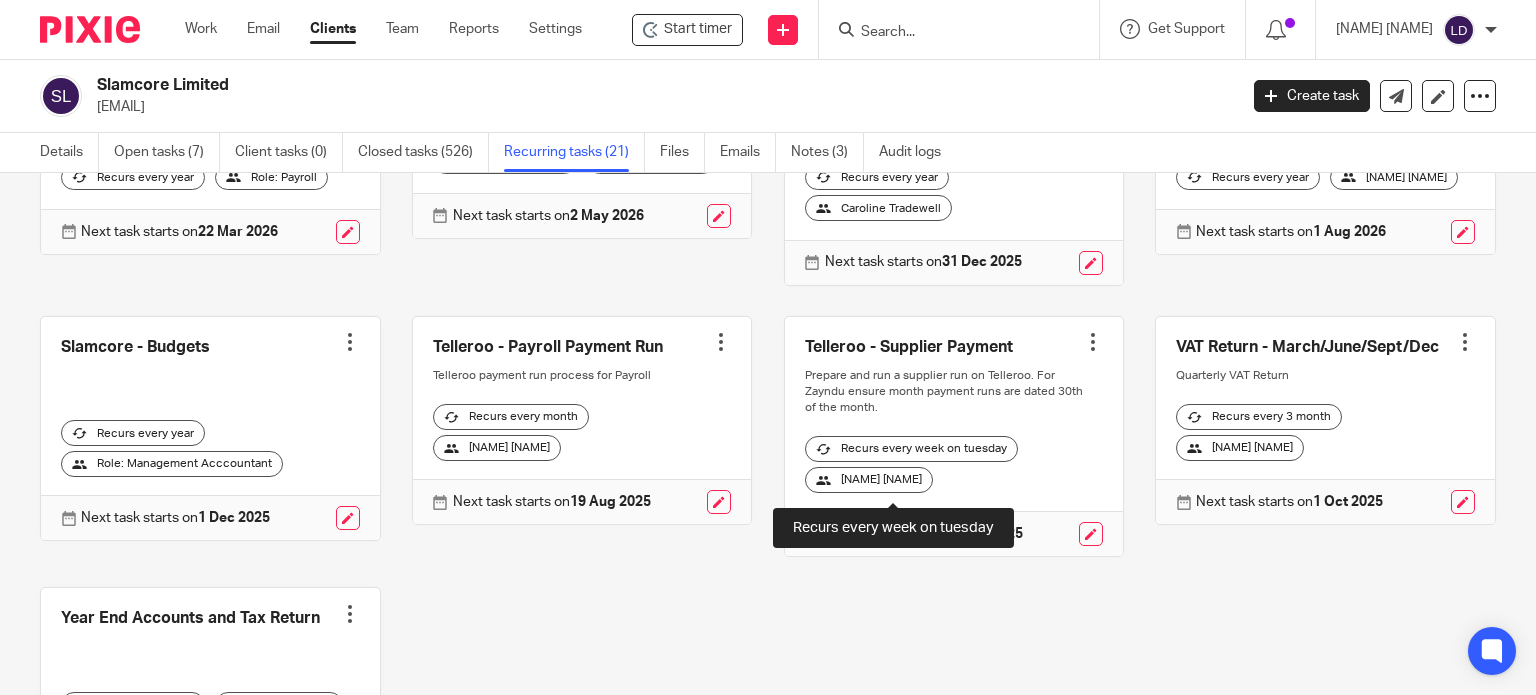 click on "Recurs every week on tuesday" at bounding box center (911, 449) 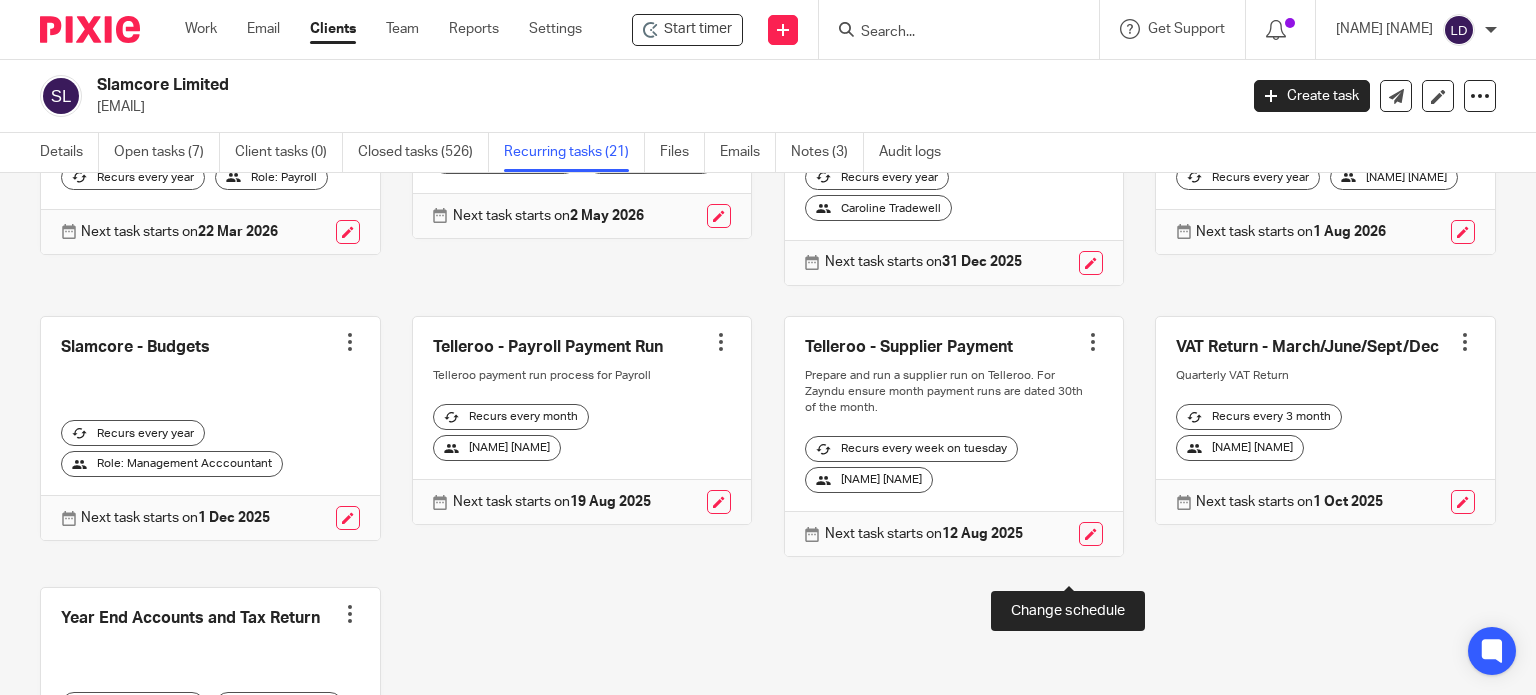 click at bounding box center [1091, 534] 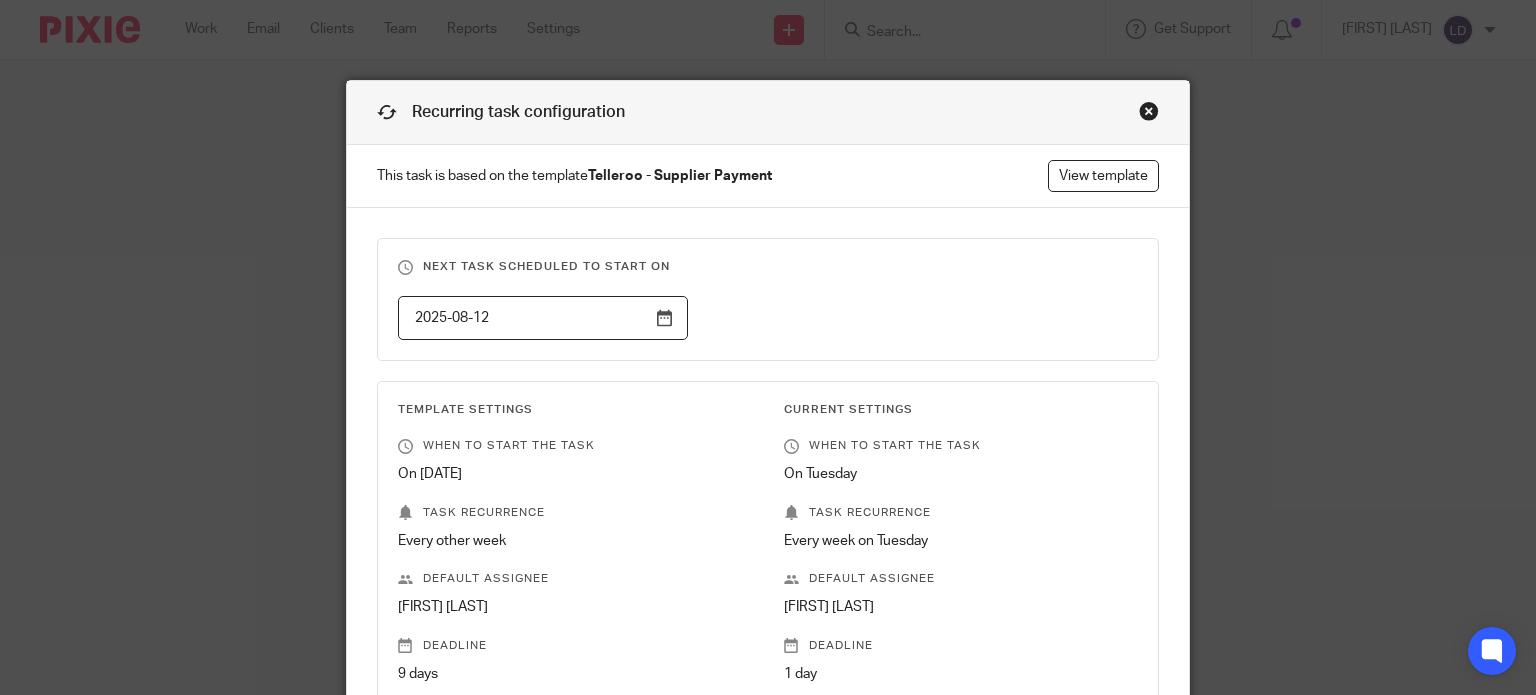 scroll, scrollTop: 0, scrollLeft: 0, axis: both 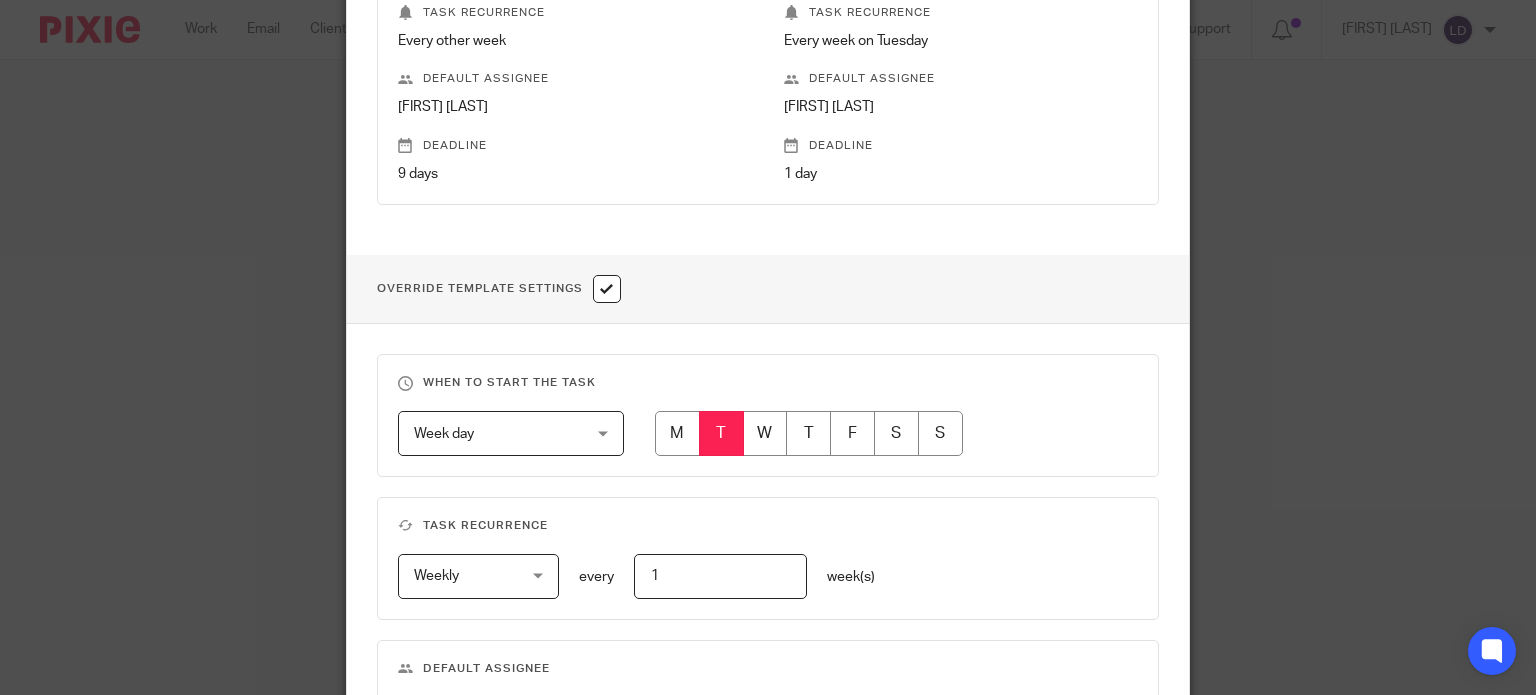 click at bounding box center (852, 433) 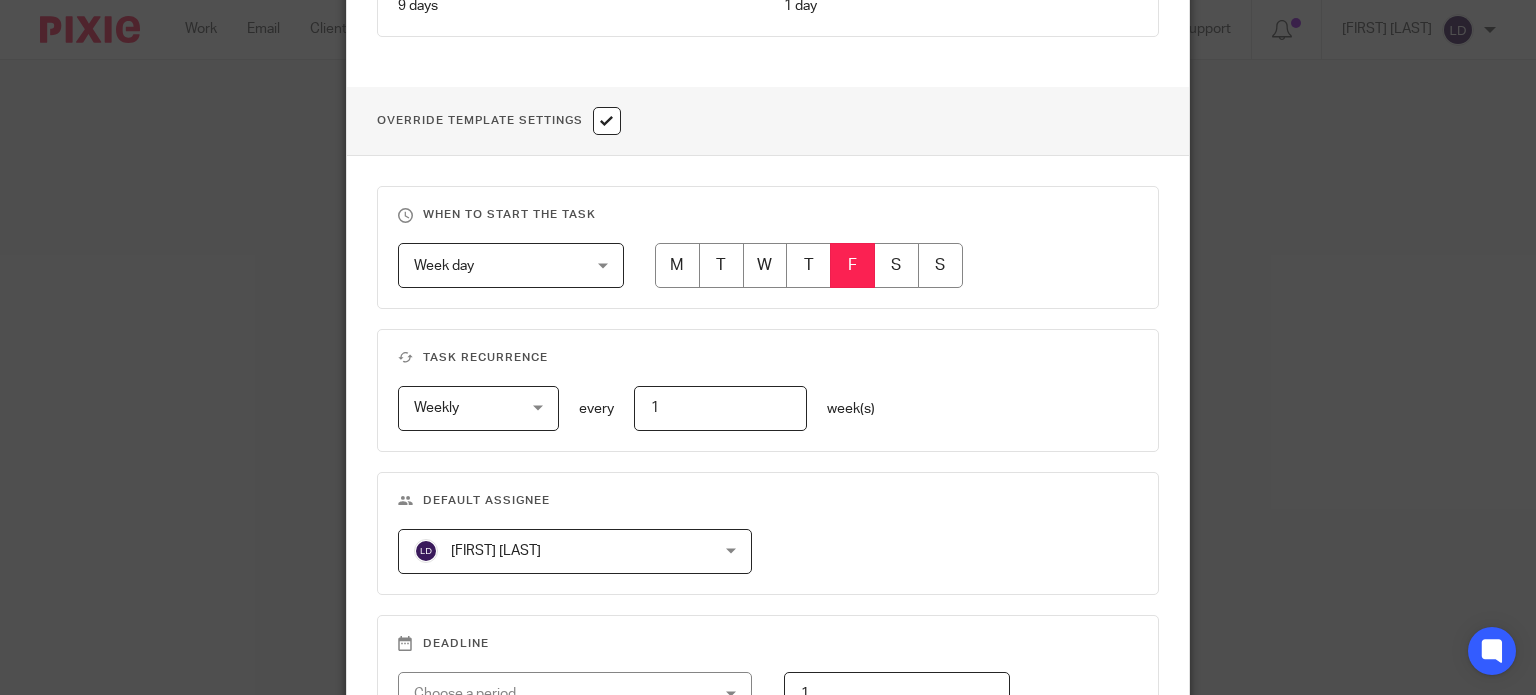 scroll, scrollTop: 833, scrollLeft: 0, axis: vertical 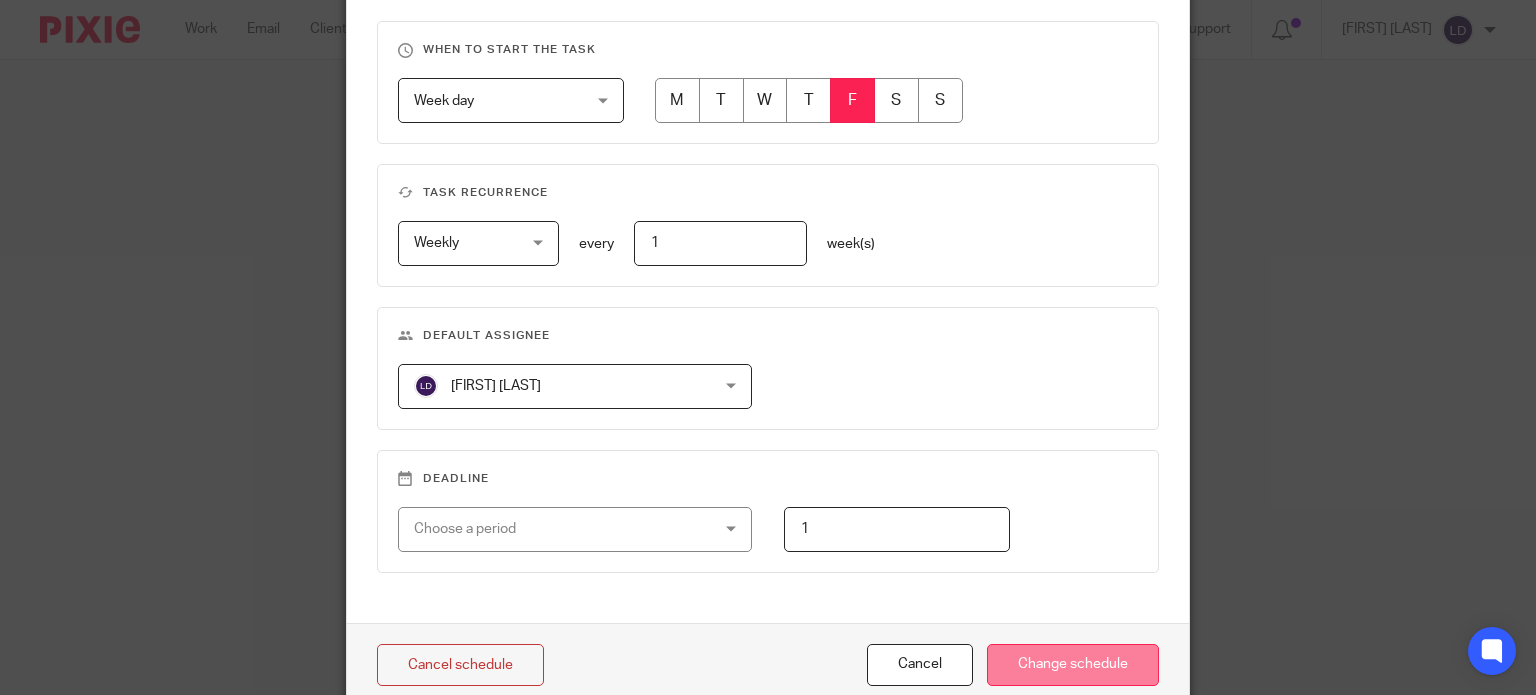 click on "Change schedule" at bounding box center [1073, 665] 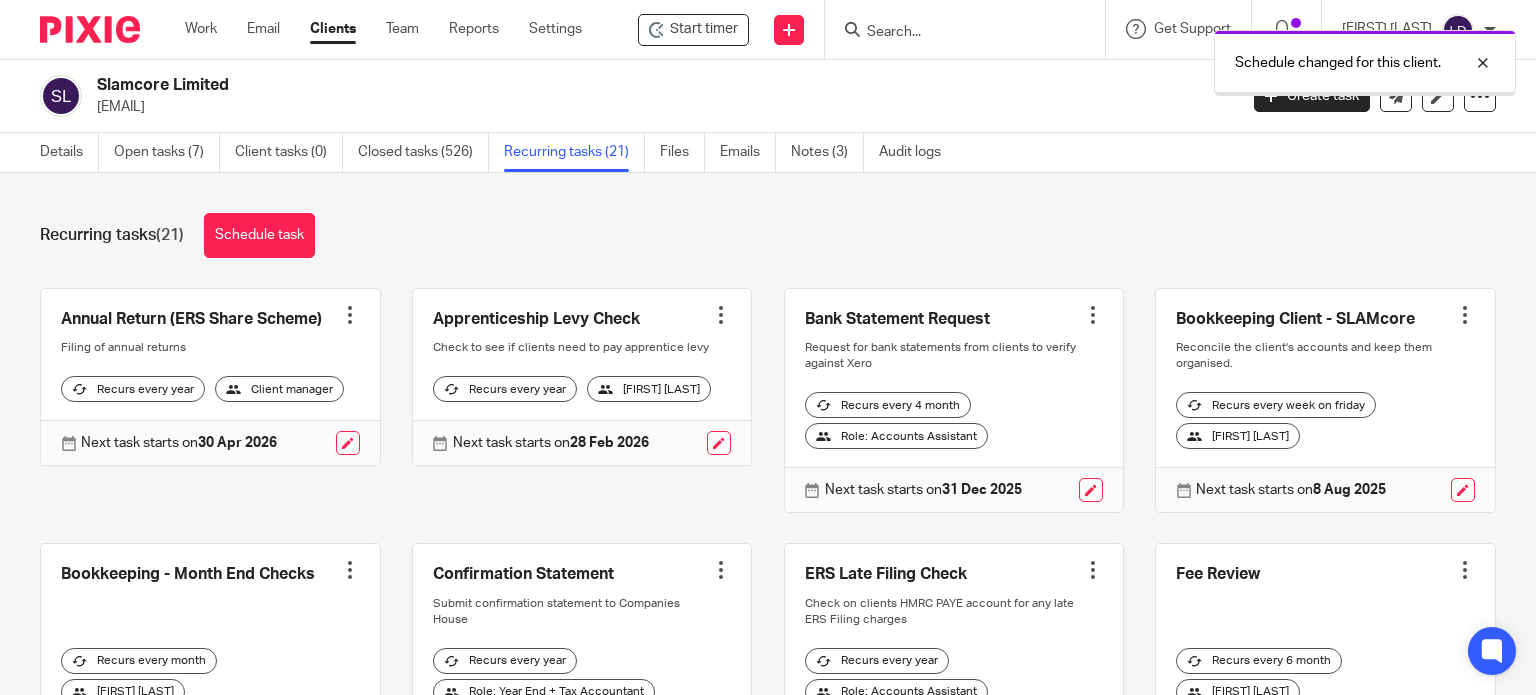 scroll, scrollTop: 0, scrollLeft: 0, axis: both 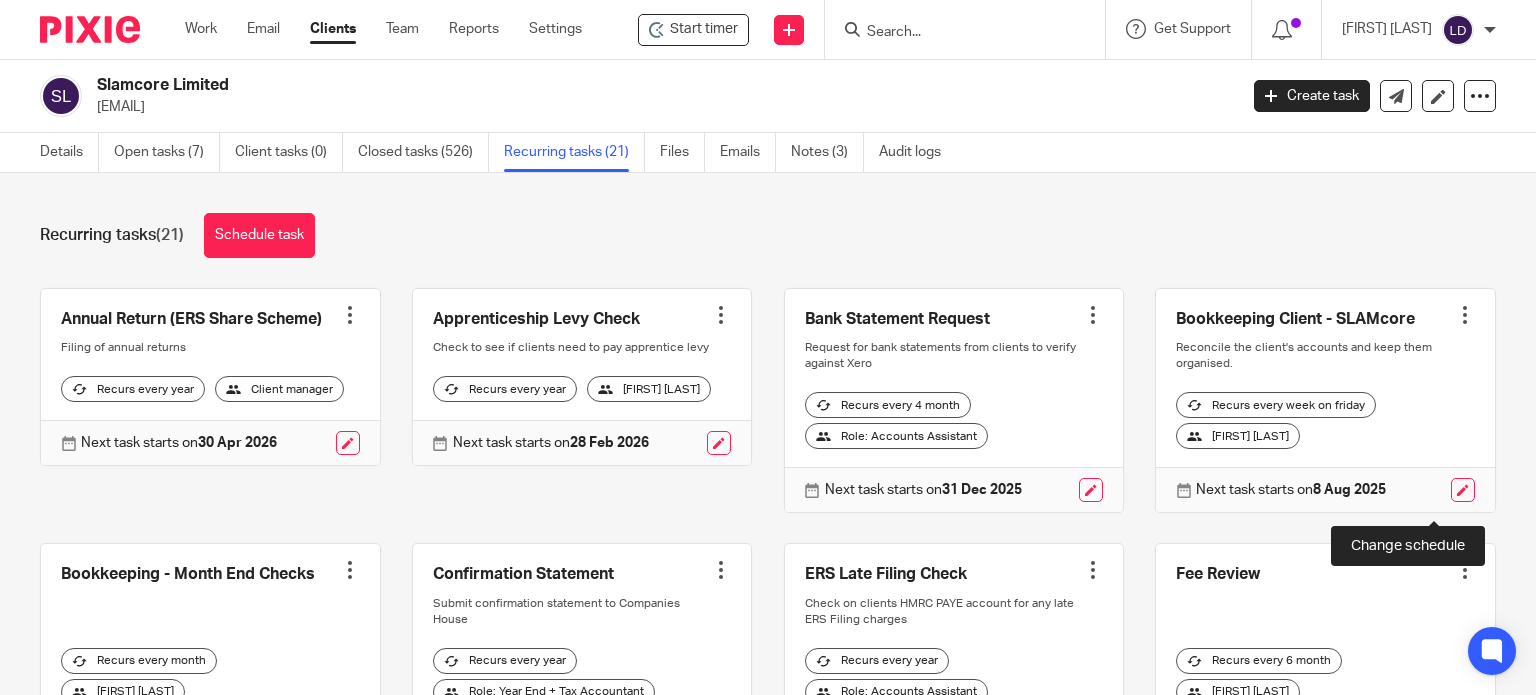 click at bounding box center (1463, 490) 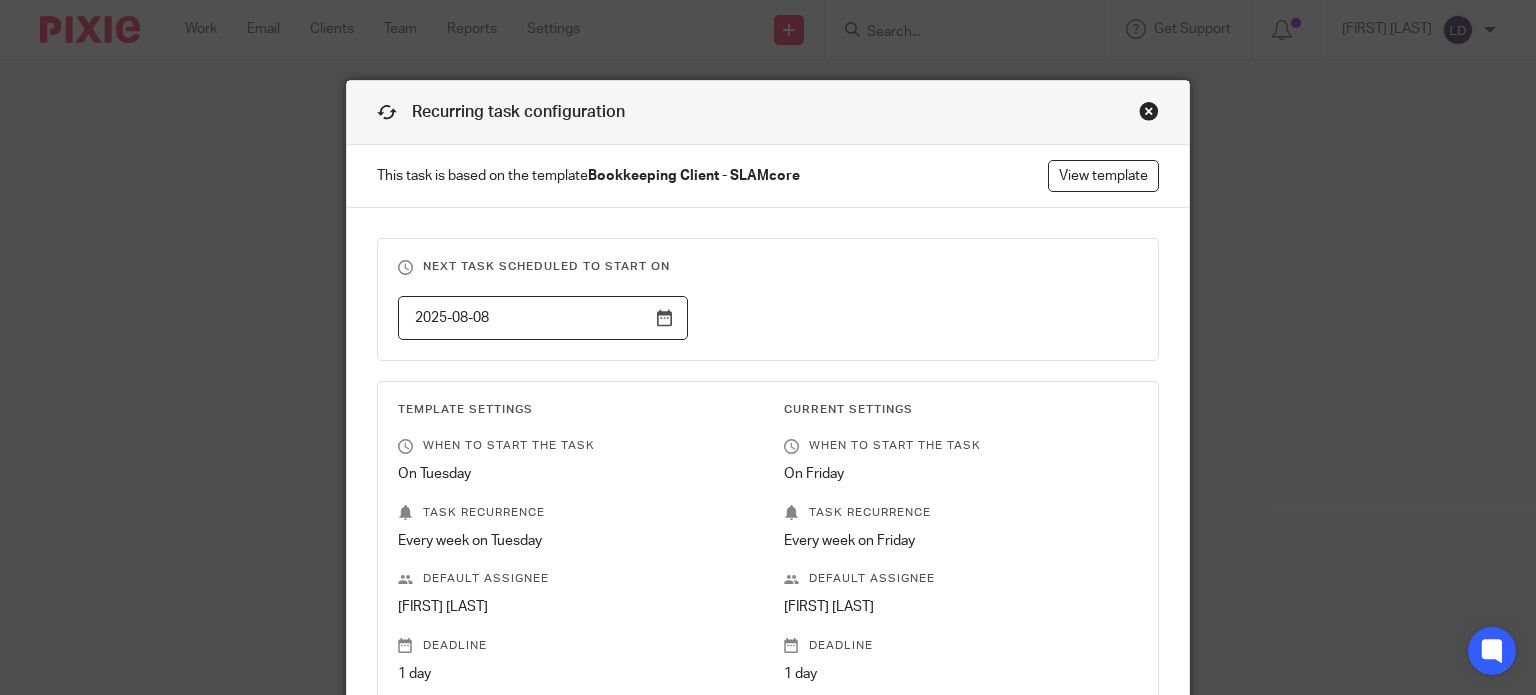 scroll, scrollTop: 0, scrollLeft: 0, axis: both 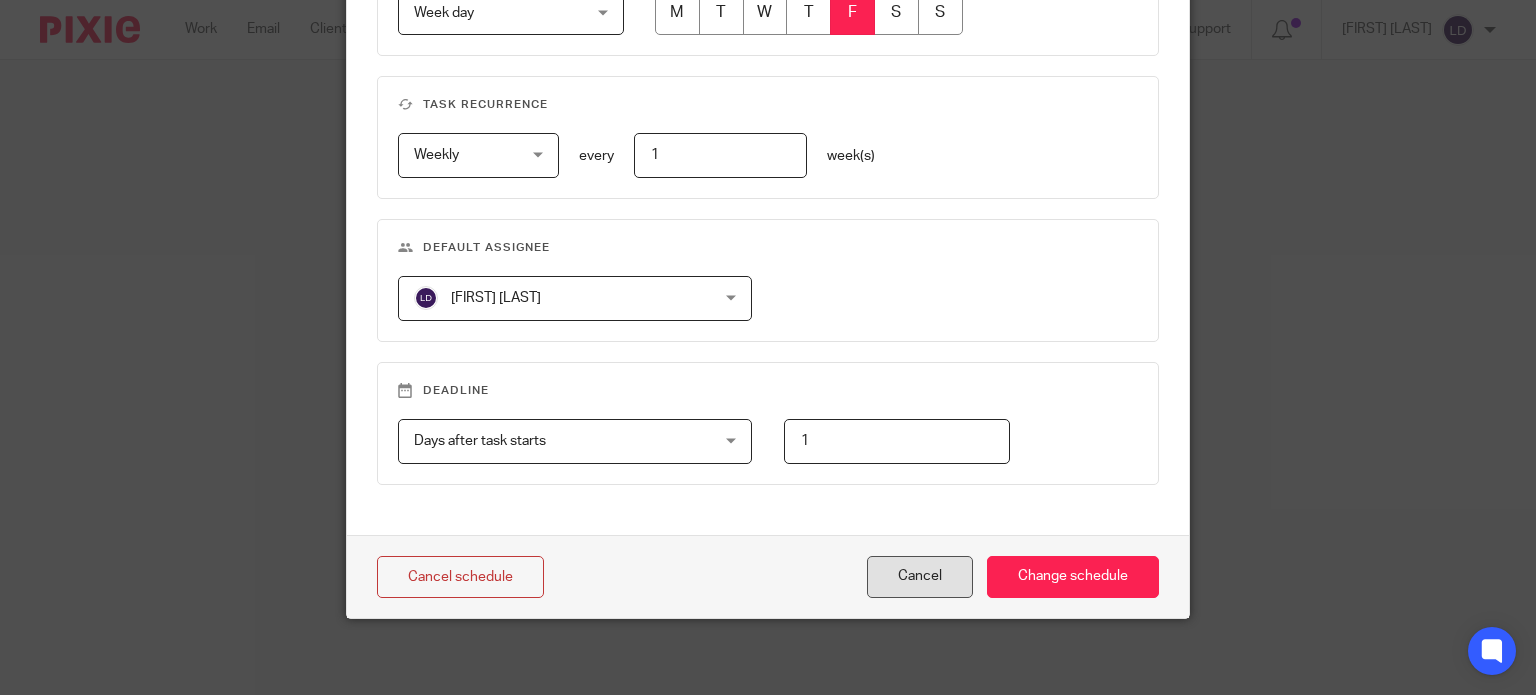 click on "Cancel" at bounding box center (920, 577) 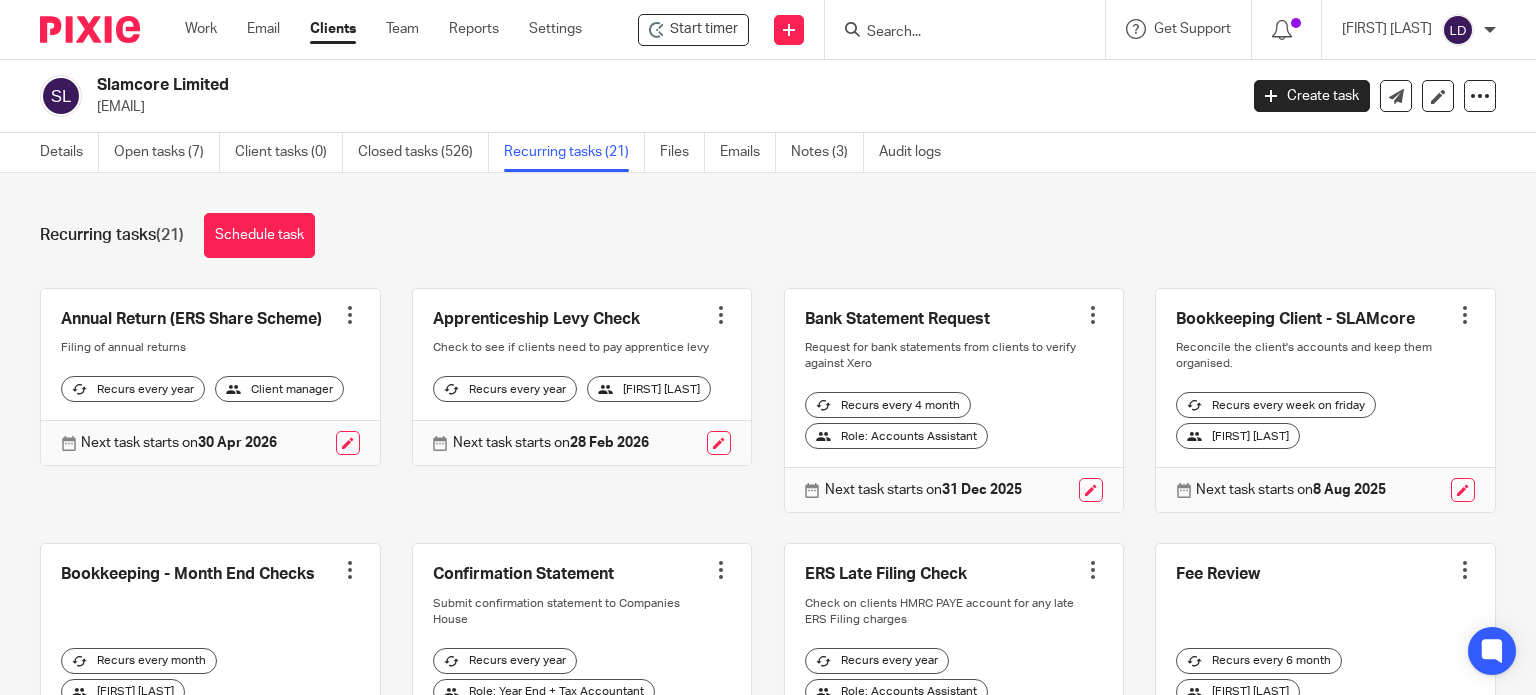 scroll, scrollTop: 0, scrollLeft: 0, axis: both 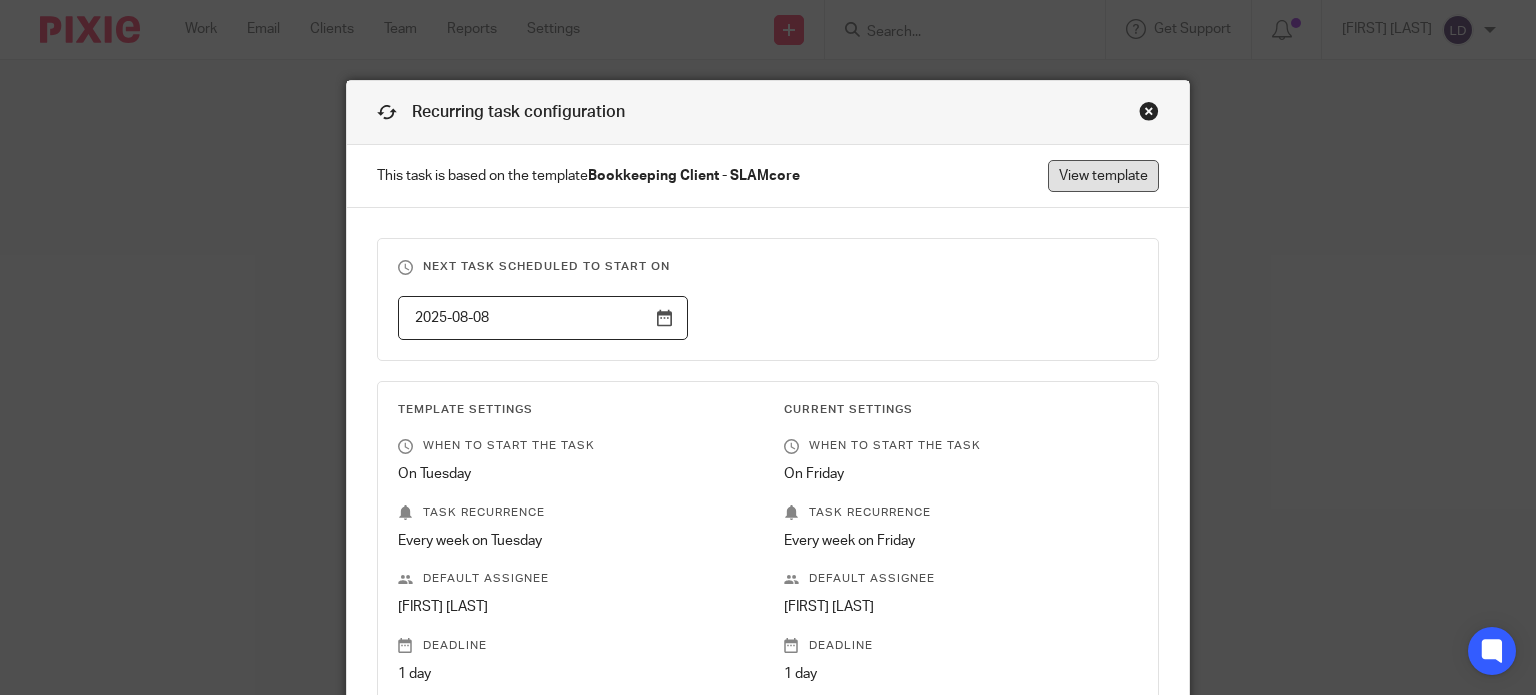 click on "View template" at bounding box center (1103, 176) 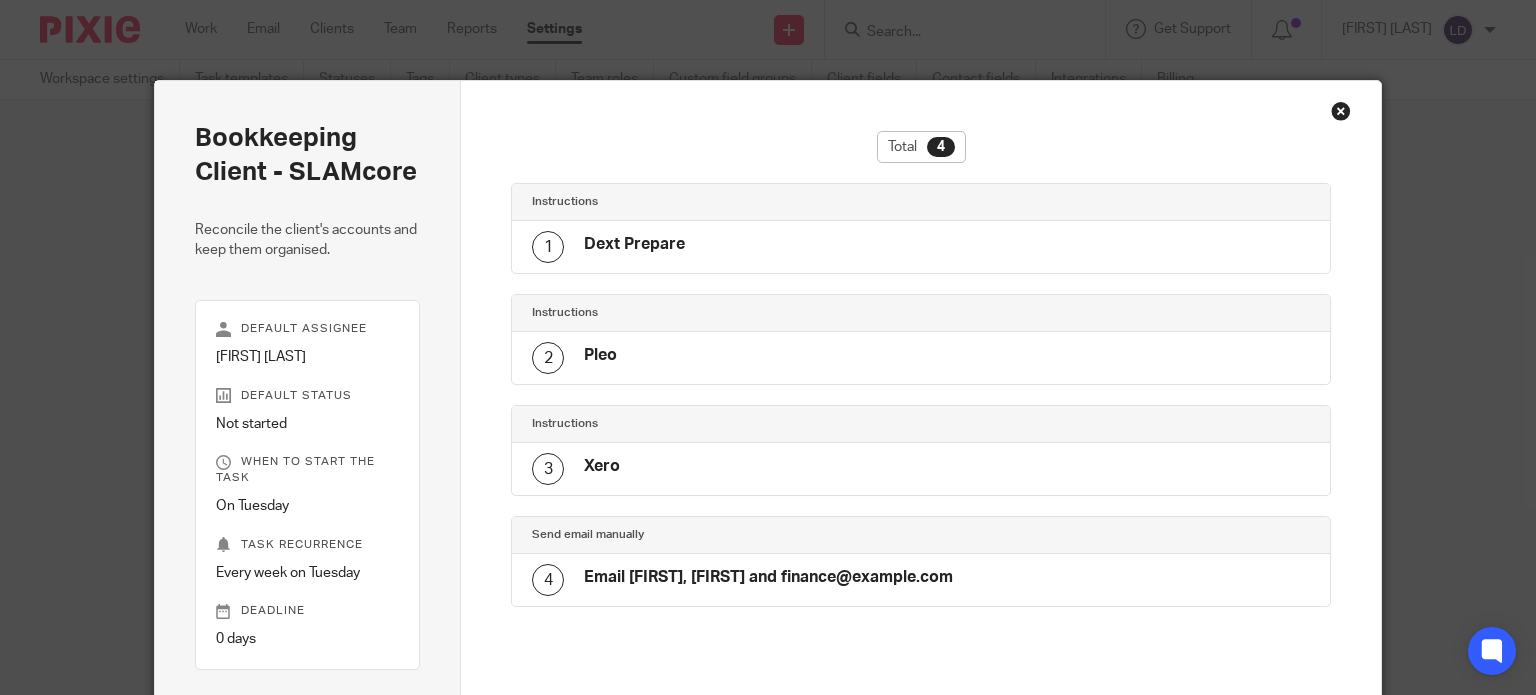 scroll, scrollTop: 0, scrollLeft: 0, axis: both 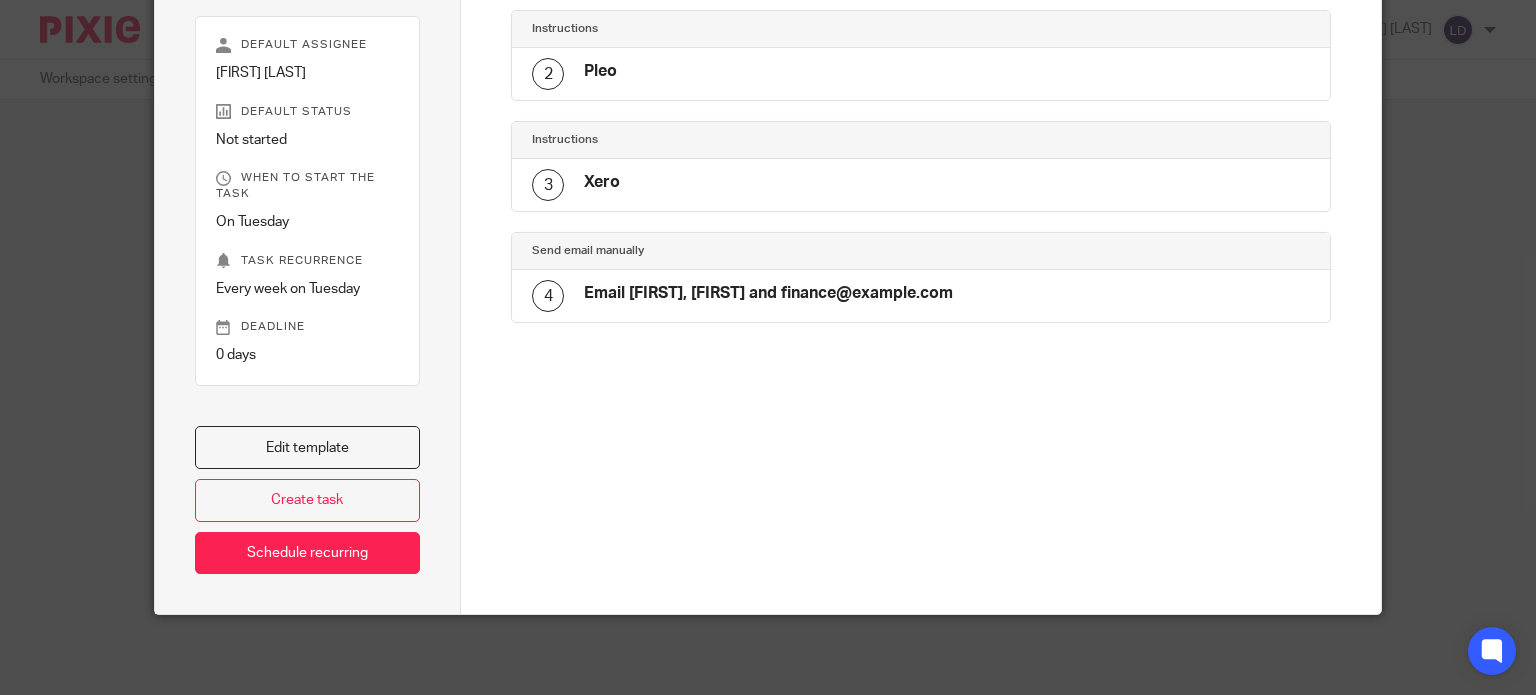 click on "Email Eleanore, Mitch, Frances and finance@" at bounding box center (768, 293) 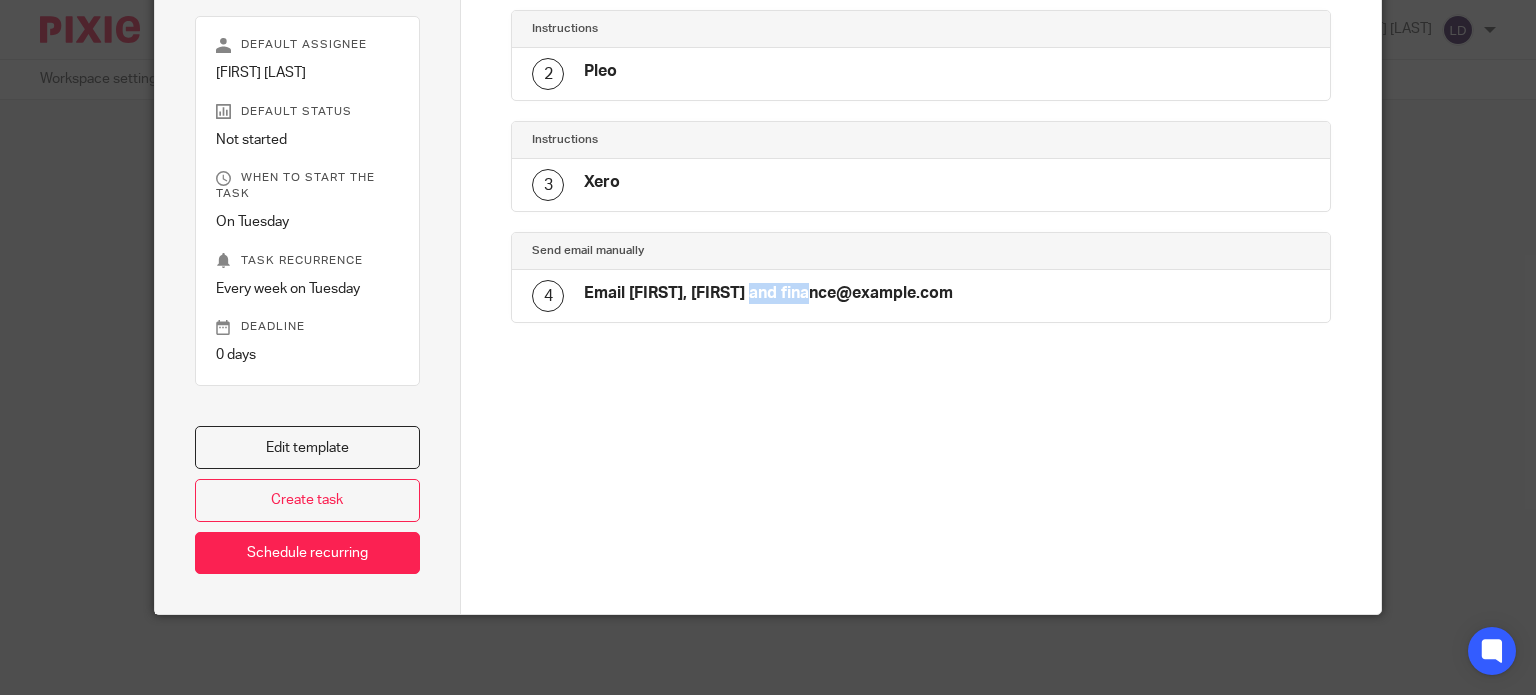 click on "Email Eleanore, Mitch, Frances and finance@" at bounding box center (768, 293) 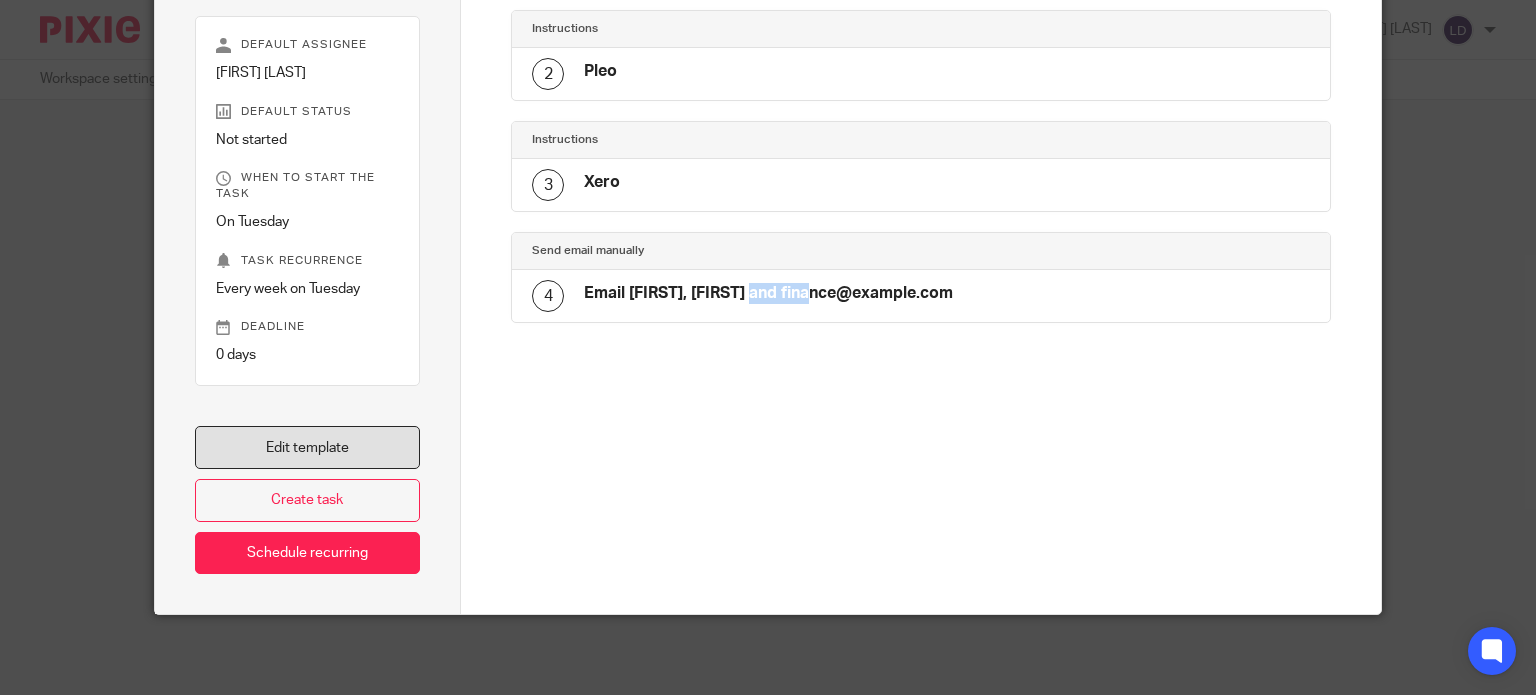 click on "Edit template" at bounding box center (308, 447) 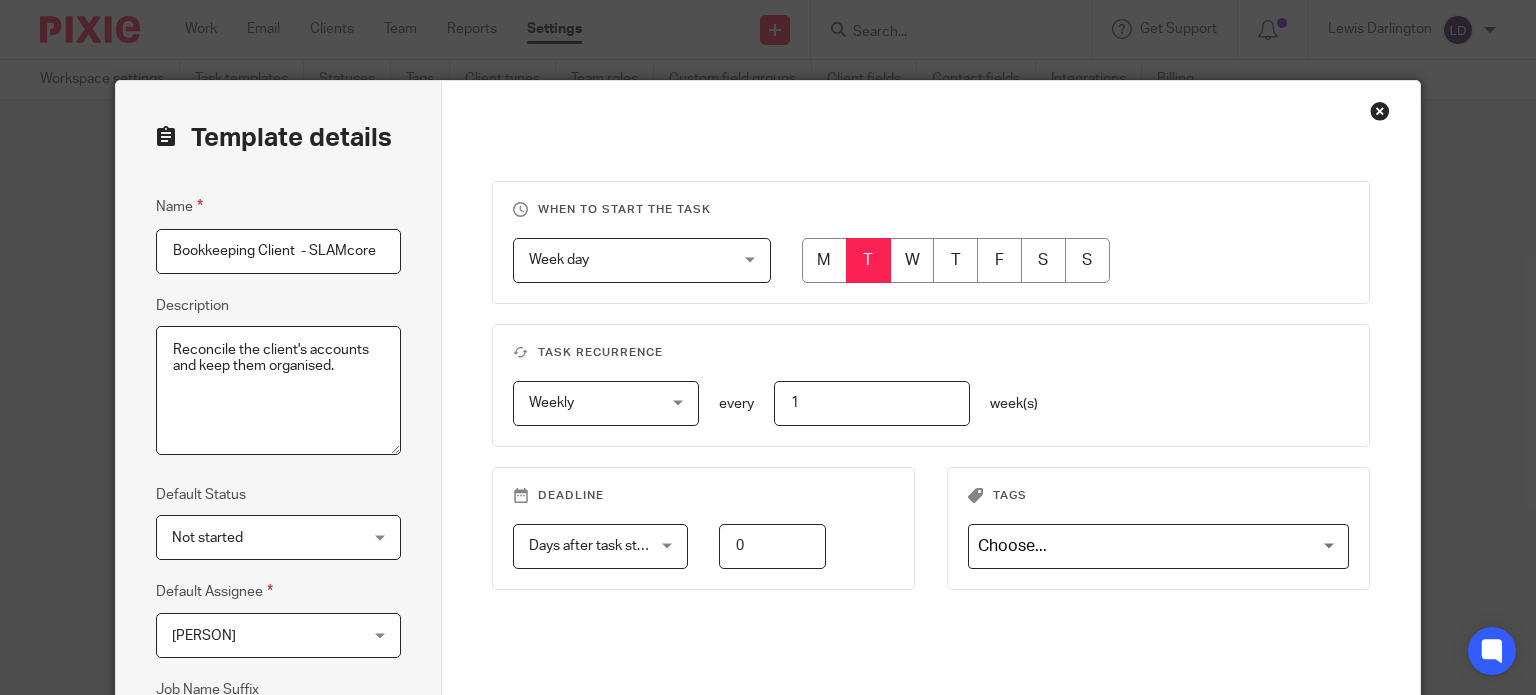 scroll, scrollTop: 0, scrollLeft: 0, axis: both 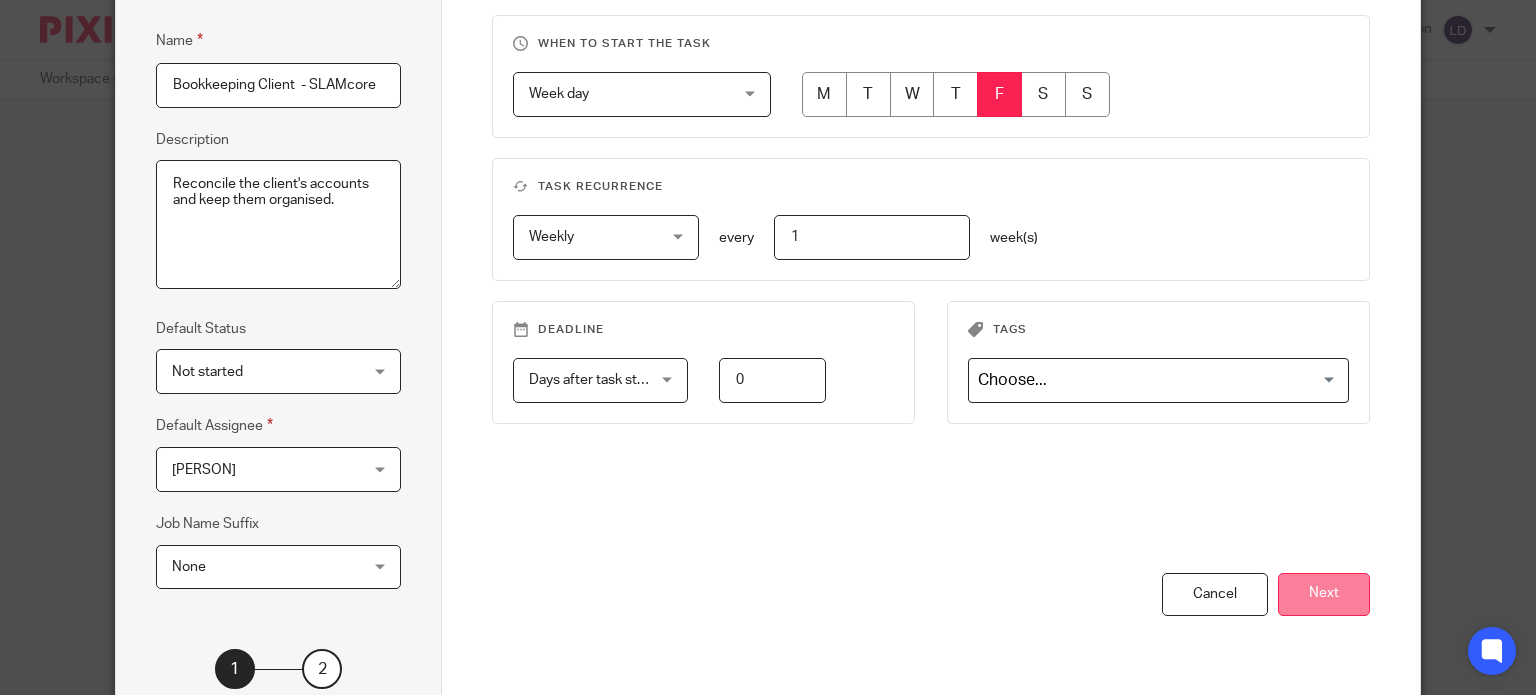 click on "Next" at bounding box center (1324, 594) 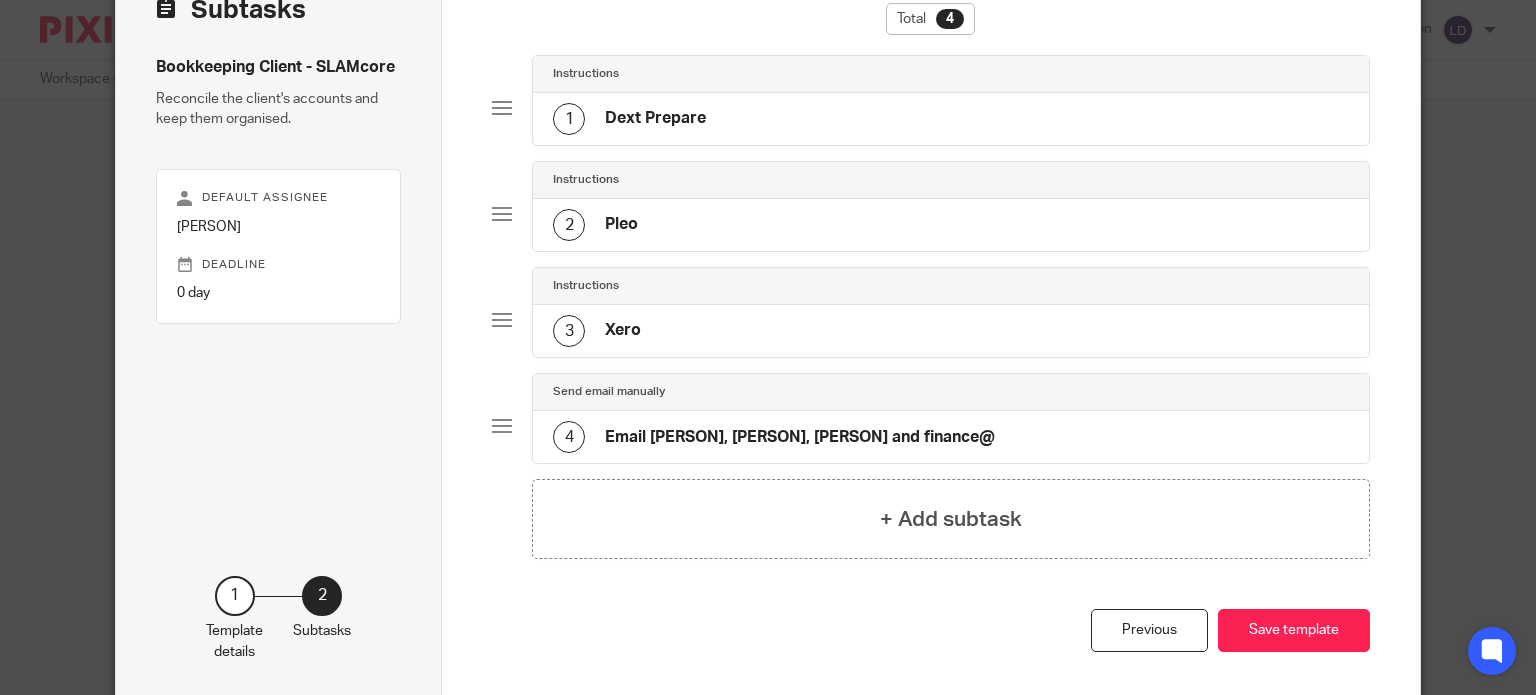 scroll, scrollTop: 166, scrollLeft: 0, axis: vertical 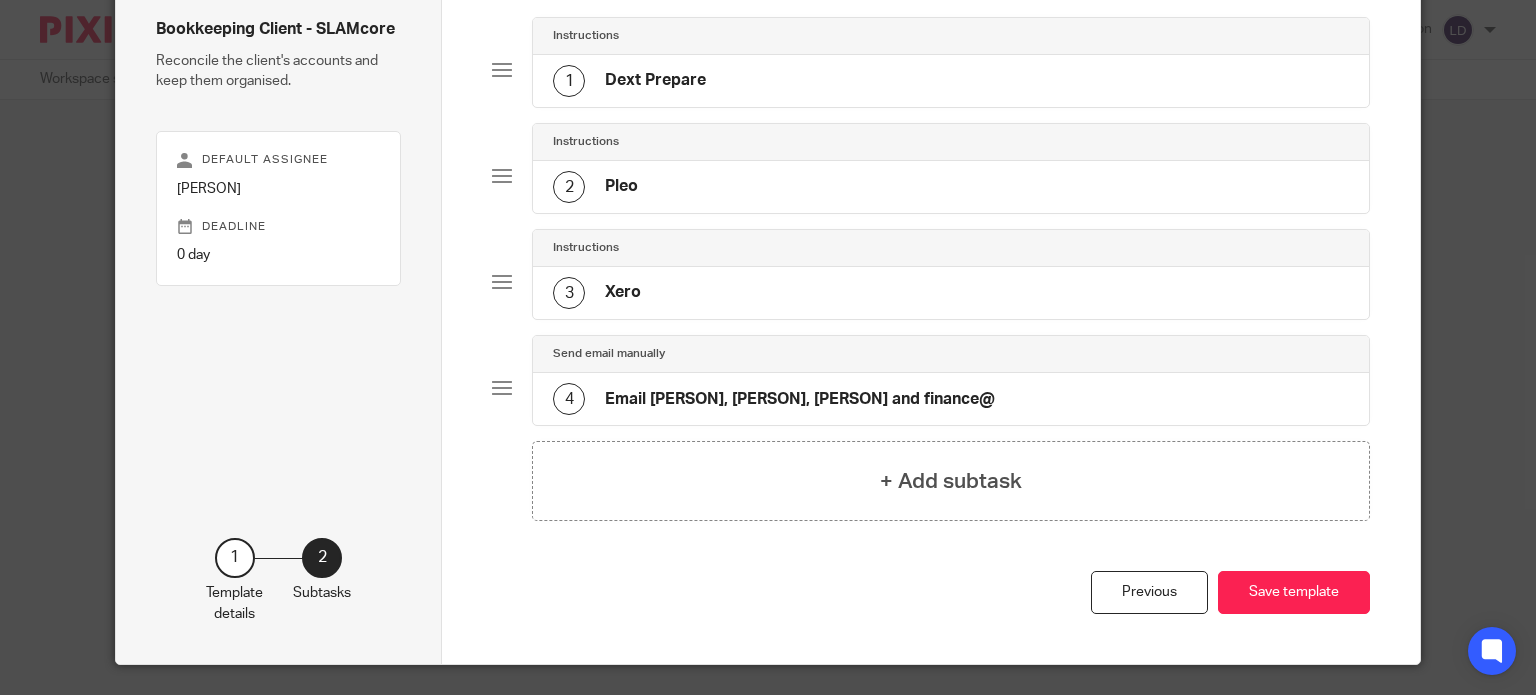 click on "Email [PERSON], [PERSON], [PERSON] and finance@" 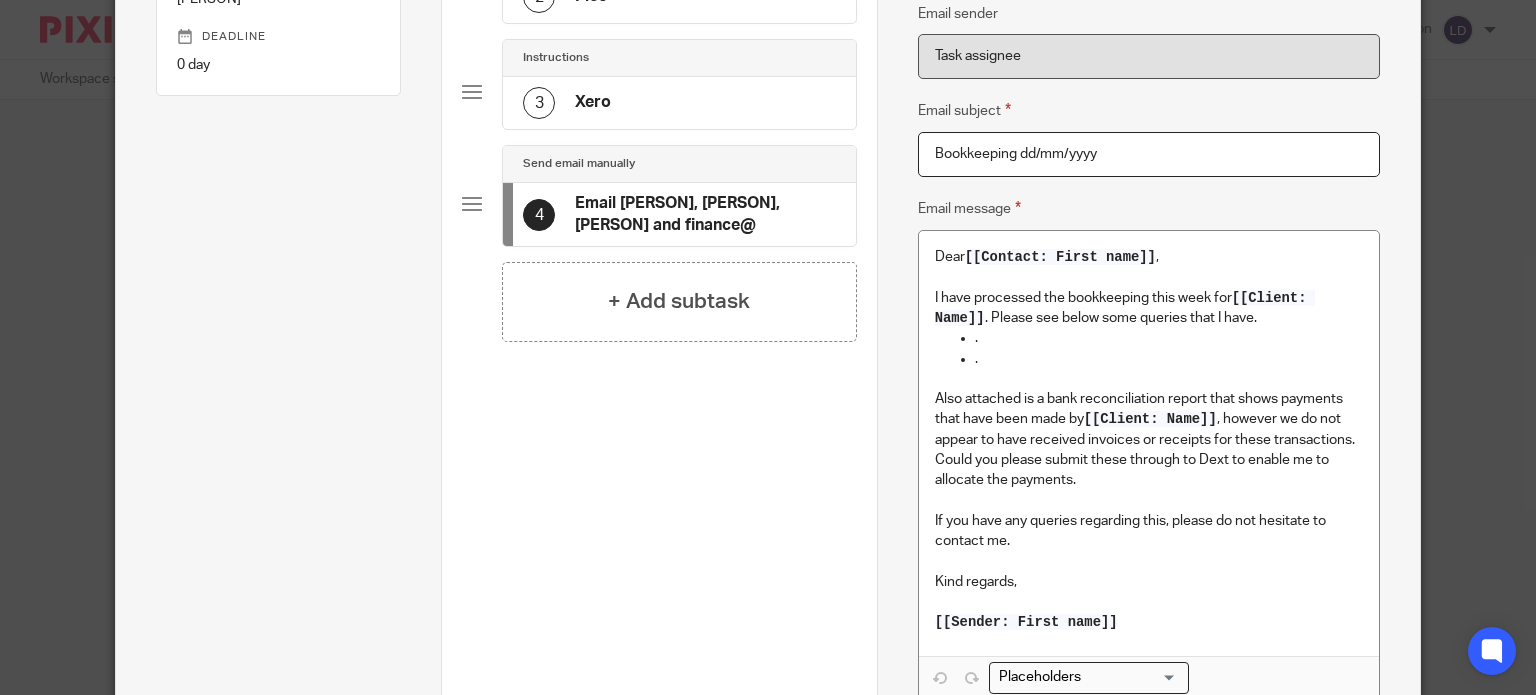 scroll, scrollTop: 164, scrollLeft: 0, axis: vertical 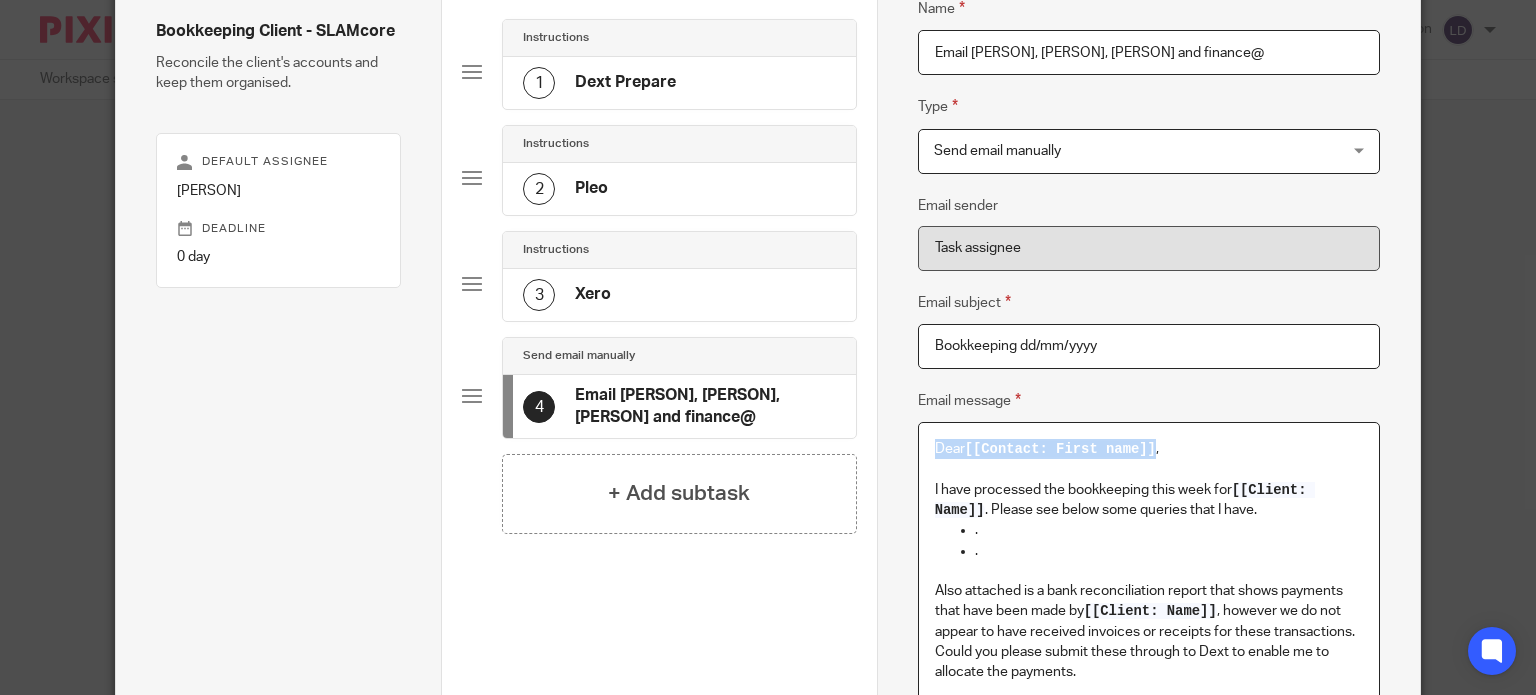 drag, startPoint x: 1149, startPoint y: 453, endPoint x: 920, endPoint y: 445, distance: 229.1397 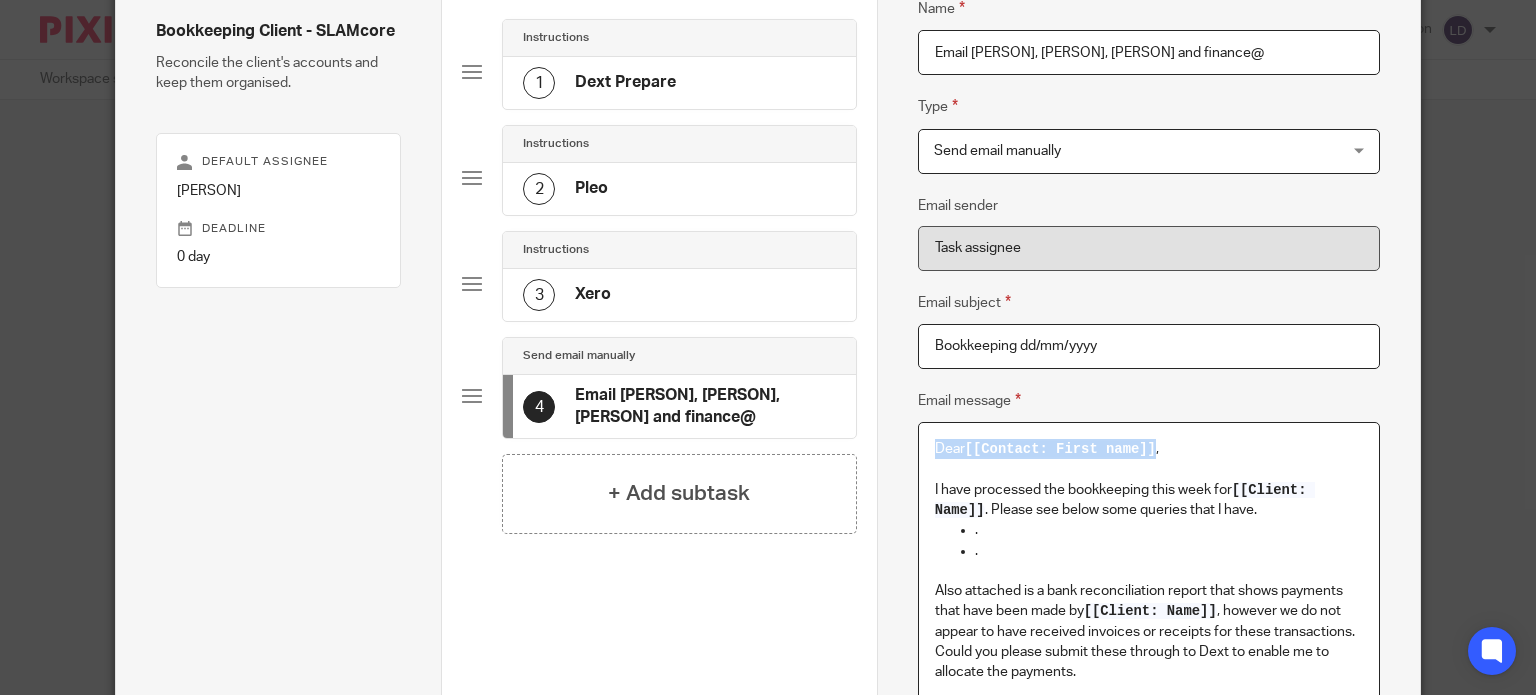 click on "Dear  [[Contact: First name]] , I have processed the bookkeeping this week for  [[Client: Name]] . Please see below some queries that I have. . . Also attached is a bank reconciliation report that shows payments that have been made by  [[Client: Name]] , however we do not appear to have received invoices or receipts for these transactions. Could you please submit these through to Dext to enable me to allocate the payments. If you have any queries regarding this, please do not hesitate to contact me. Kind regards, [[Sender: First name]]" at bounding box center (1149, 635) 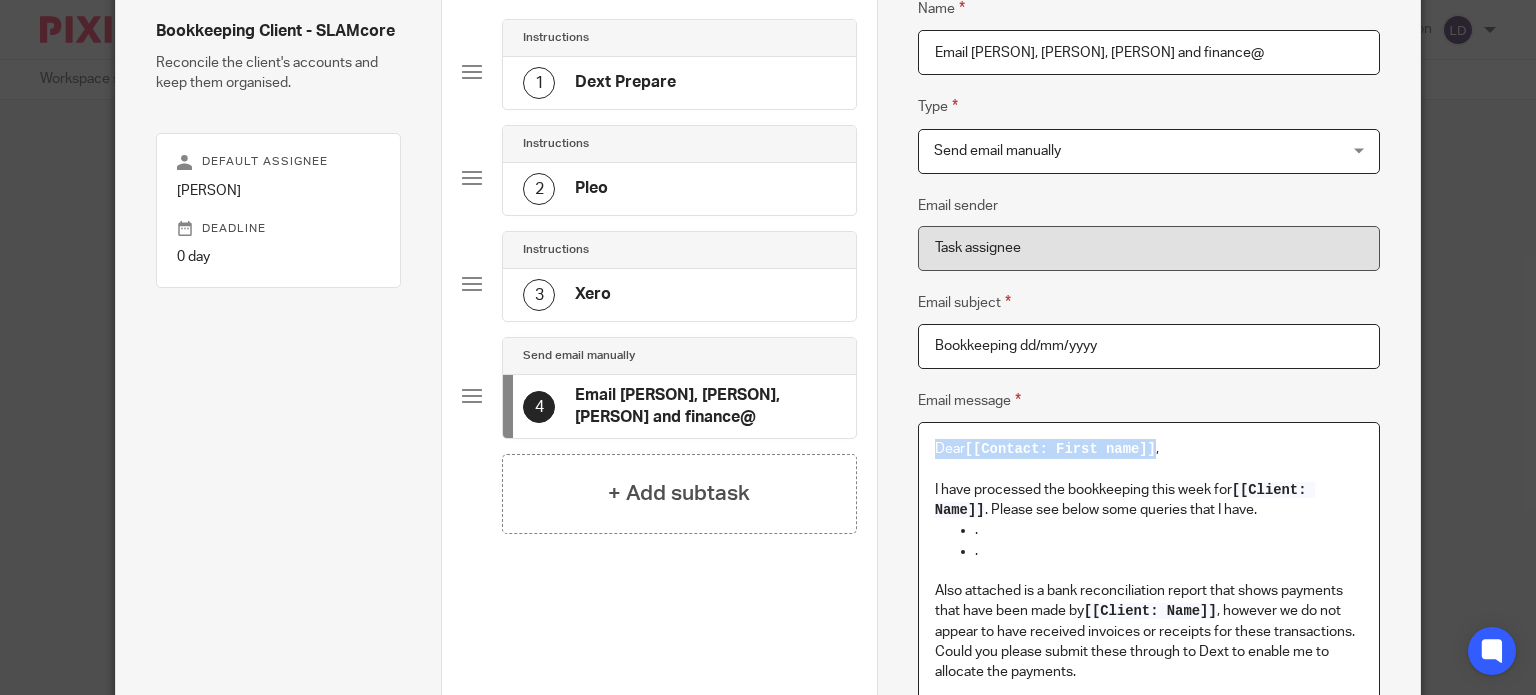 type 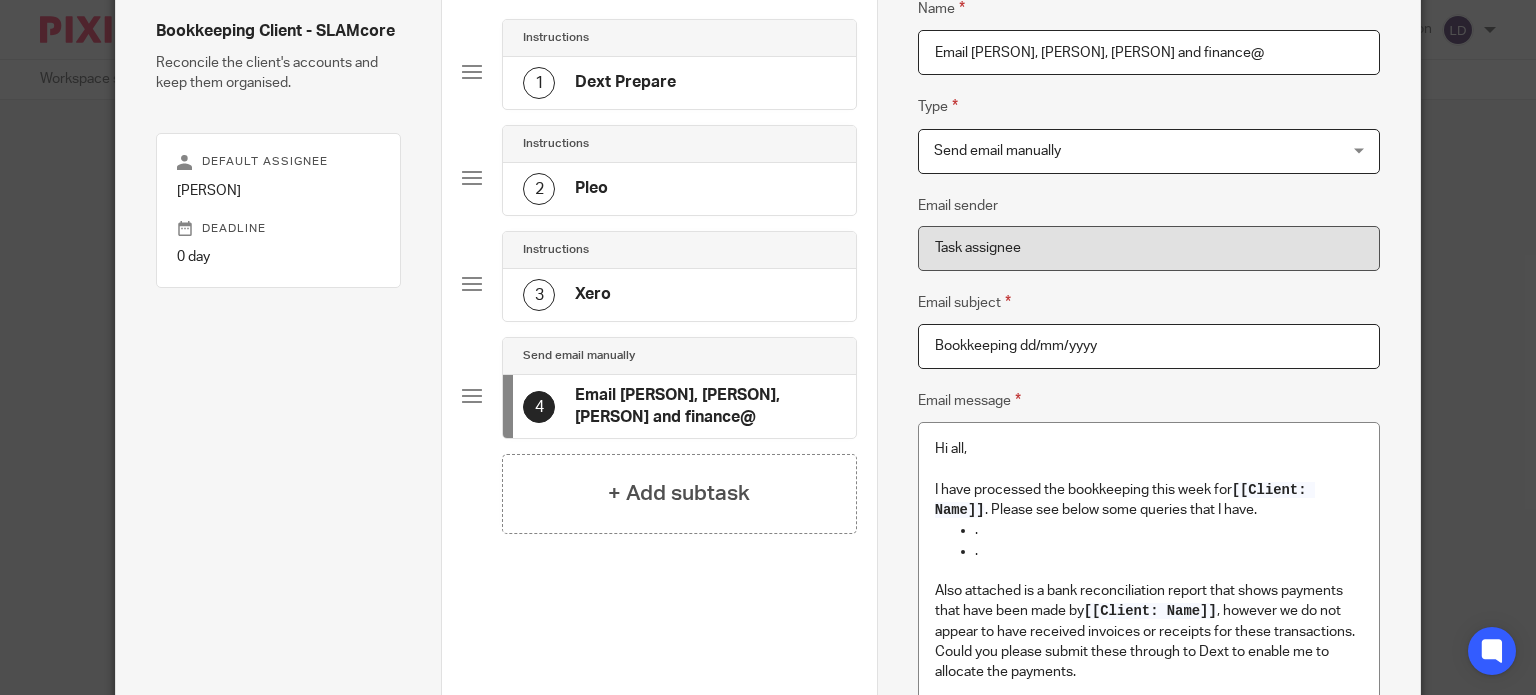 click on "Email [PERSON], [PERSON], [PERSON] and finance@" at bounding box center (1149, 52) 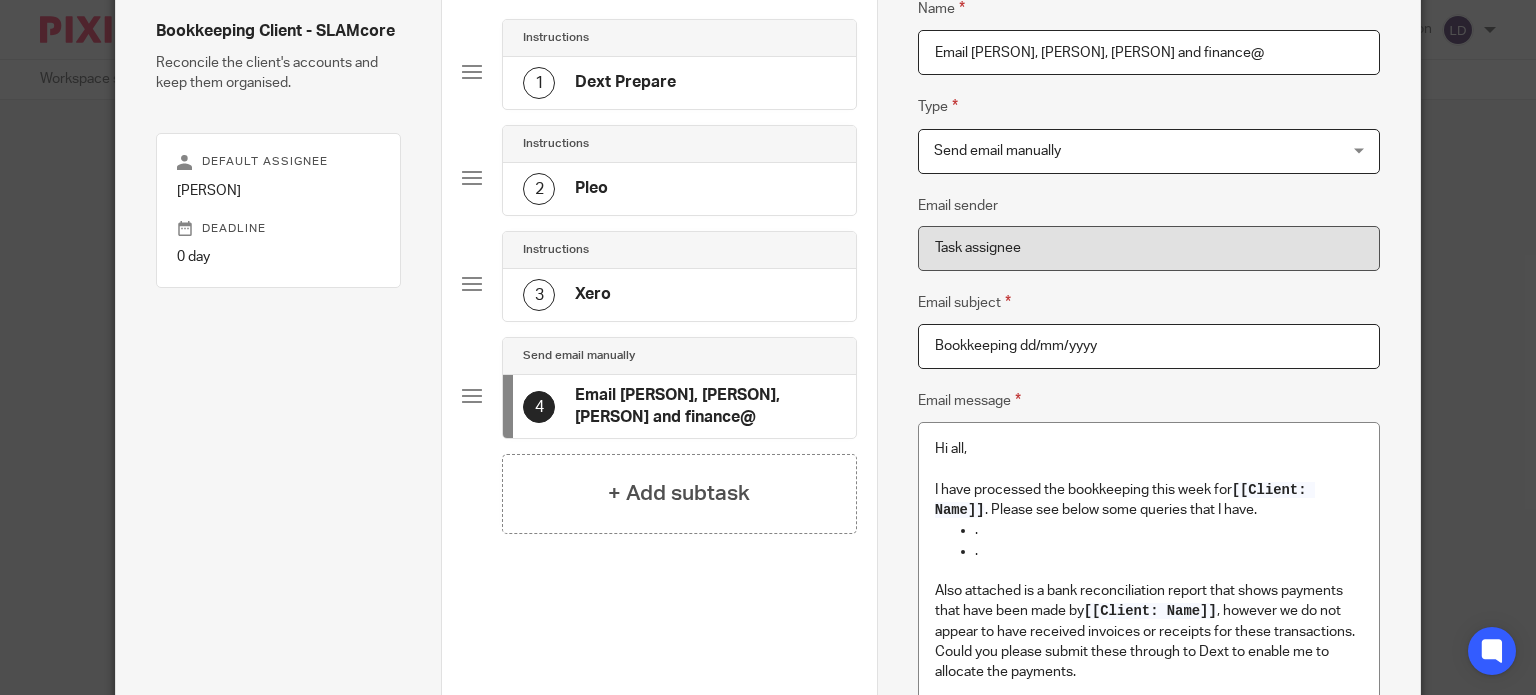 click on "Name
Dext Prepare
Type
Instructions
Instructions
Instructions
Send automated email
Send email manually
Internal deadline
JobTemplate::TaskInstruction
Instructions
ApprovalMax:  [[Client: ApprovalMax]]   Expenses are rare so they are collated and published weekly. Be super careful with due dates  - [PERSON] does use them to plan payment Invoices that come through '[PERSON]/[PERSON] Debit' - if you can't autofill then either leave in Dext until paid or mark as paid on date given so they don't show up as 'to pay' in Xero. All other invoices to draft (even if paid). All computer peripherals and premises expenses and all SSDs go to  Equipment small items Cameras and developer kits, any value, not expected to last so don't capitalise - they go to  Testing equipment Any  Robots  - capitalise as computer equipment OMNIPRESENT" at bounding box center [1148, 516] 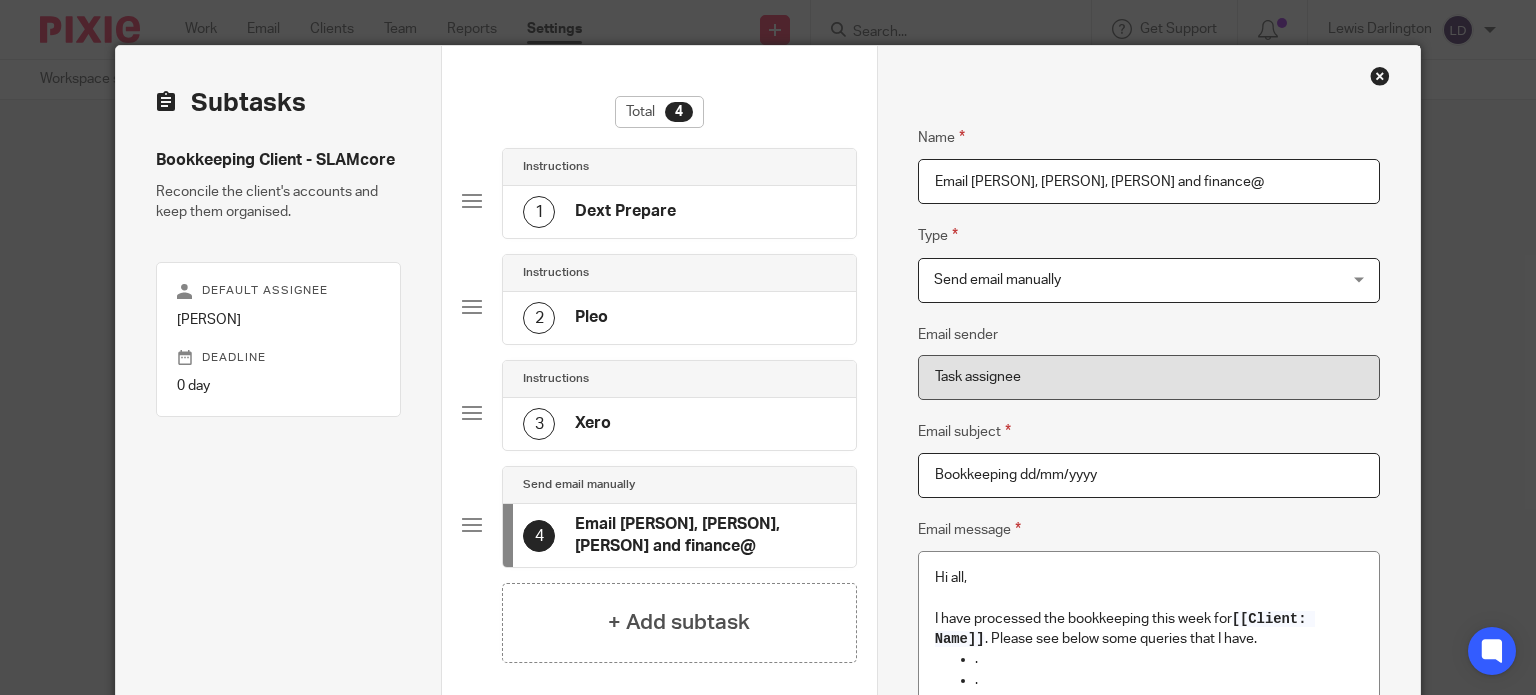 scroll, scrollTop: 0, scrollLeft: 0, axis: both 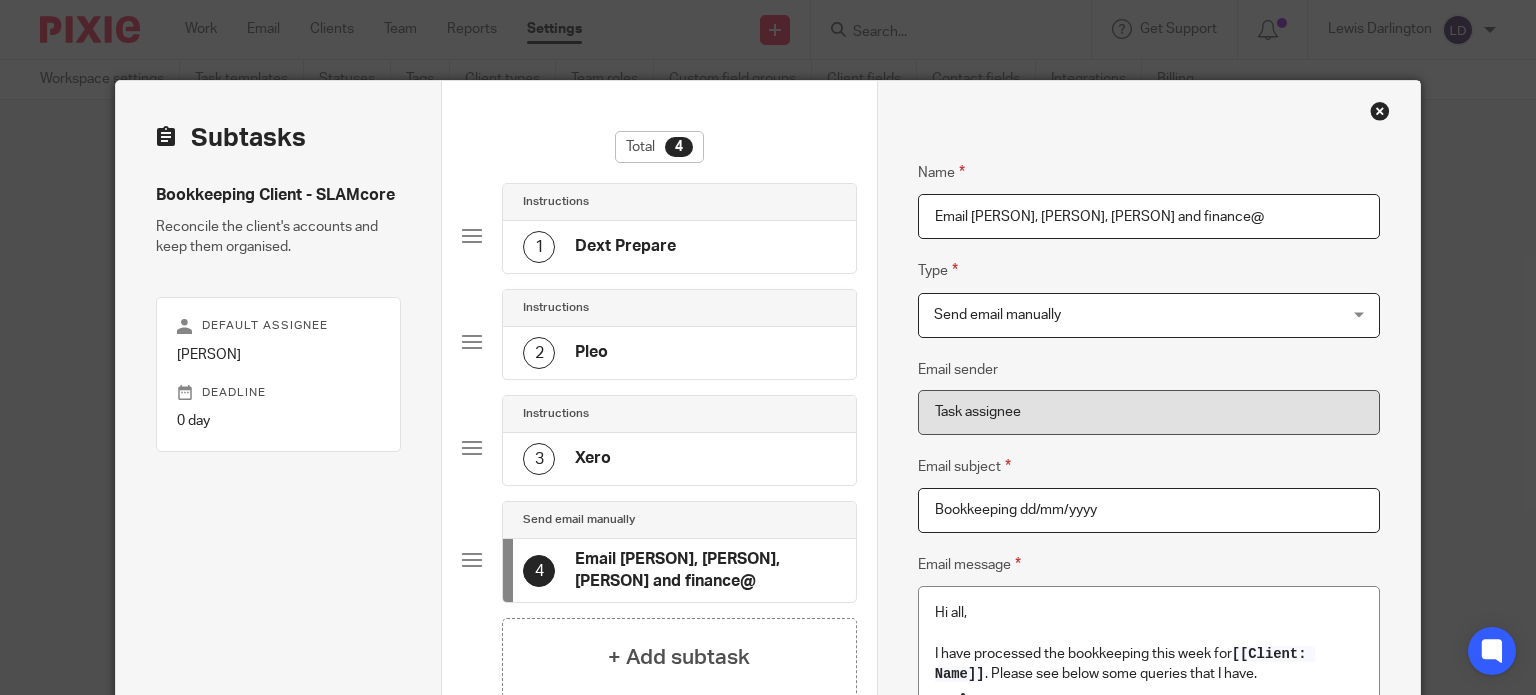 drag, startPoint x: 1101, startPoint y: 221, endPoint x: 1060, endPoint y: 215, distance: 41.4367 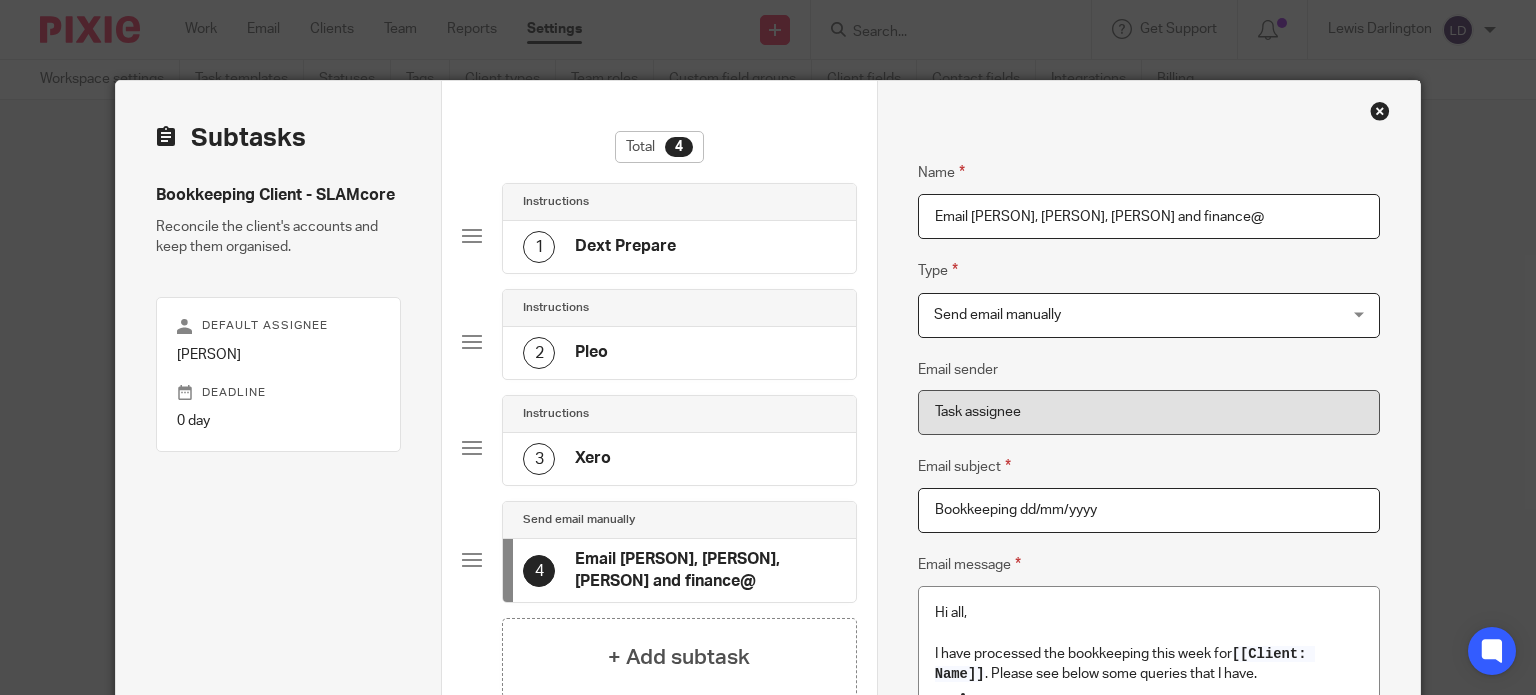 click on "Email Eleanore, Mitch, Josh and finance@" at bounding box center [1149, 216] 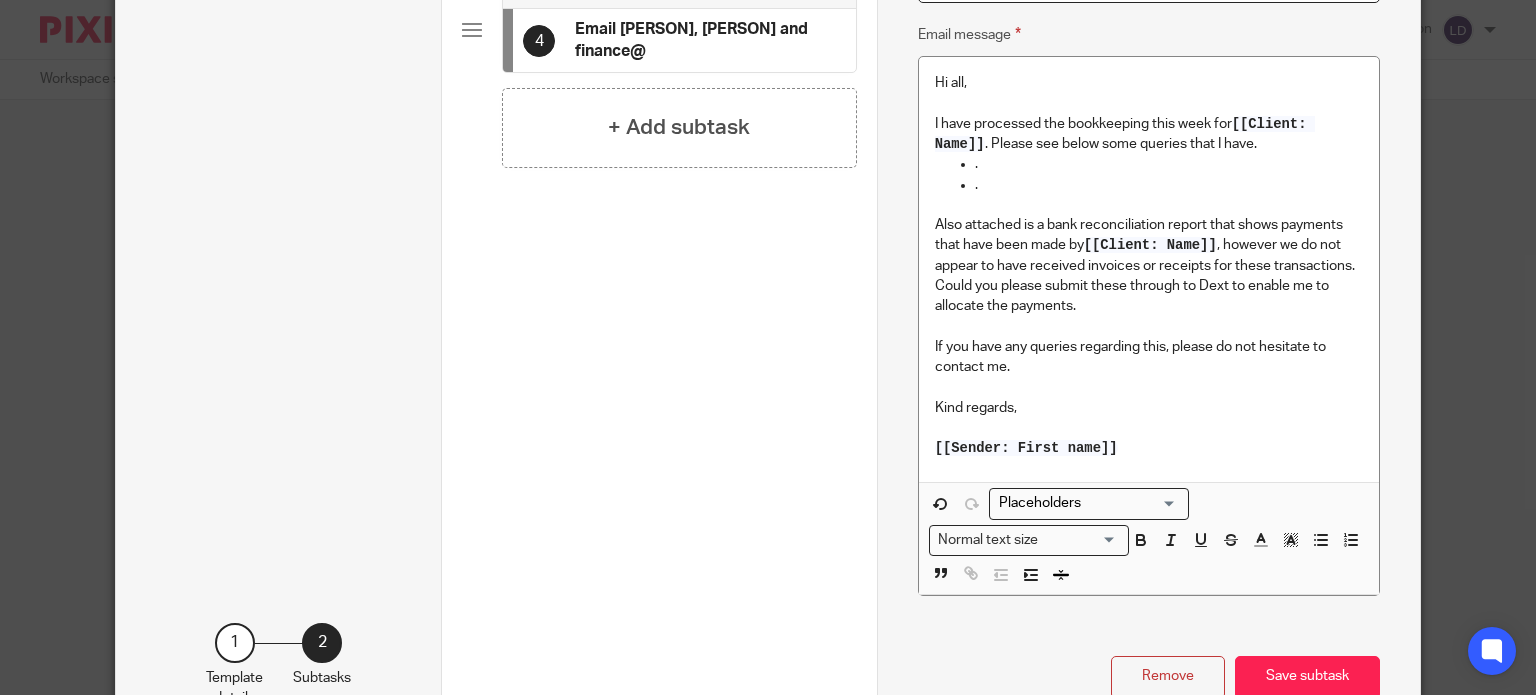 scroll, scrollTop: 664, scrollLeft: 0, axis: vertical 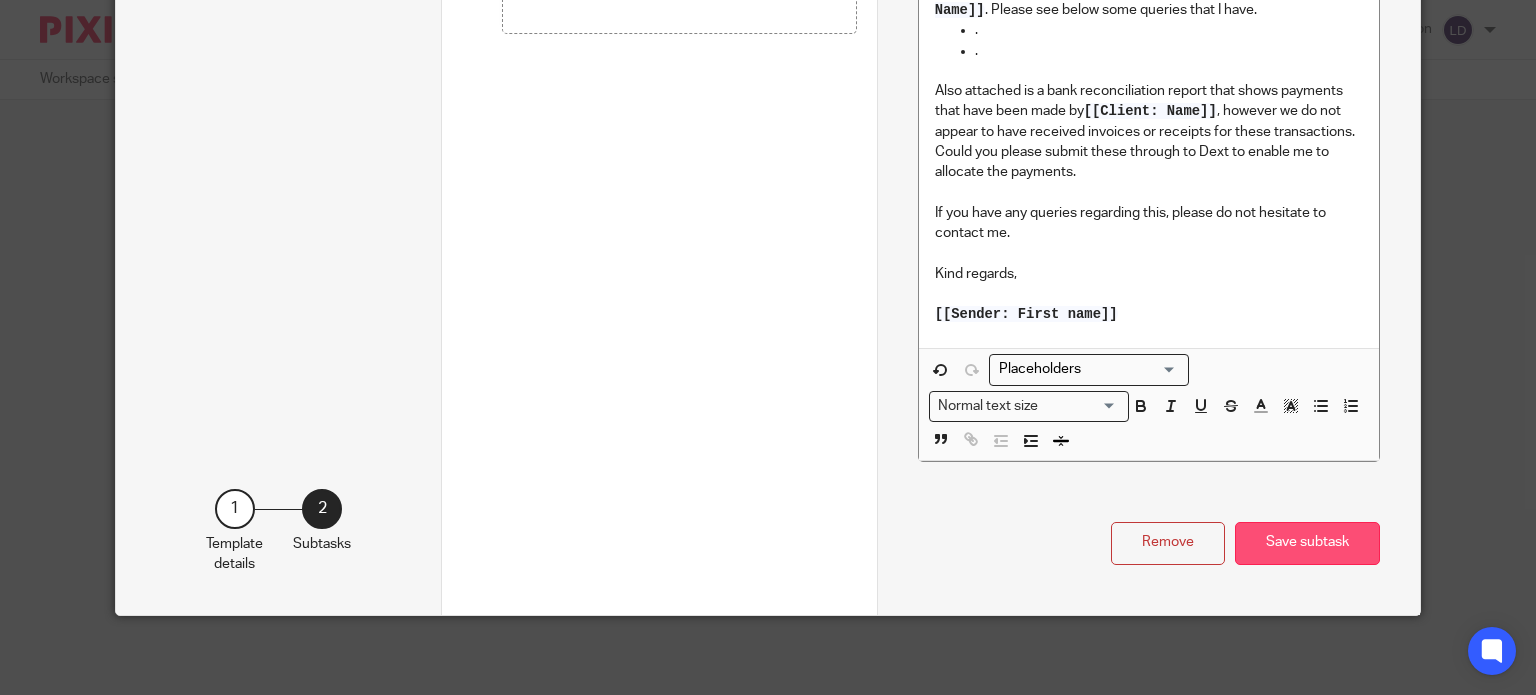 type on "Email Eleanore, Mitch and finance@" 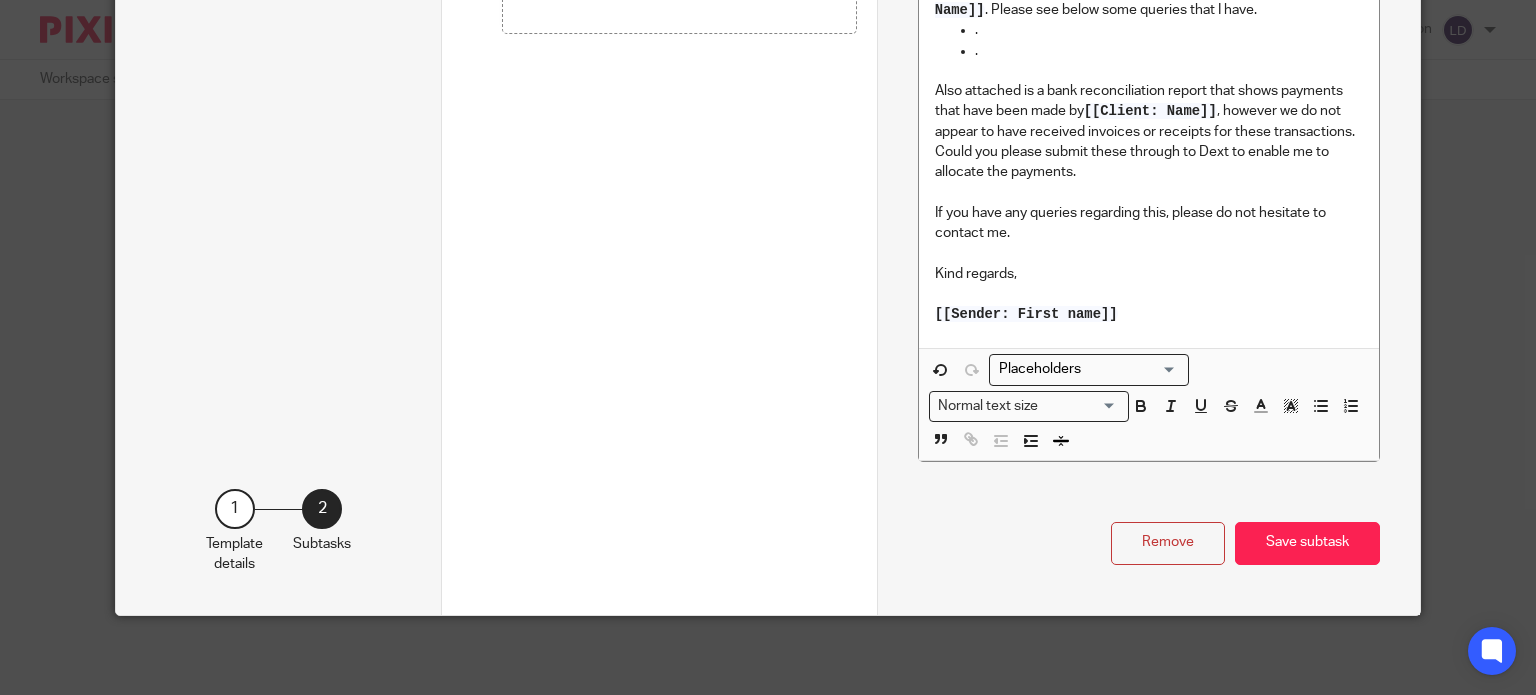 click on "Save subtask" at bounding box center [1307, 543] 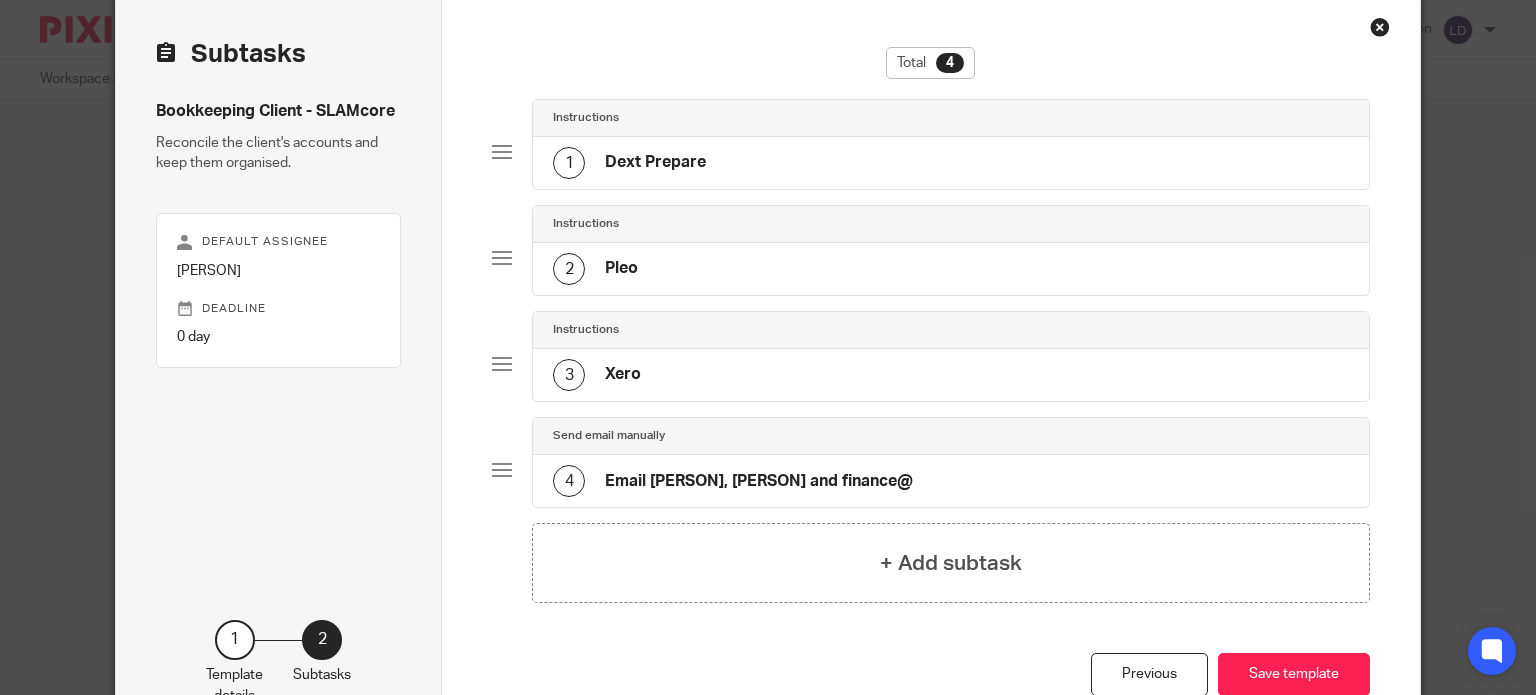 scroll, scrollTop: 46, scrollLeft: 0, axis: vertical 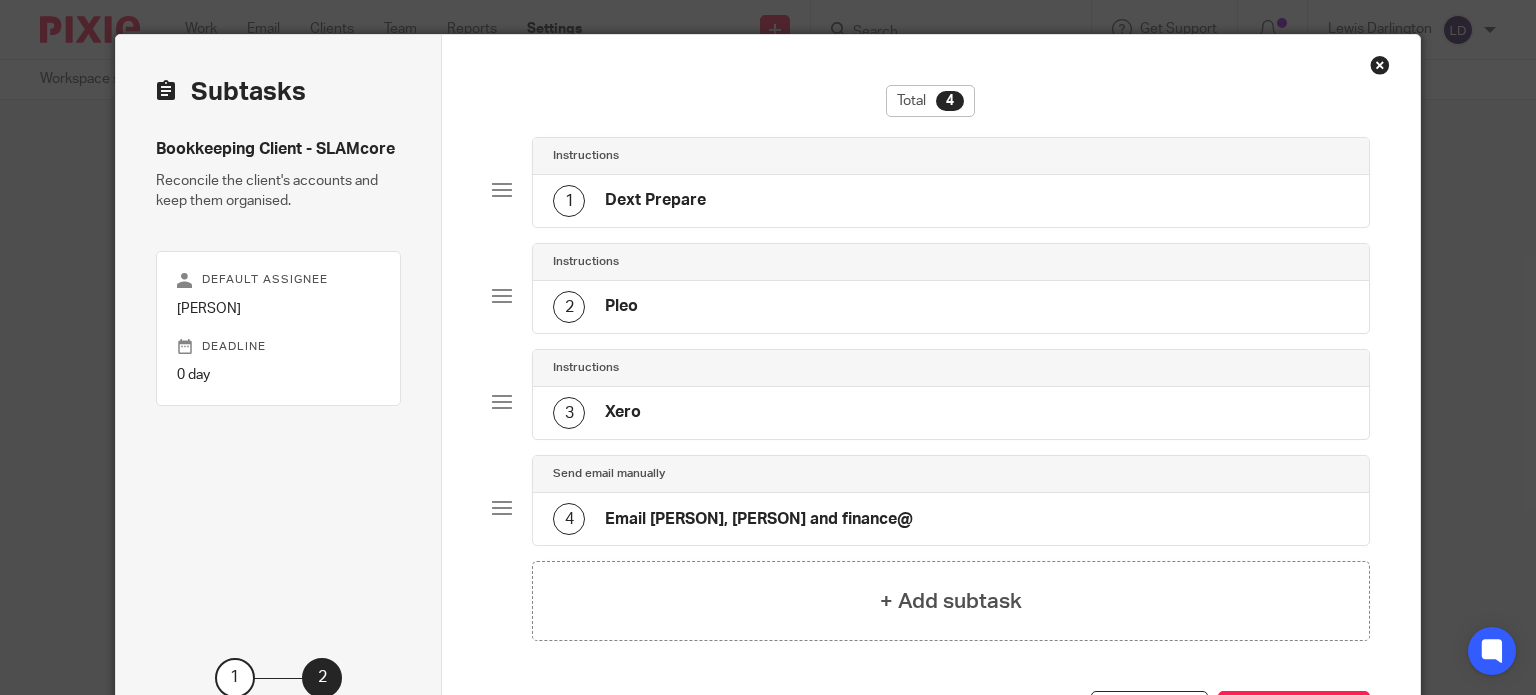 click on "3
Xero" 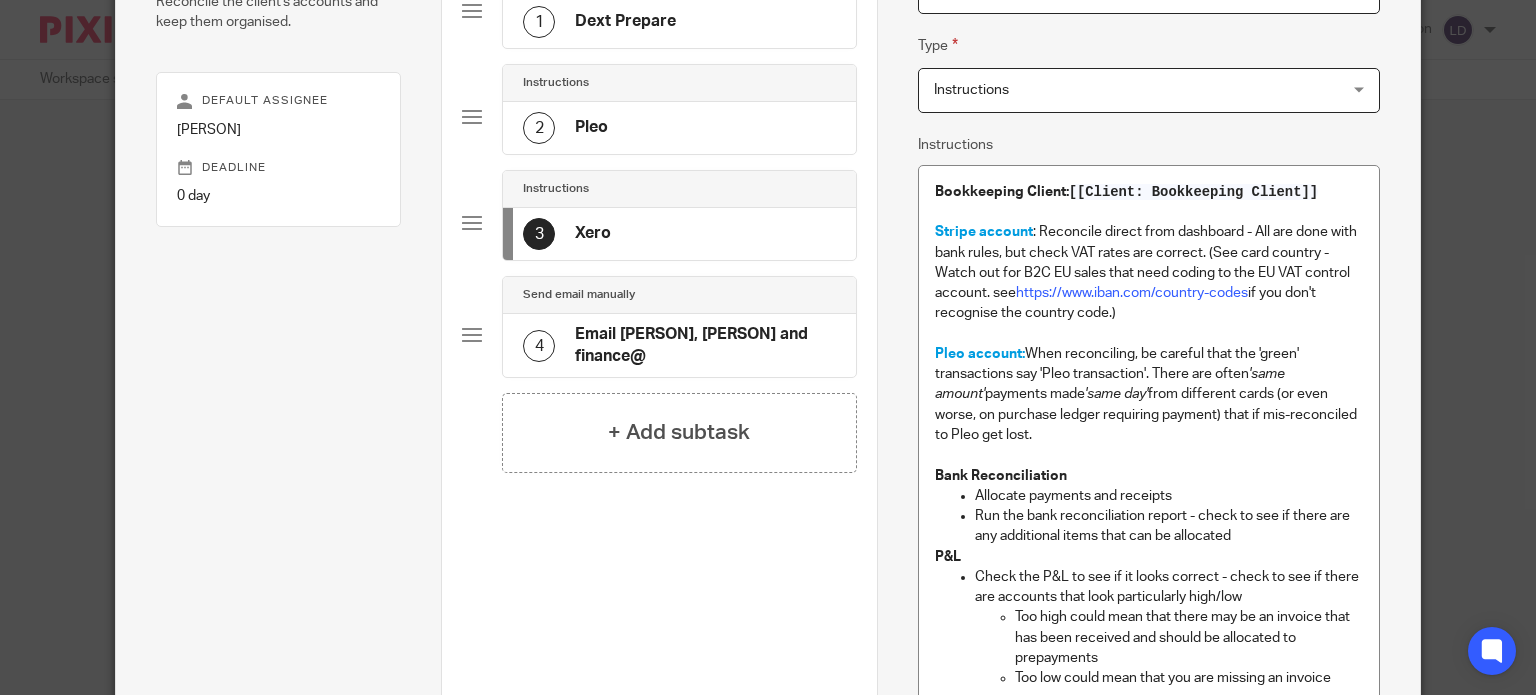 scroll, scrollTop: 46, scrollLeft: 0, axis: vertical 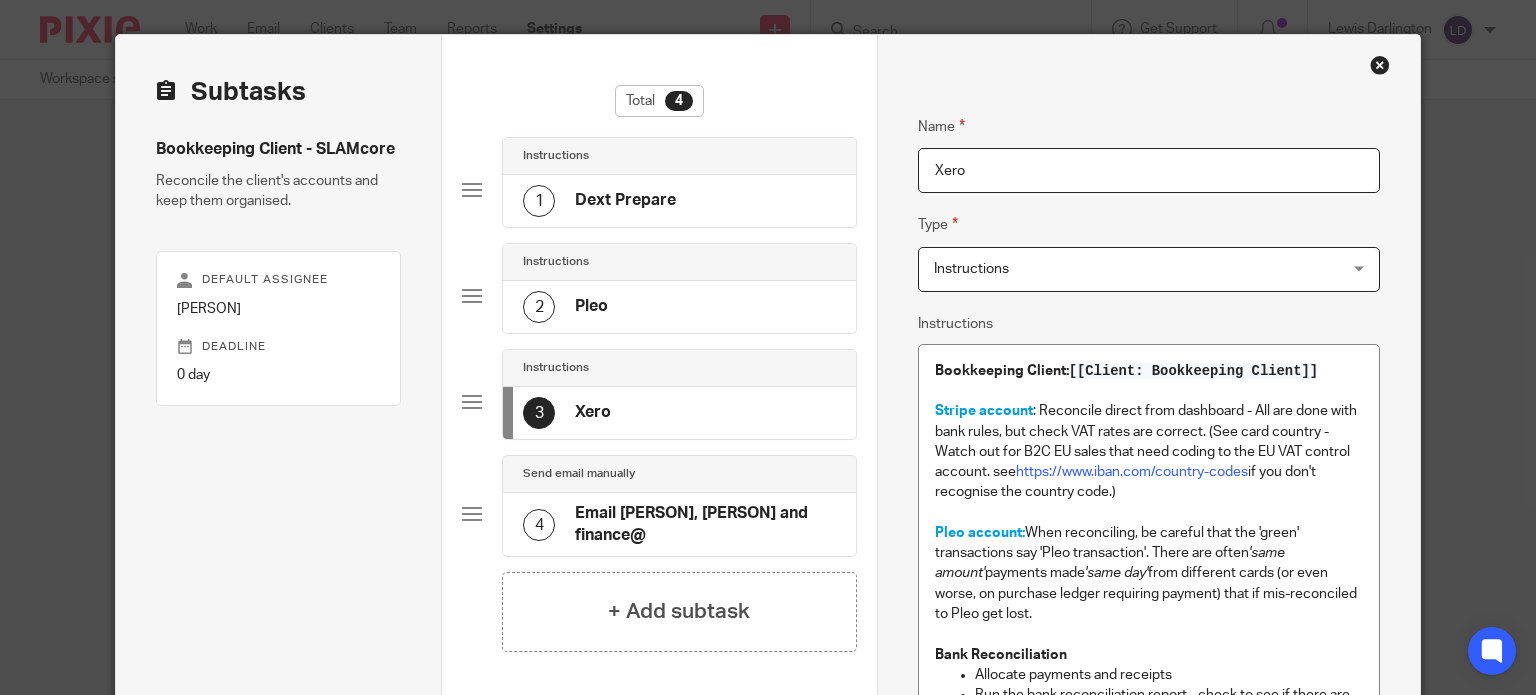 click on "1
Dext Prepare" 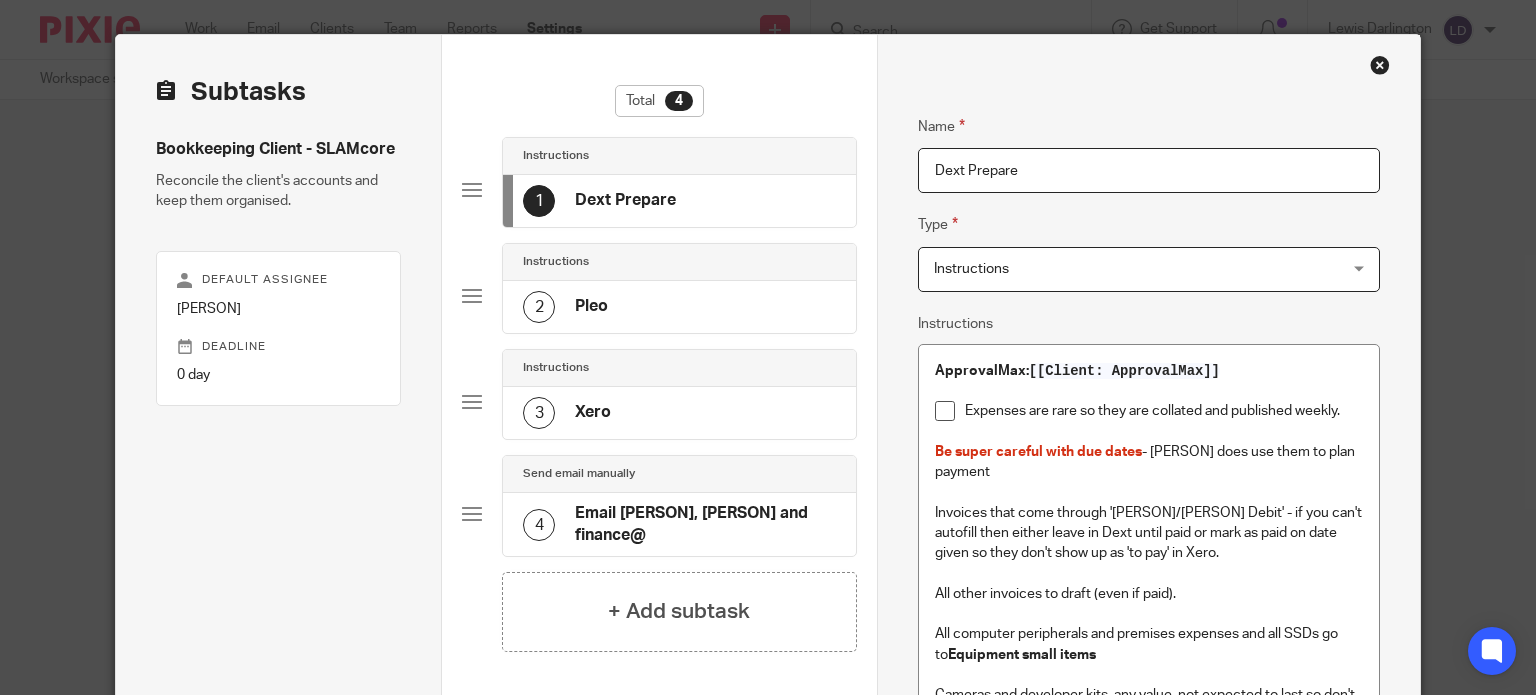 click on "2
Pleo" 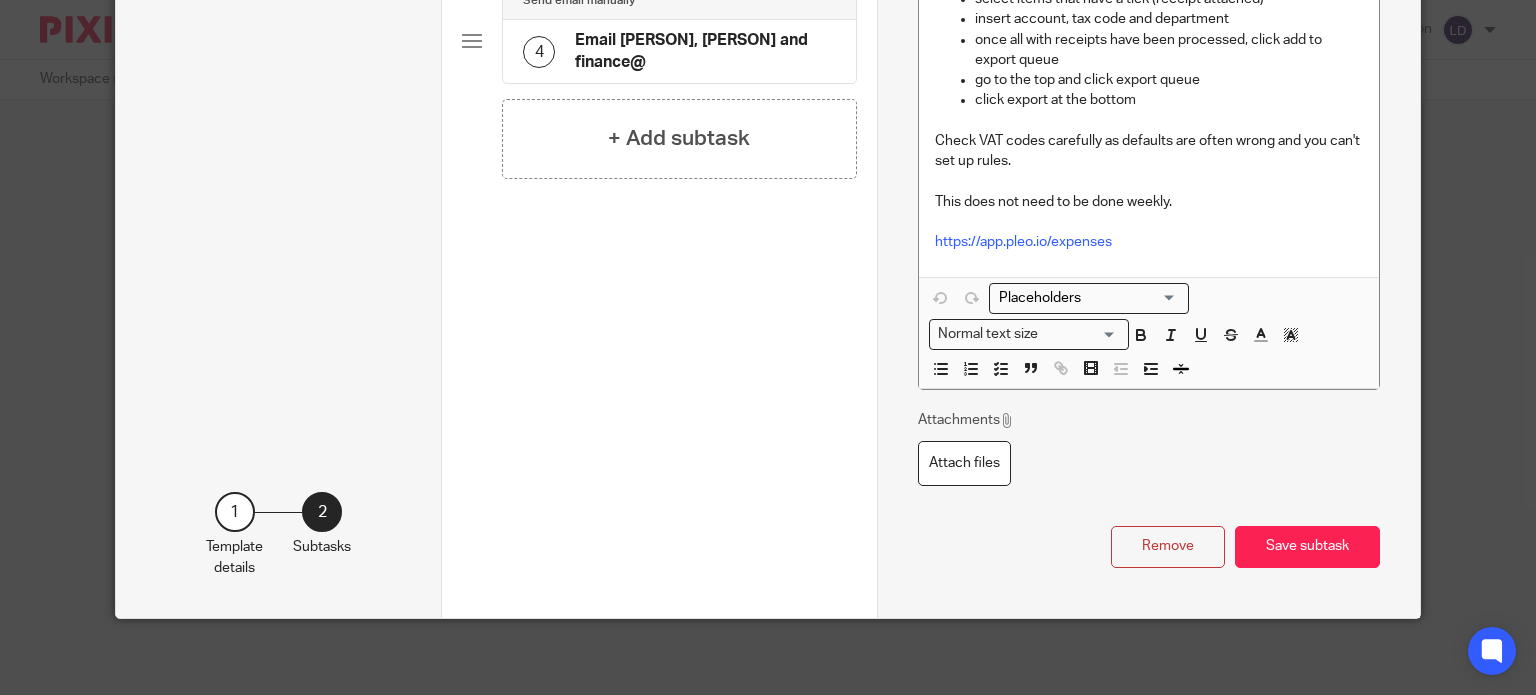 click on "Save subtask" at bounding box center [1307, 547] 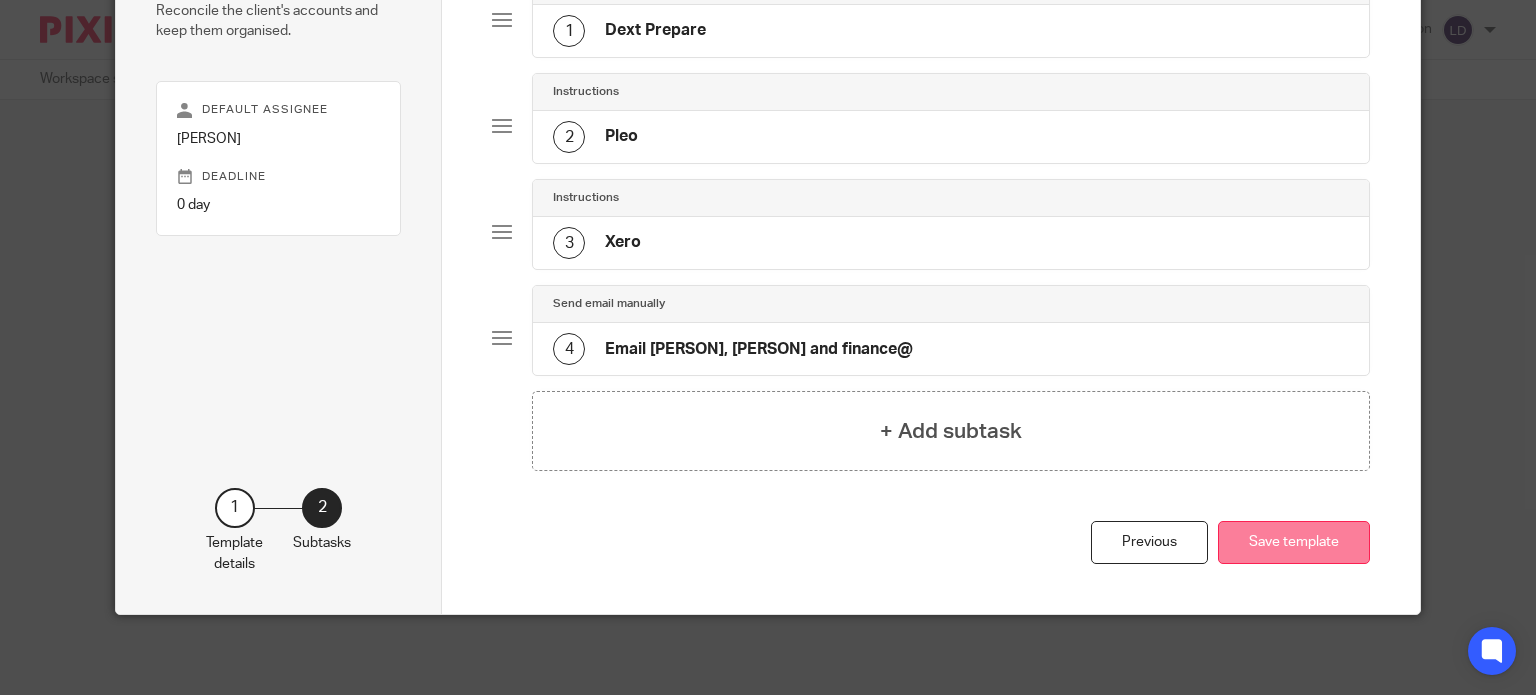 scroll, scrollTop: 212, scrollLeft: 0, axis: vertical 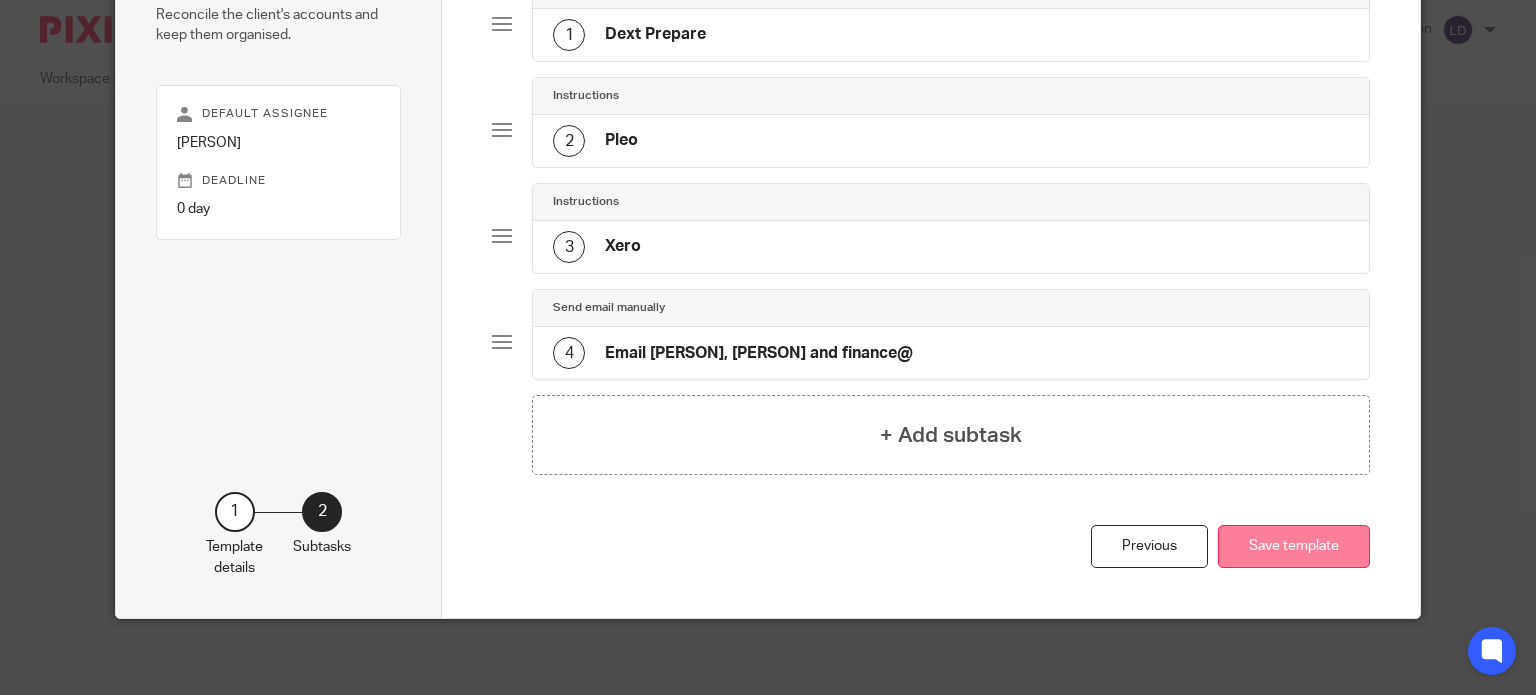 click on "Save template" at bounding box center [1294, 546] 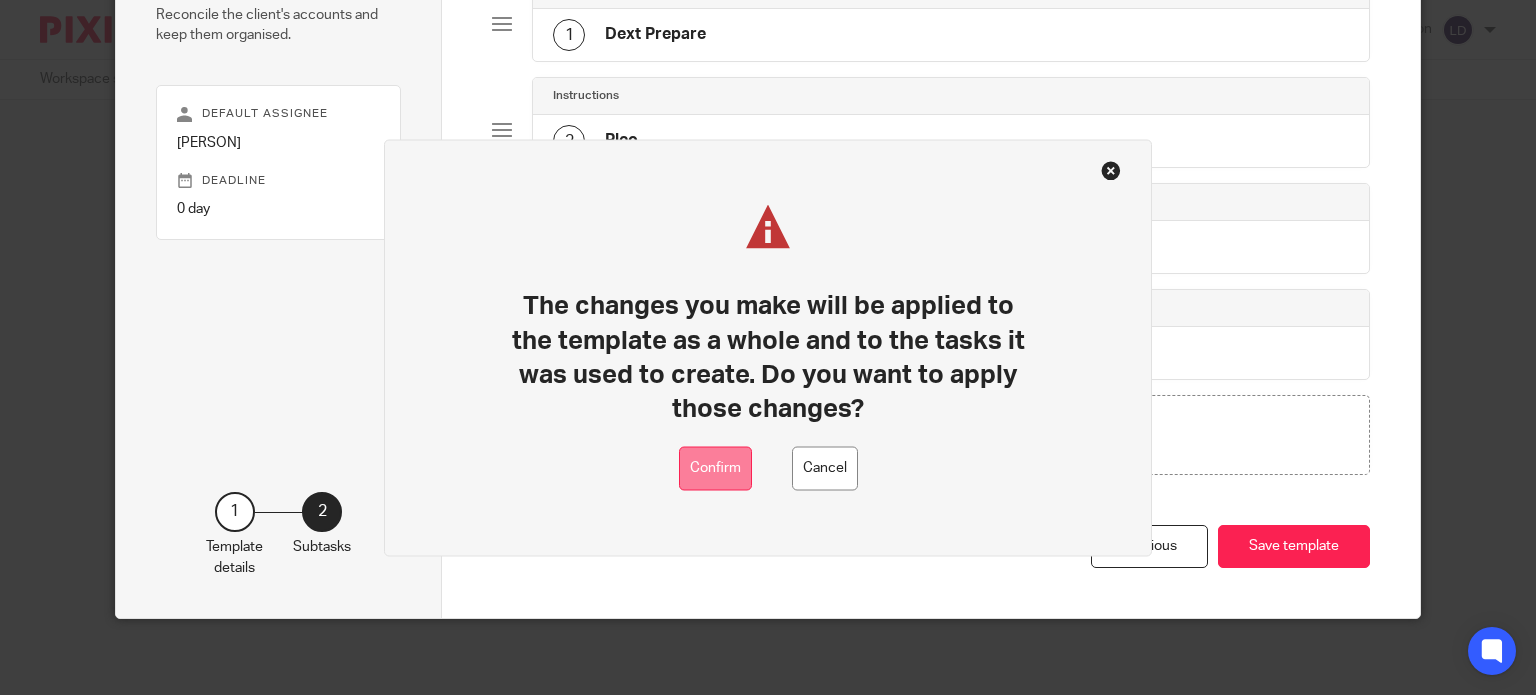click on "Confirm" at bounding box center [715, 468] 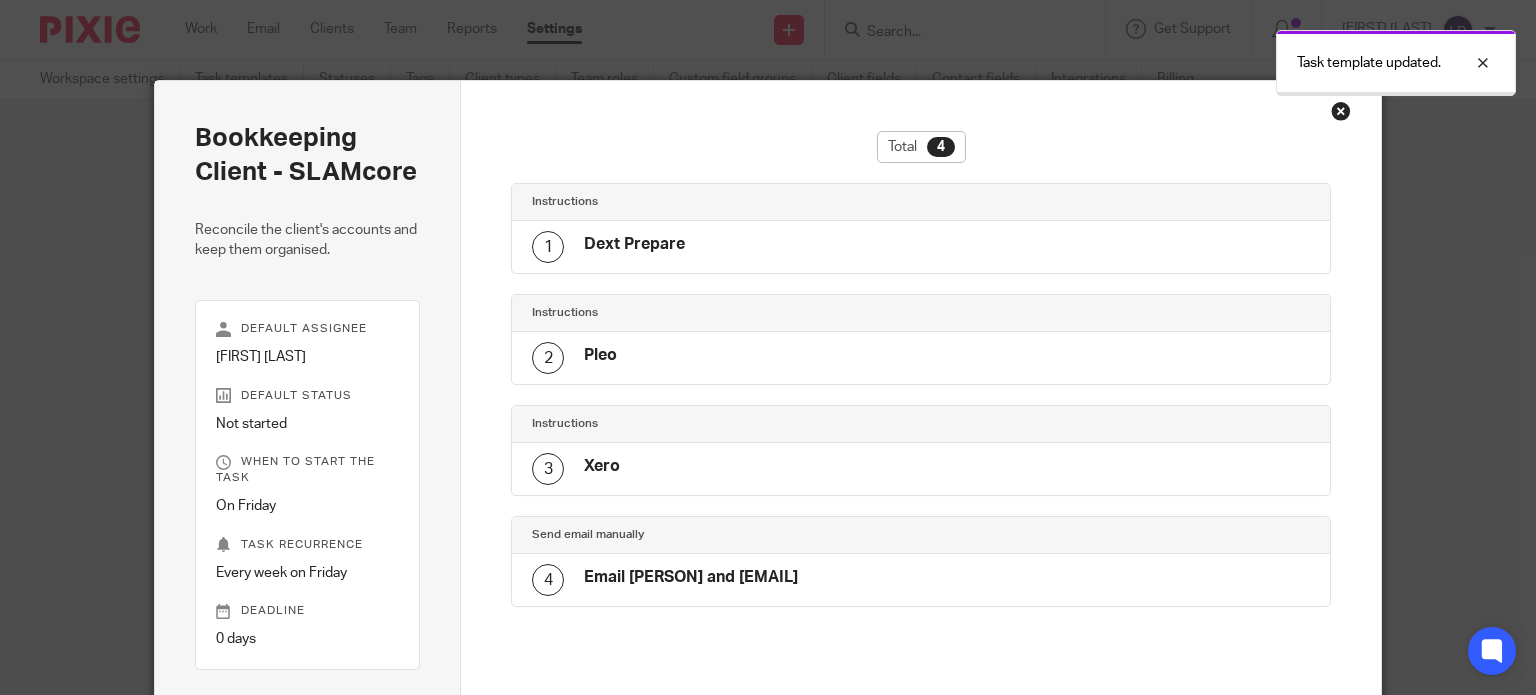 scroll, scrollTop: 0, scrollLeft: 0, axis: both 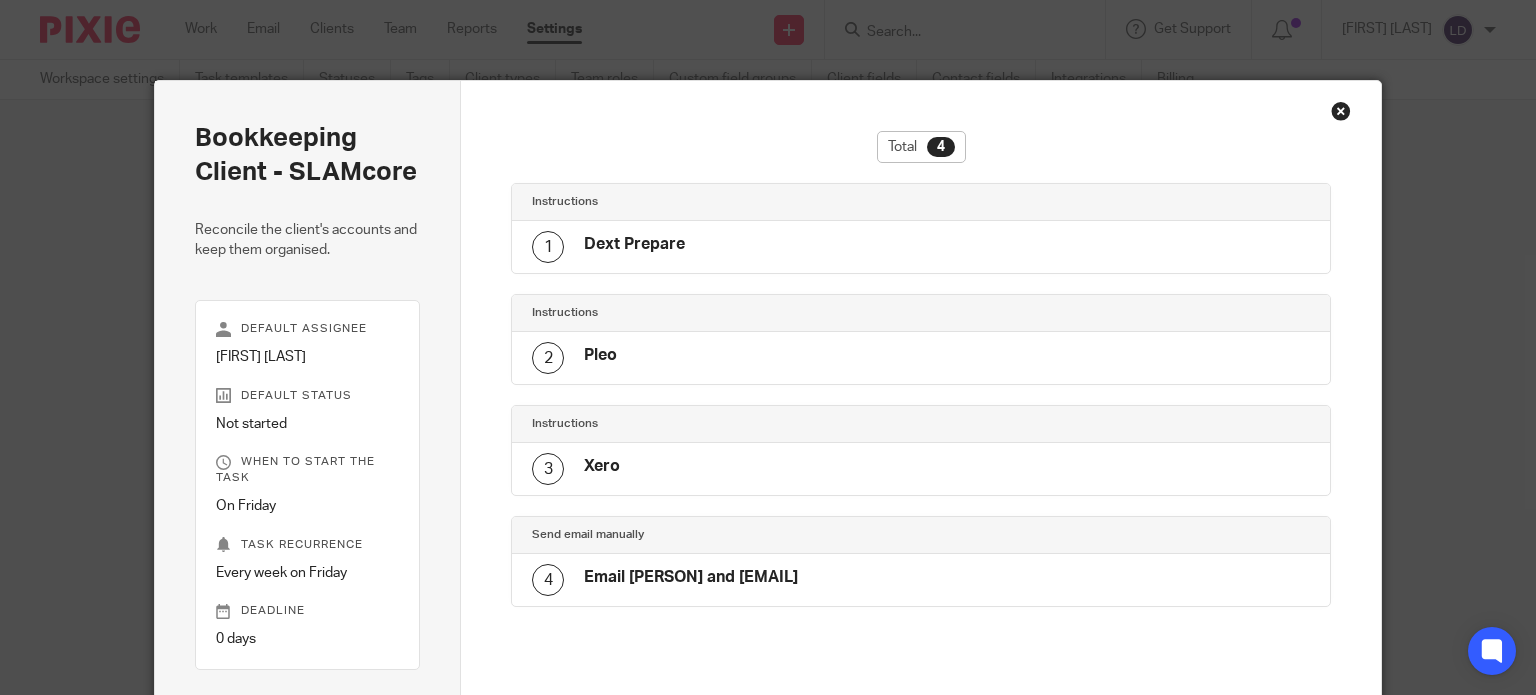 click at bounding box center (1341, 111) 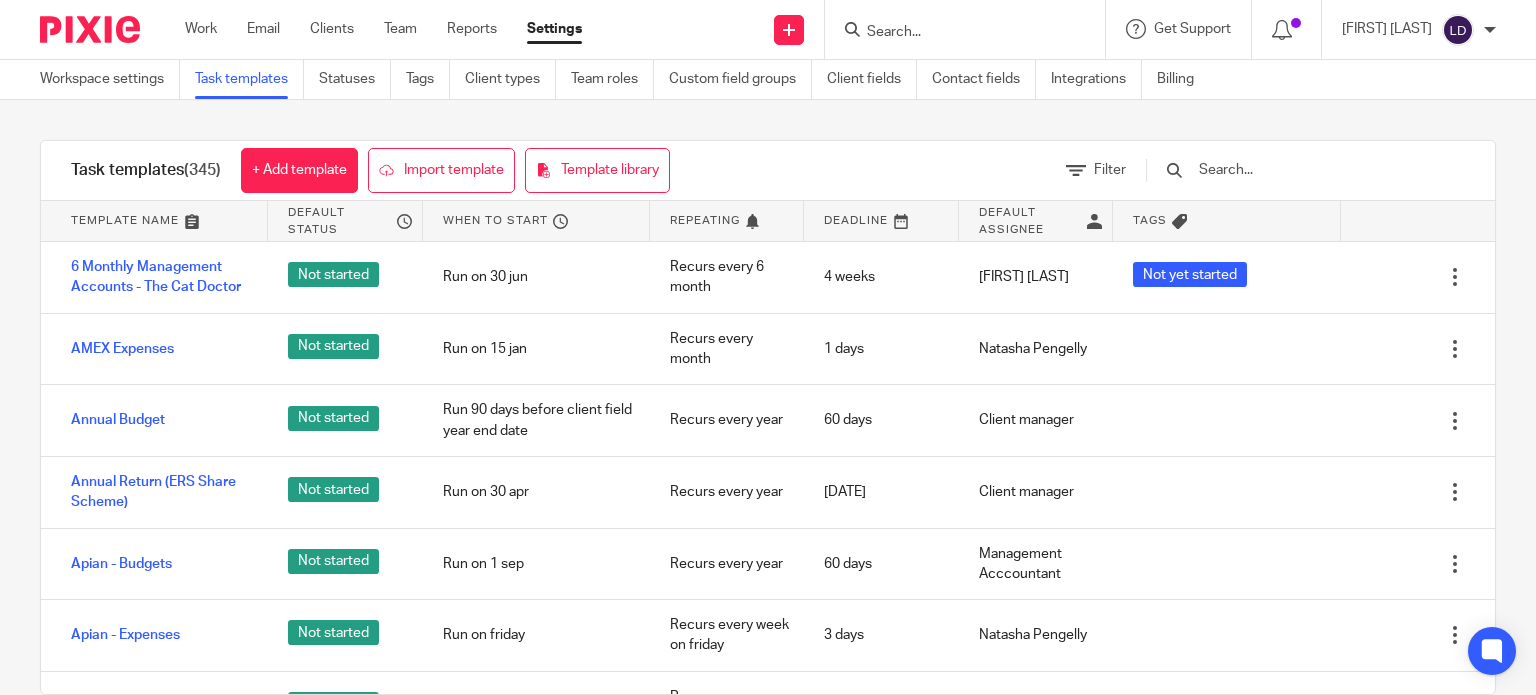 scroll, scrollTop: 0, scrollLeft: 0, axis: both 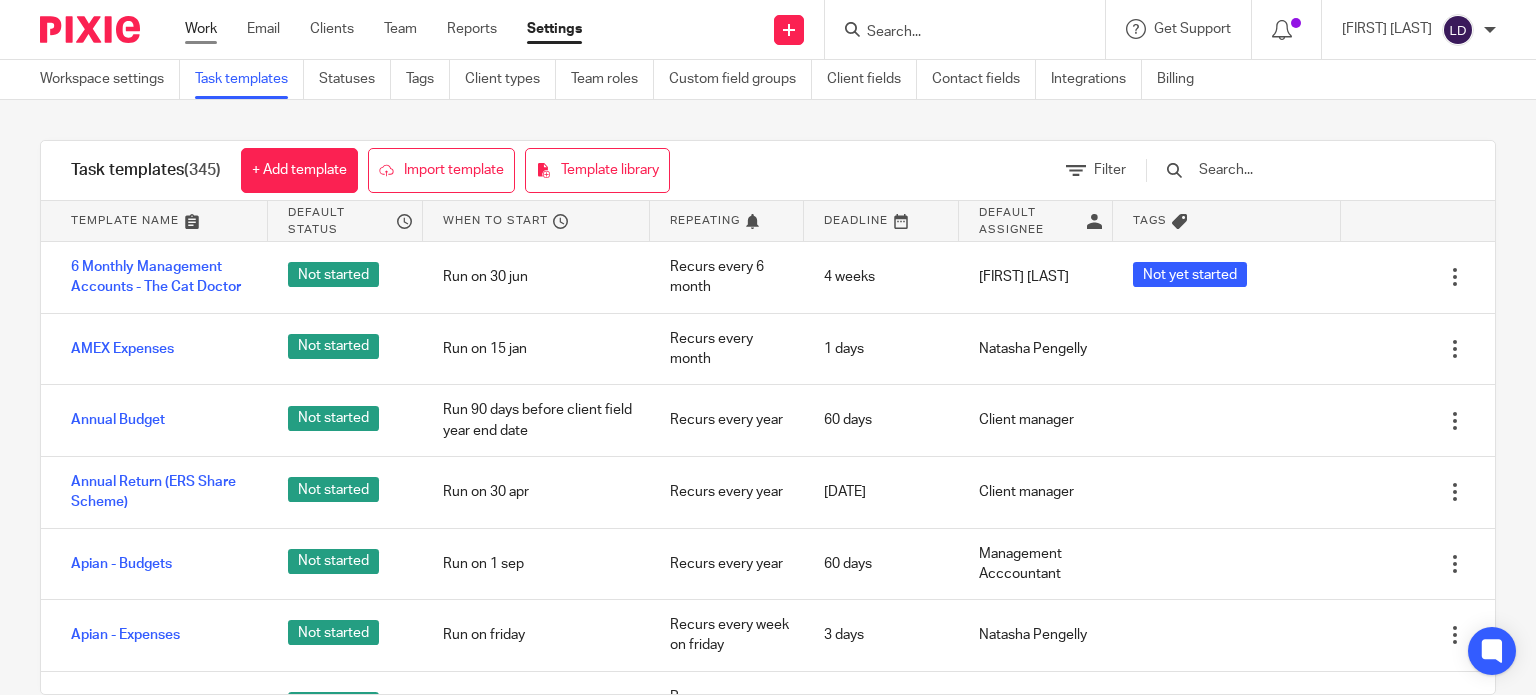 click on "Work" at bounding box center (201, 29) 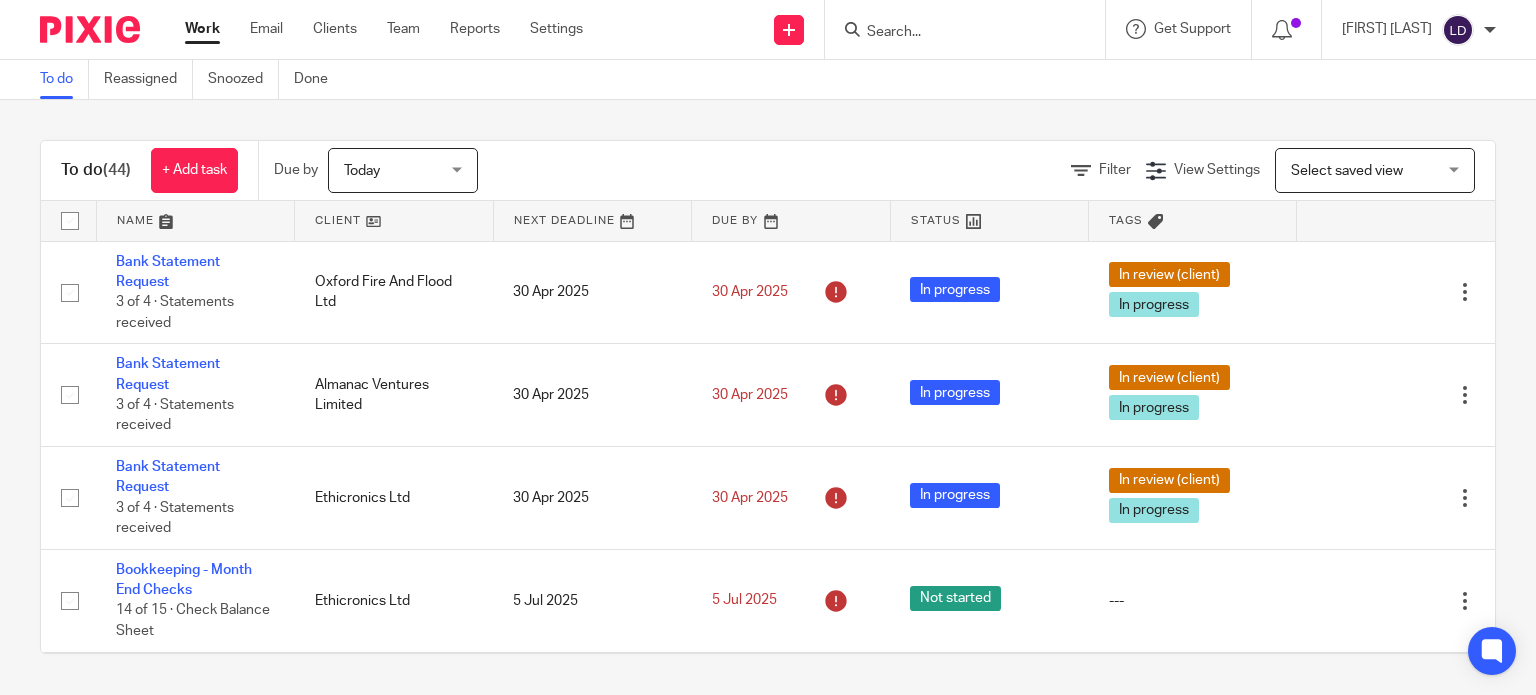 scroll, scrollTop: 0, scrollLeft: 0, axis: both 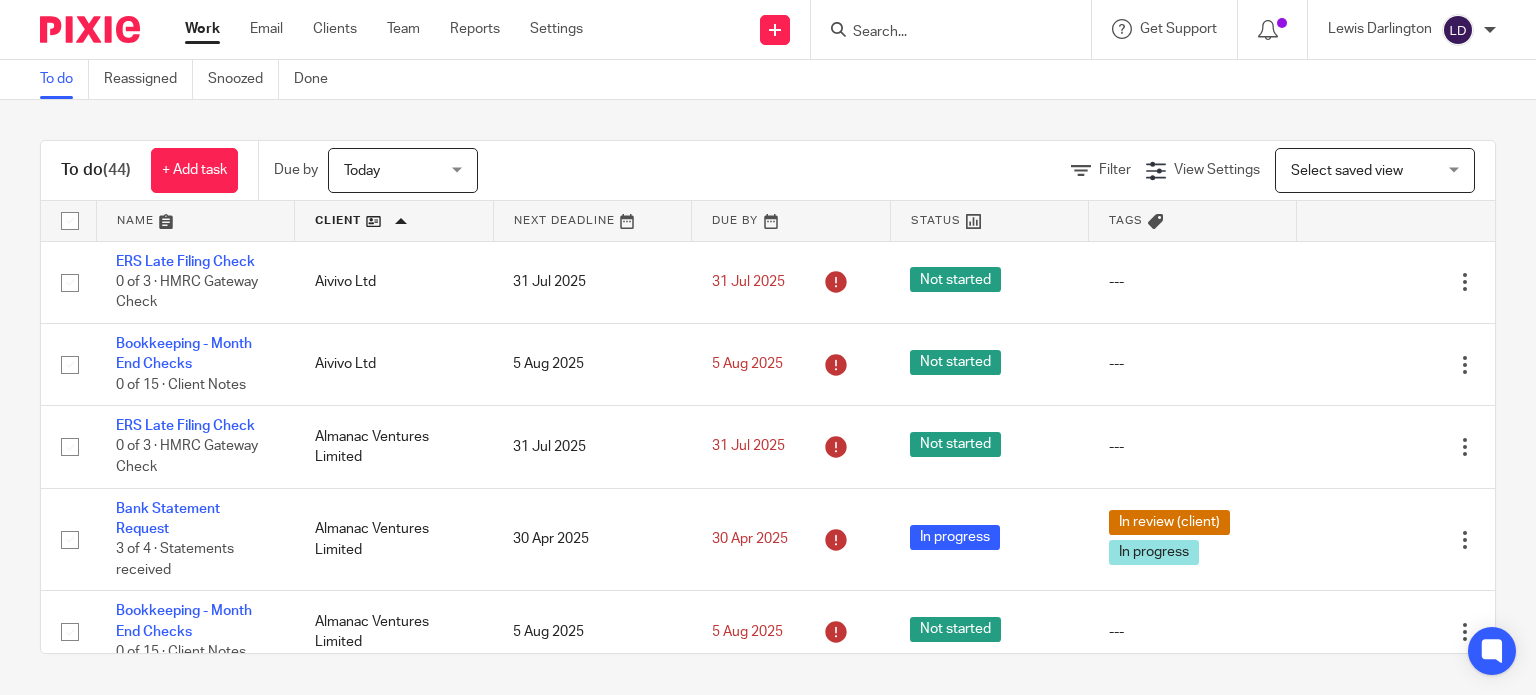 click at bounding box center [941, 33] 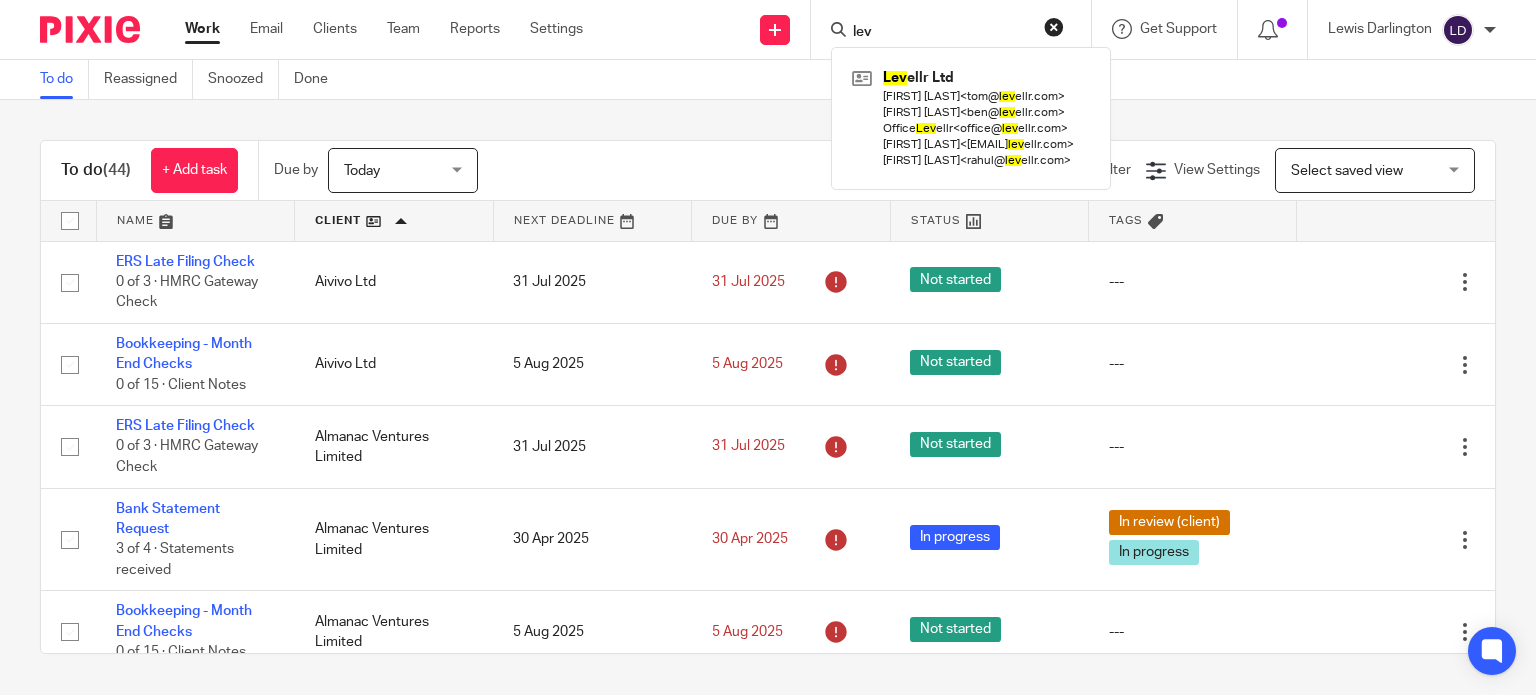type on "lev" 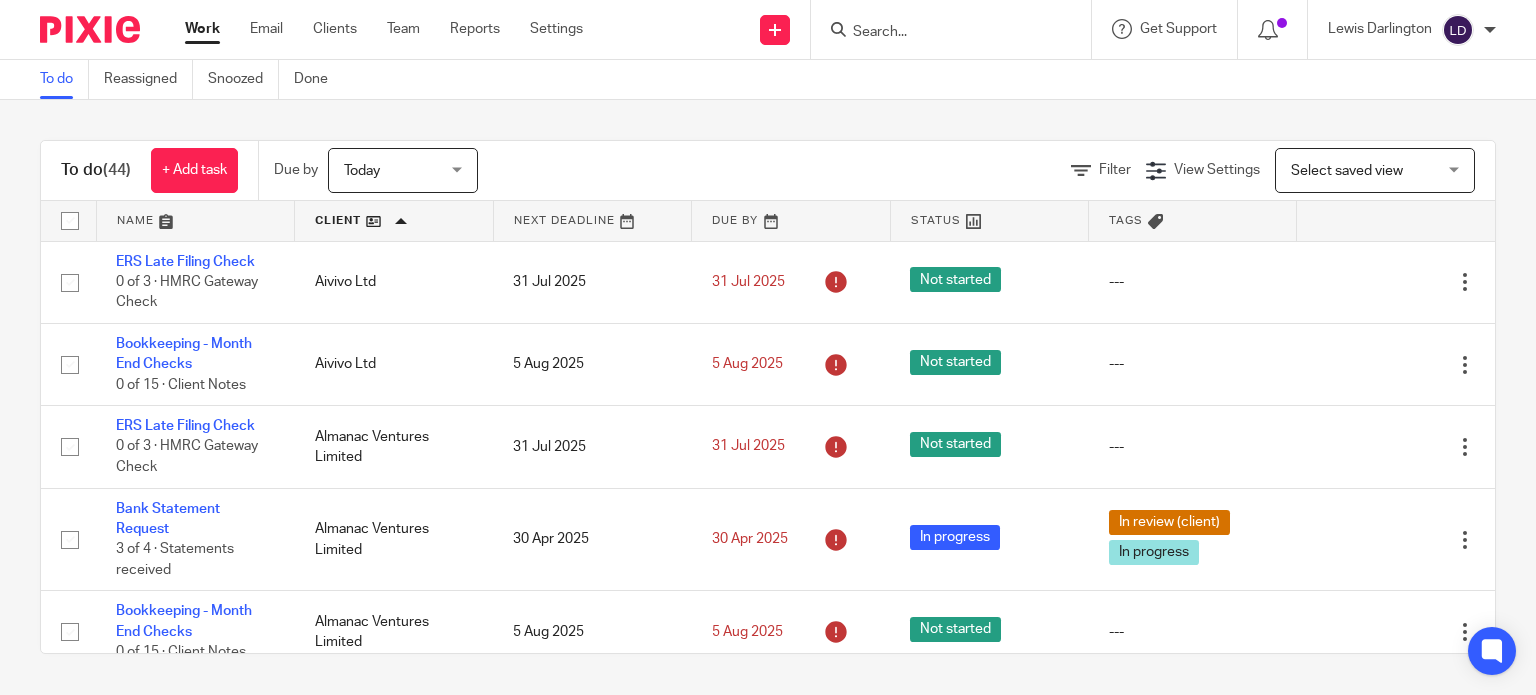 click at bounding box center (941, 33) 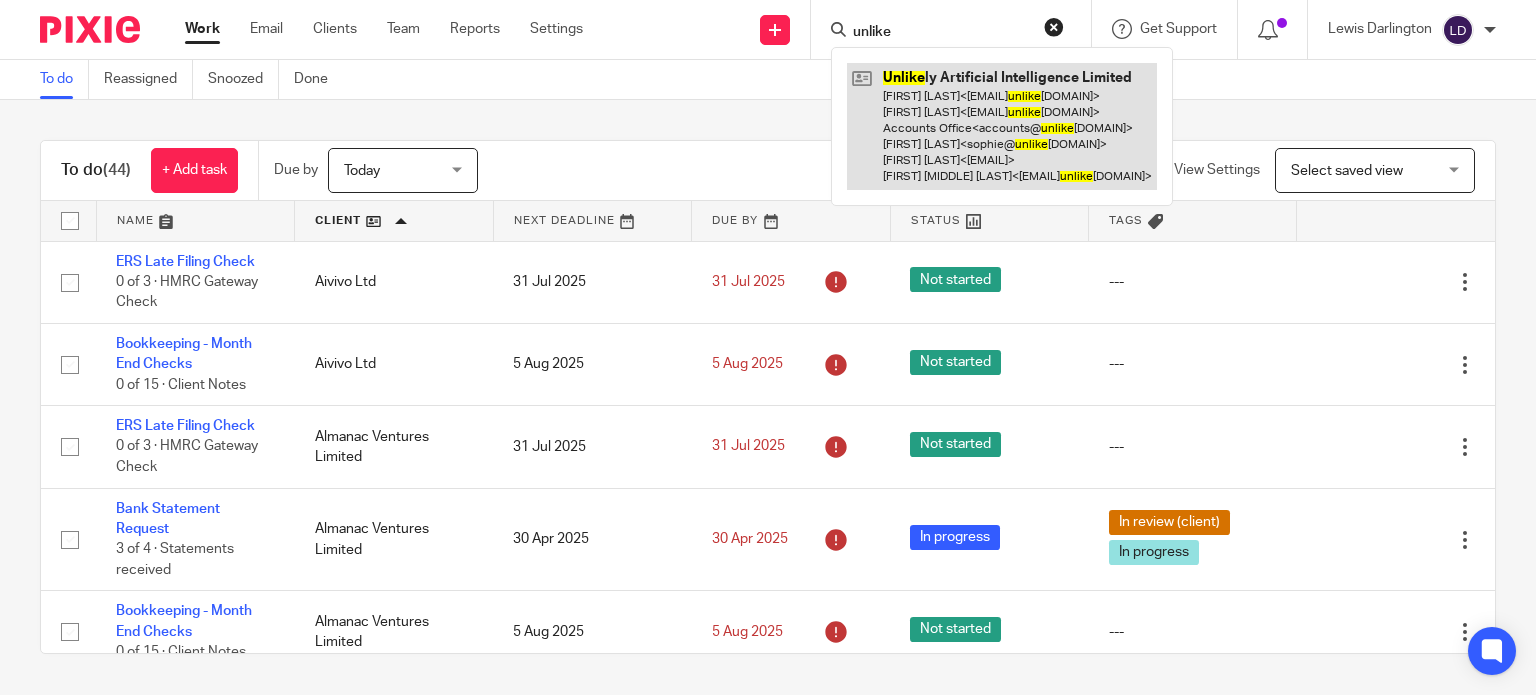 type on "unlike" 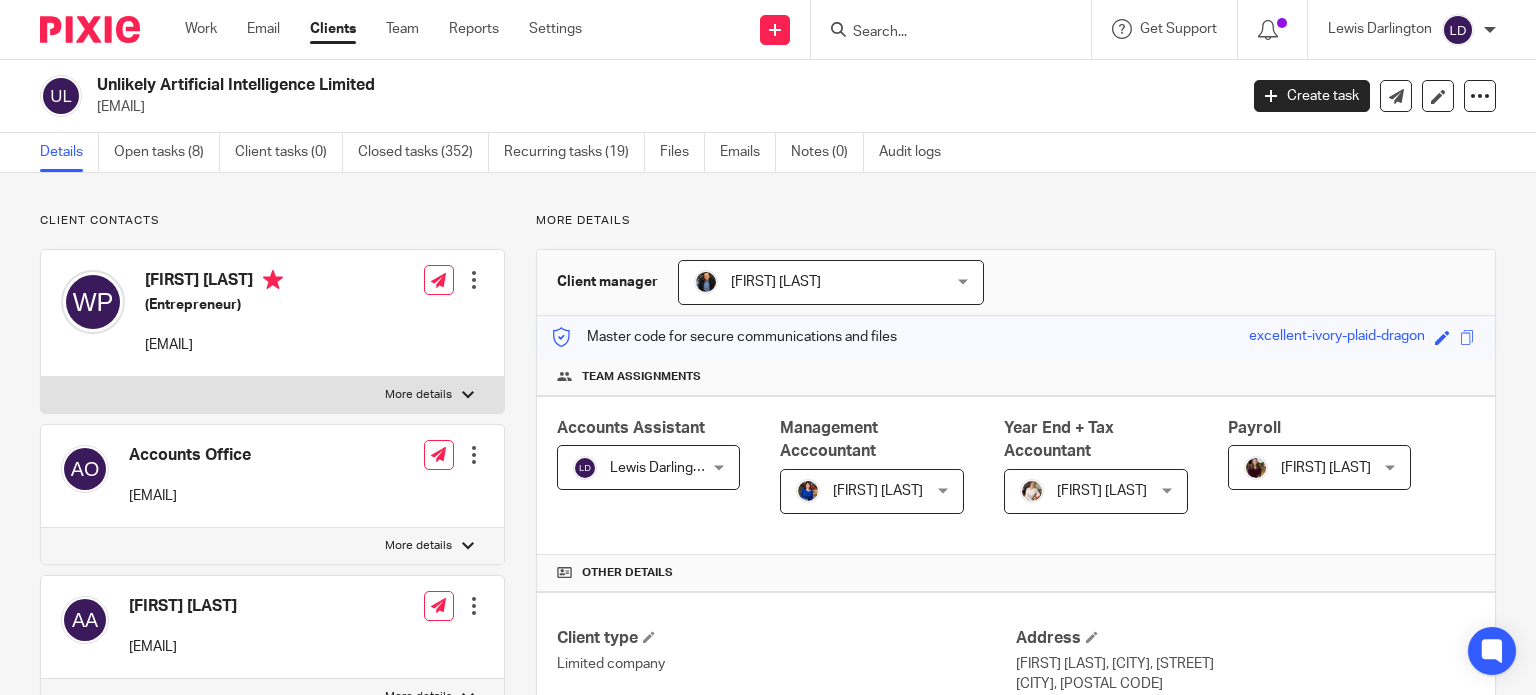 scroll, scrollTop: 0, scrollLeft: 0, axis: both 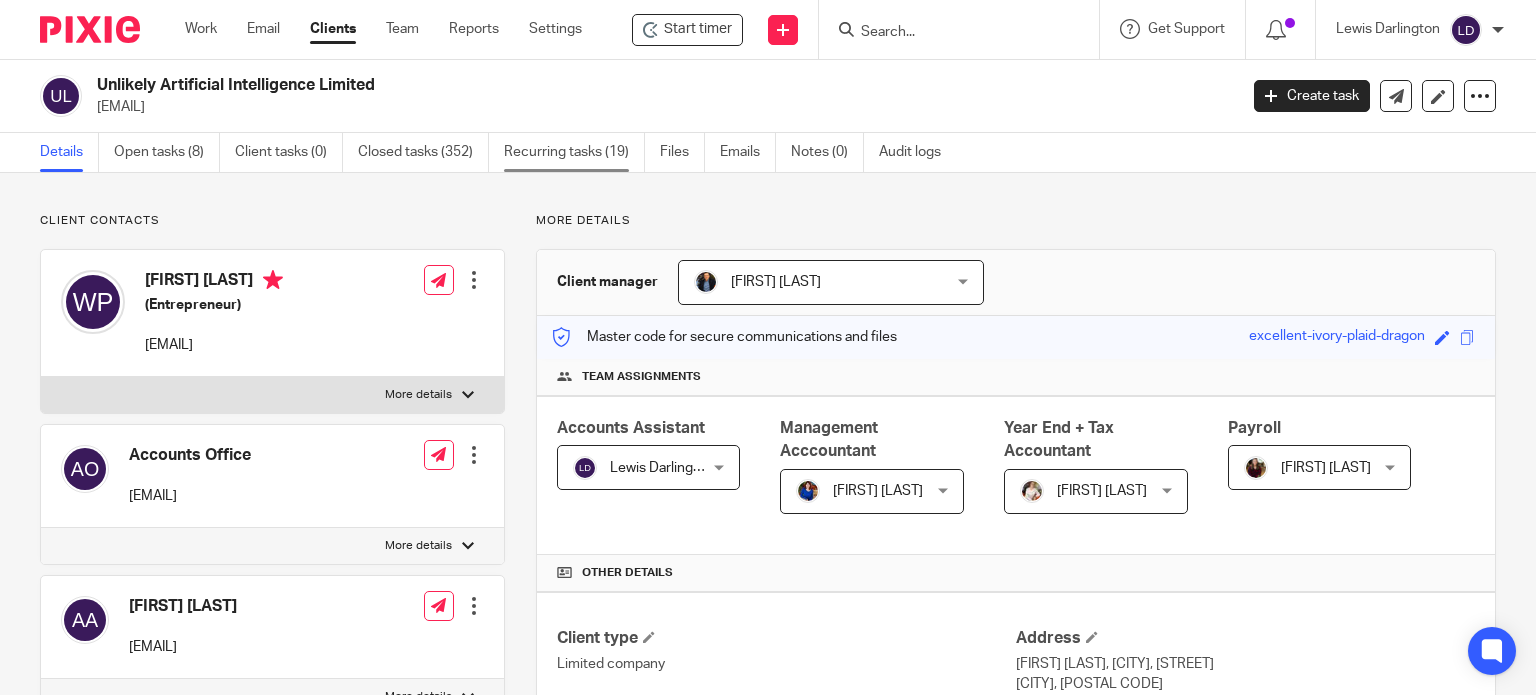 click on "Recurring tasks (19)" at bounding box center [574, 152] 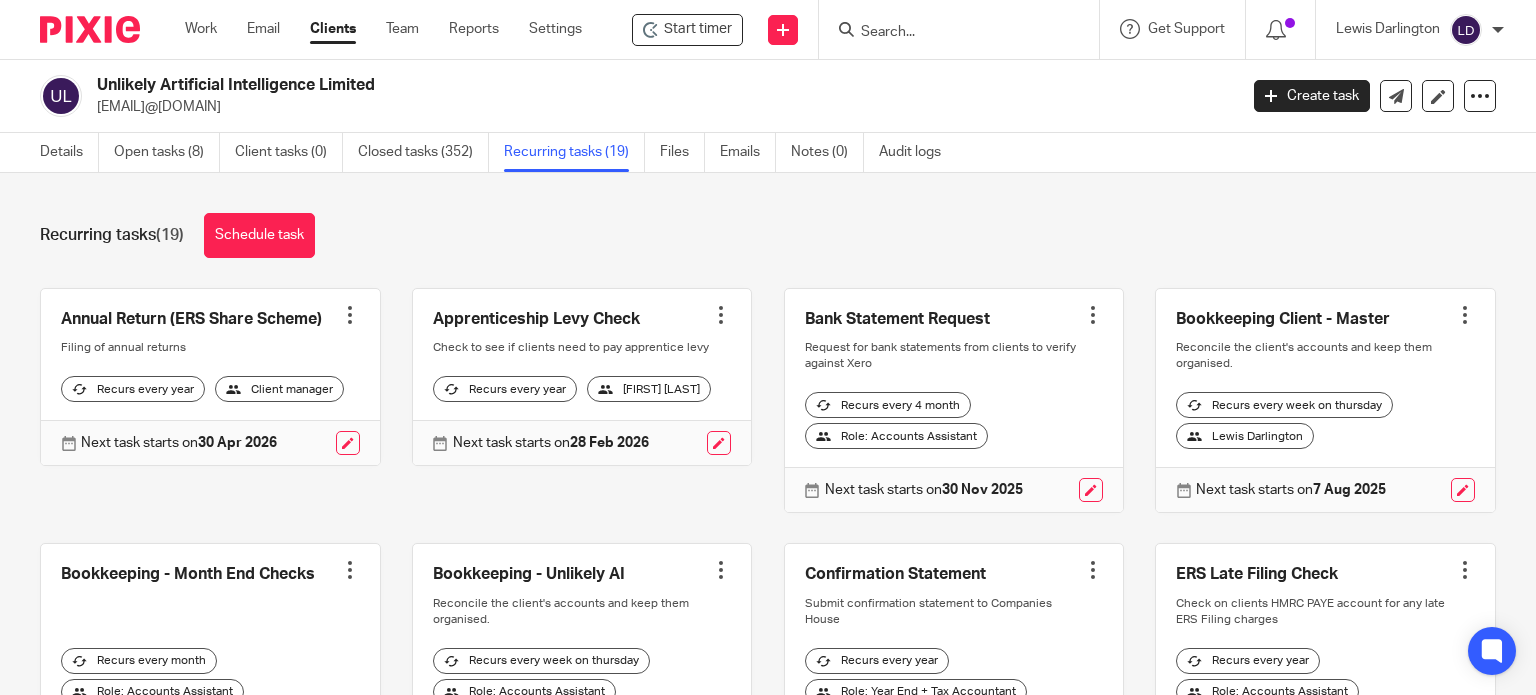 scroll, scrollTop: 0, scrollLeft: 0, axis: both 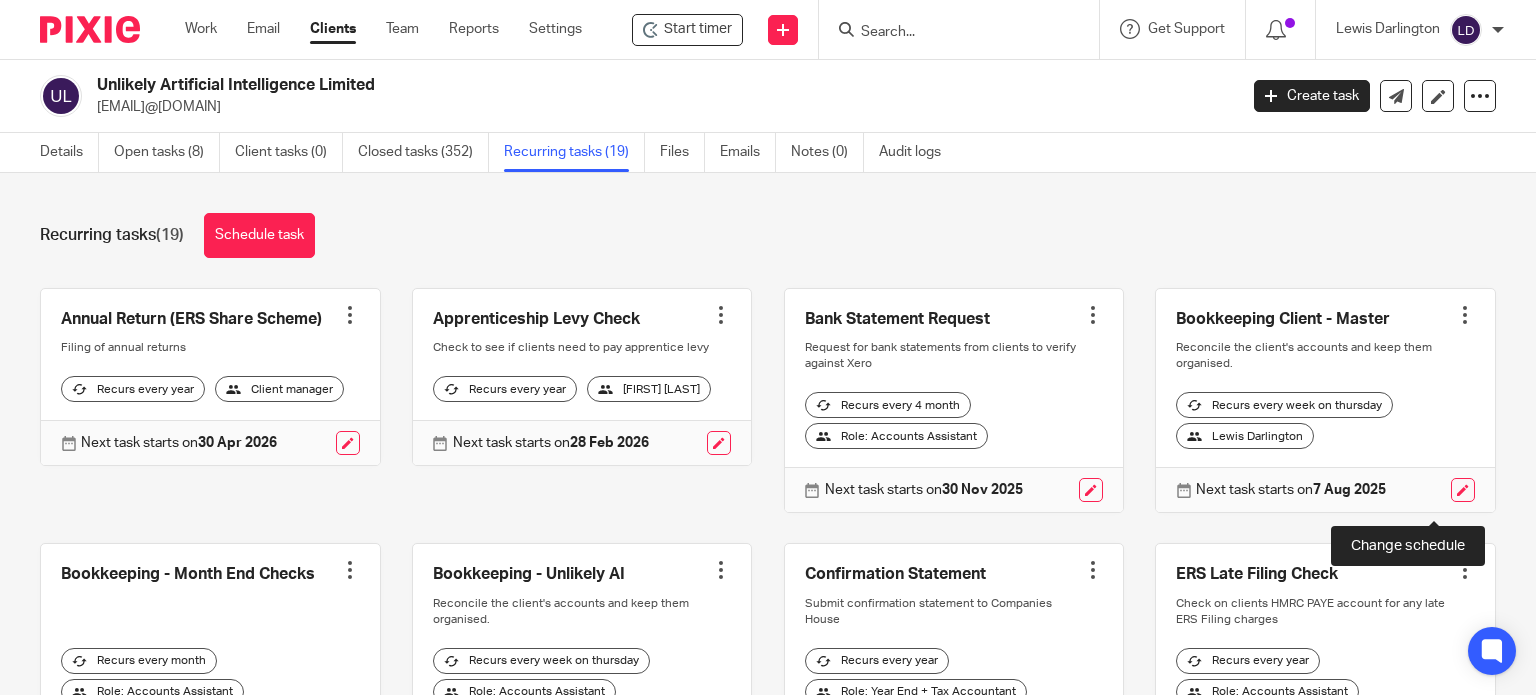 click at bounding box center [1463, 490] 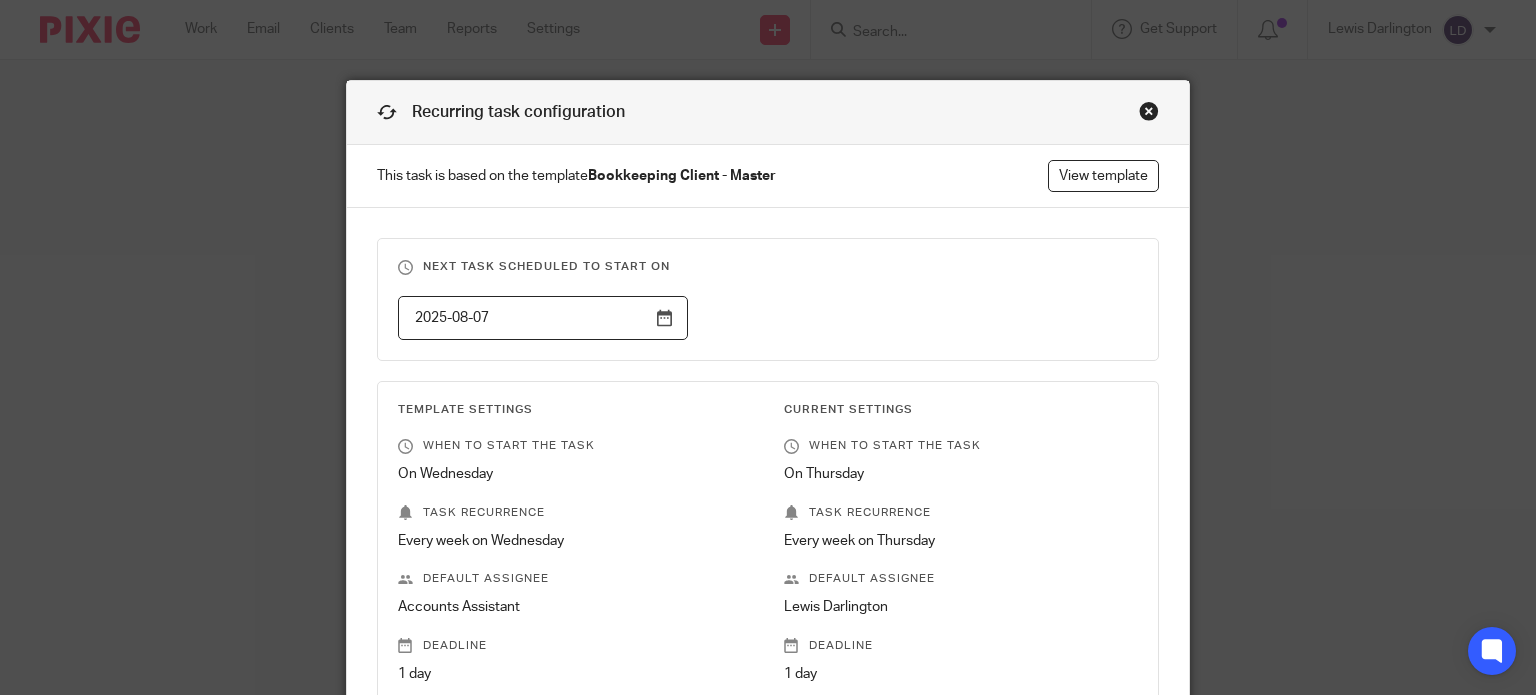 scroll, scrollTop: 0, scrollLeft: 0, axis: both 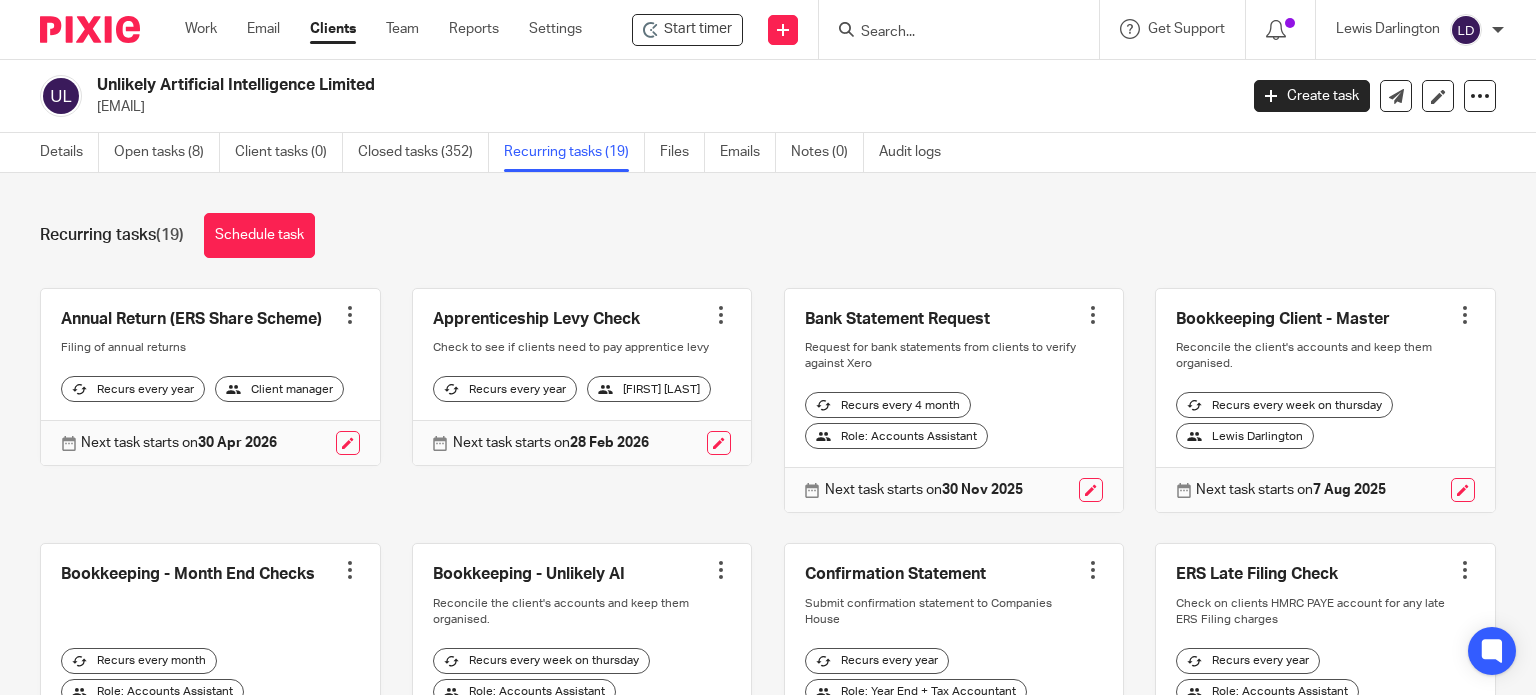 click at bounding box center (1465, 315) 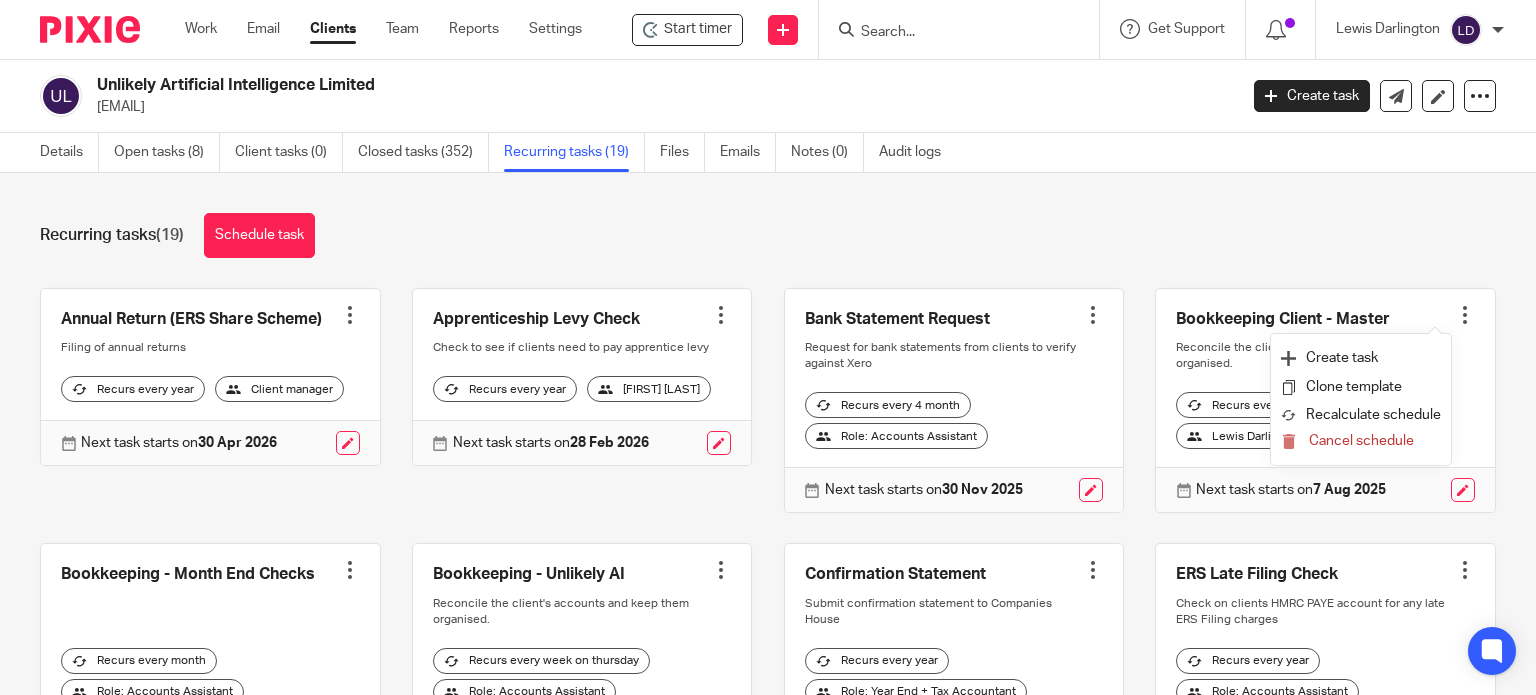 click on "Recurring tasks
(19)
Schedule task" at bounding box center [768, 235] 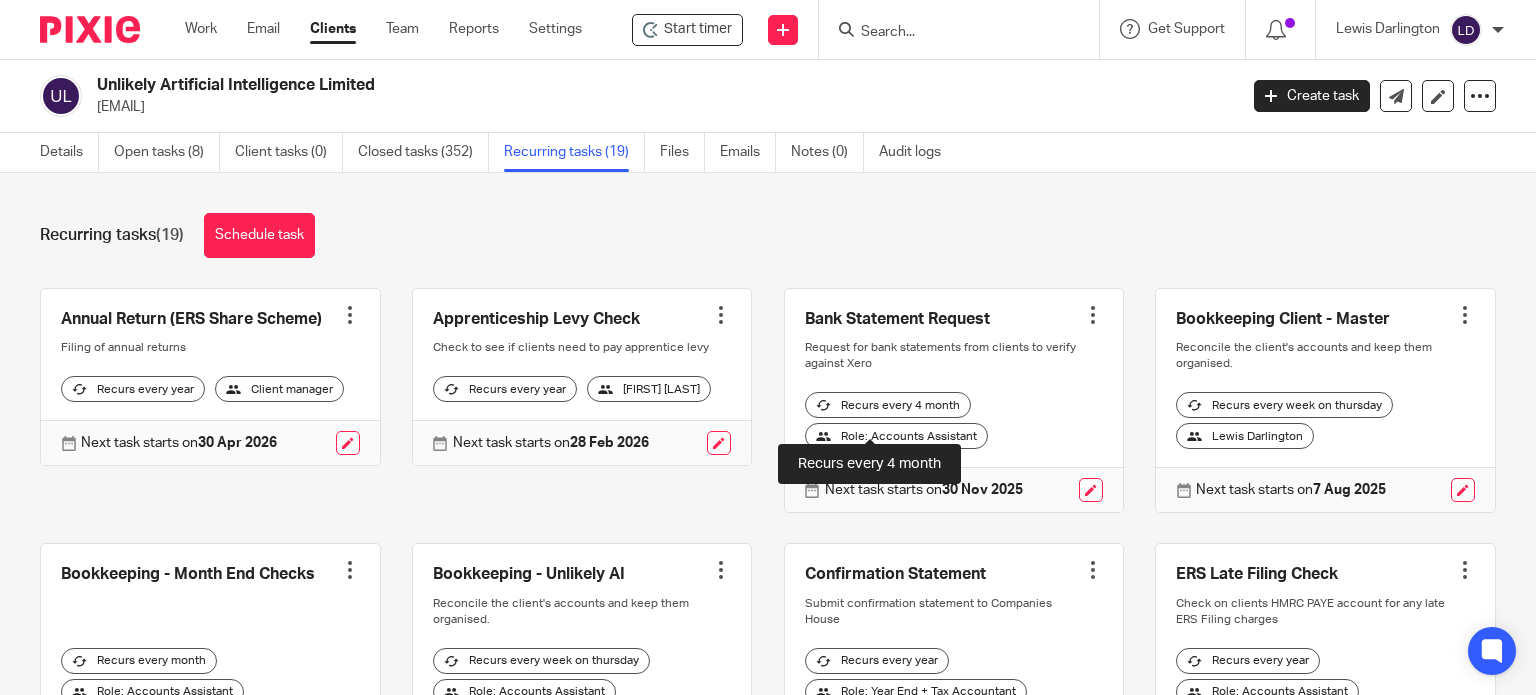 scroll, scrollTop: 166, scrollLeft: 0, axis: vertical 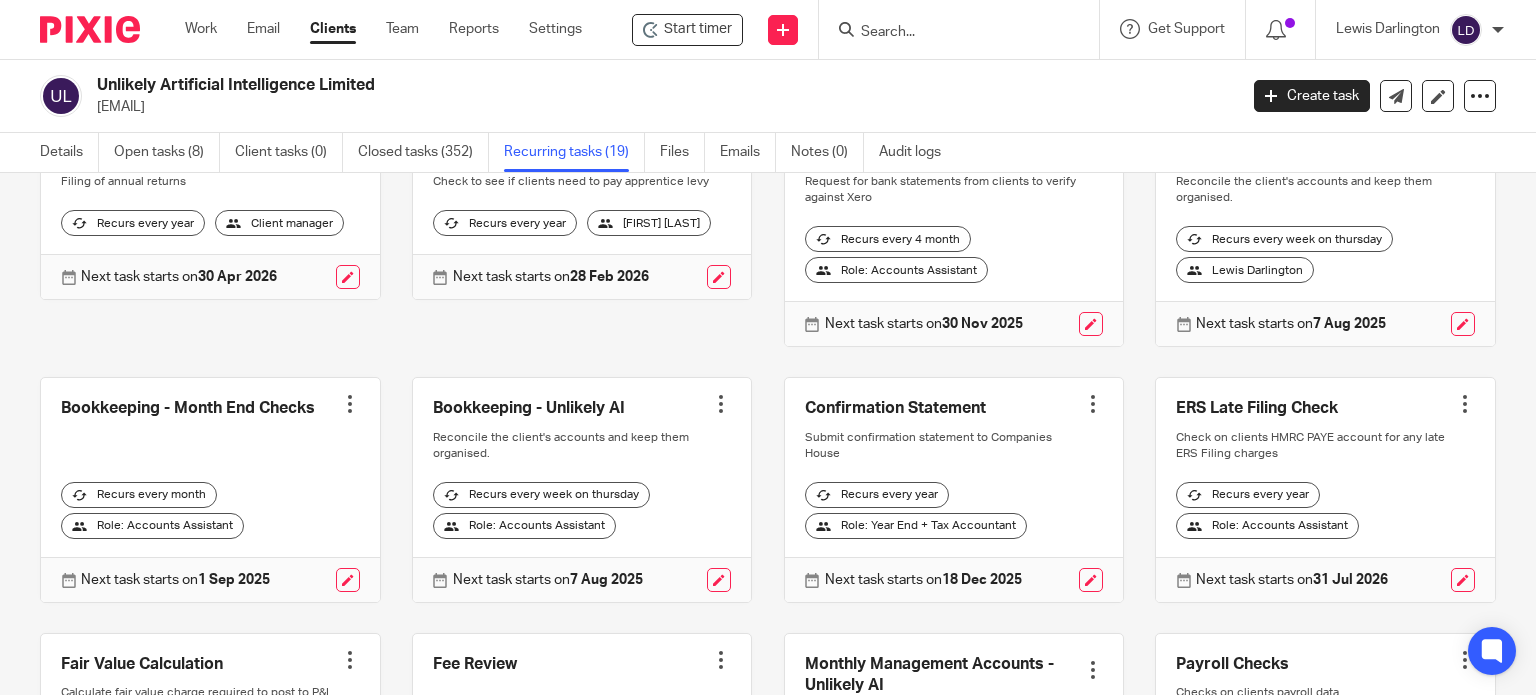 click at bounding box center (582, 490) 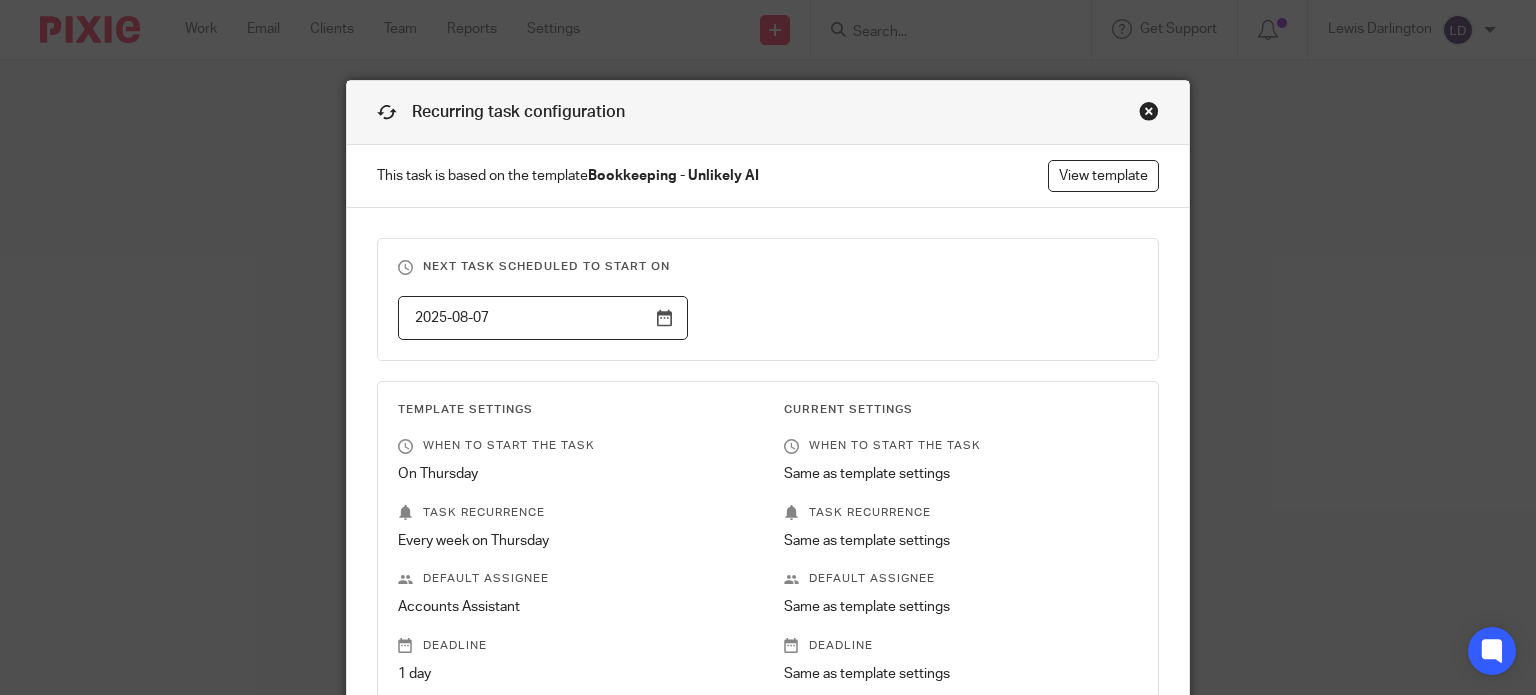 scroll, scrollTop: 0, scrollLeft: 0, axis: both 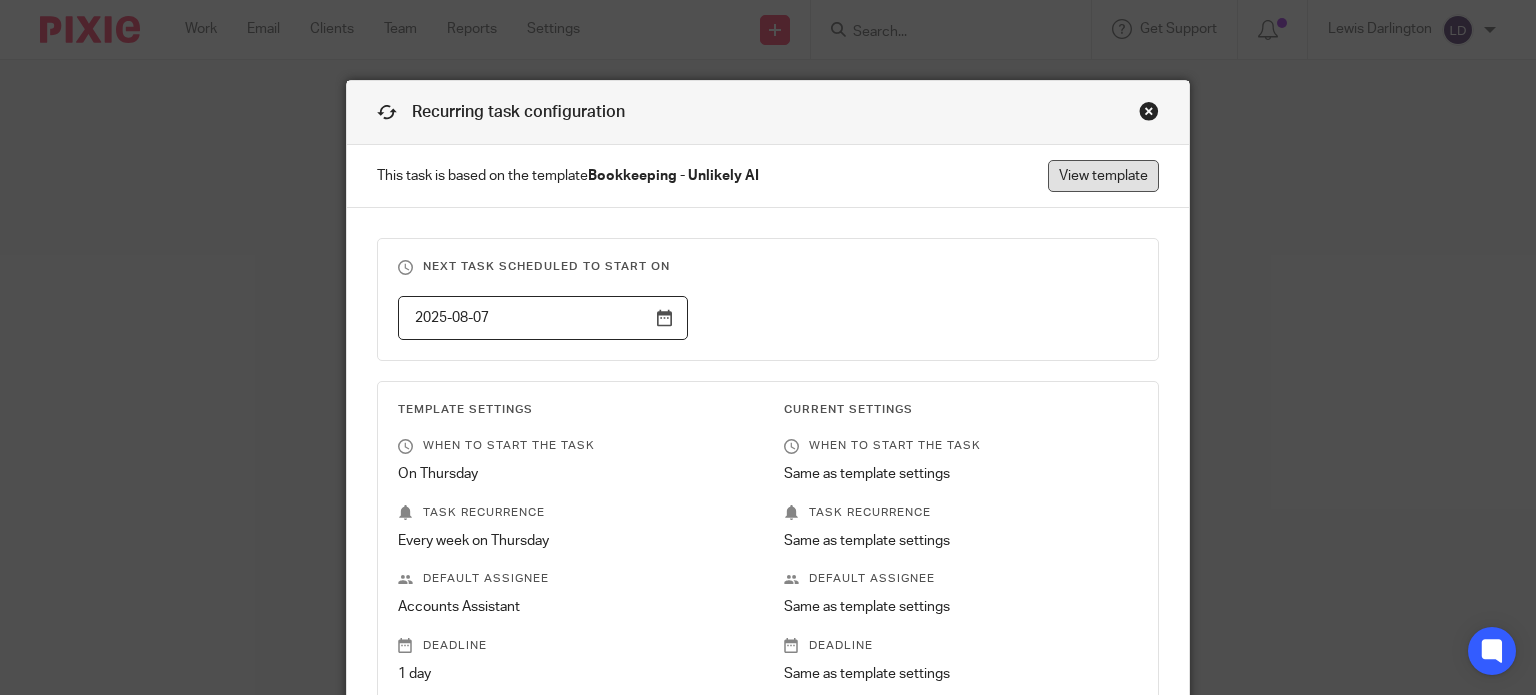 click on "View template" at bounding box center (1103, 176) 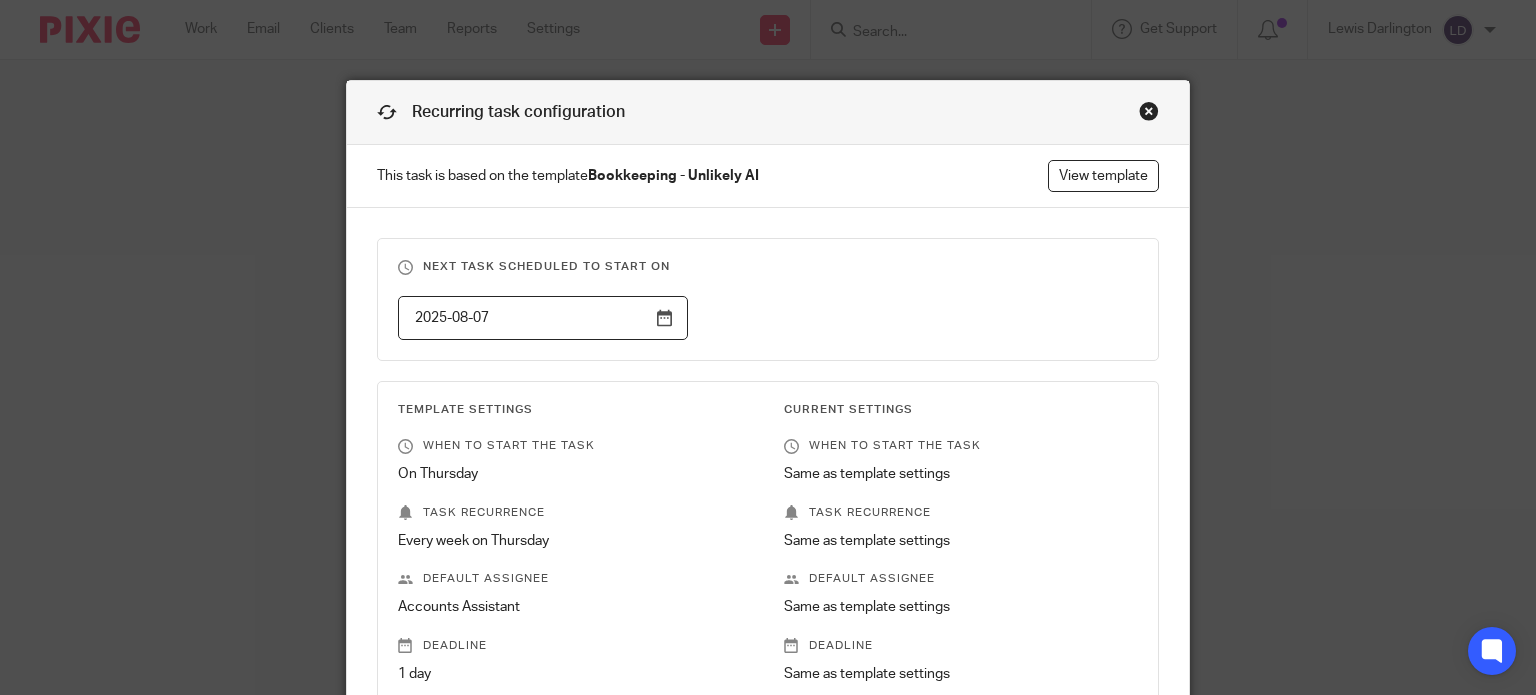 click at bounding box center (1149, 111) 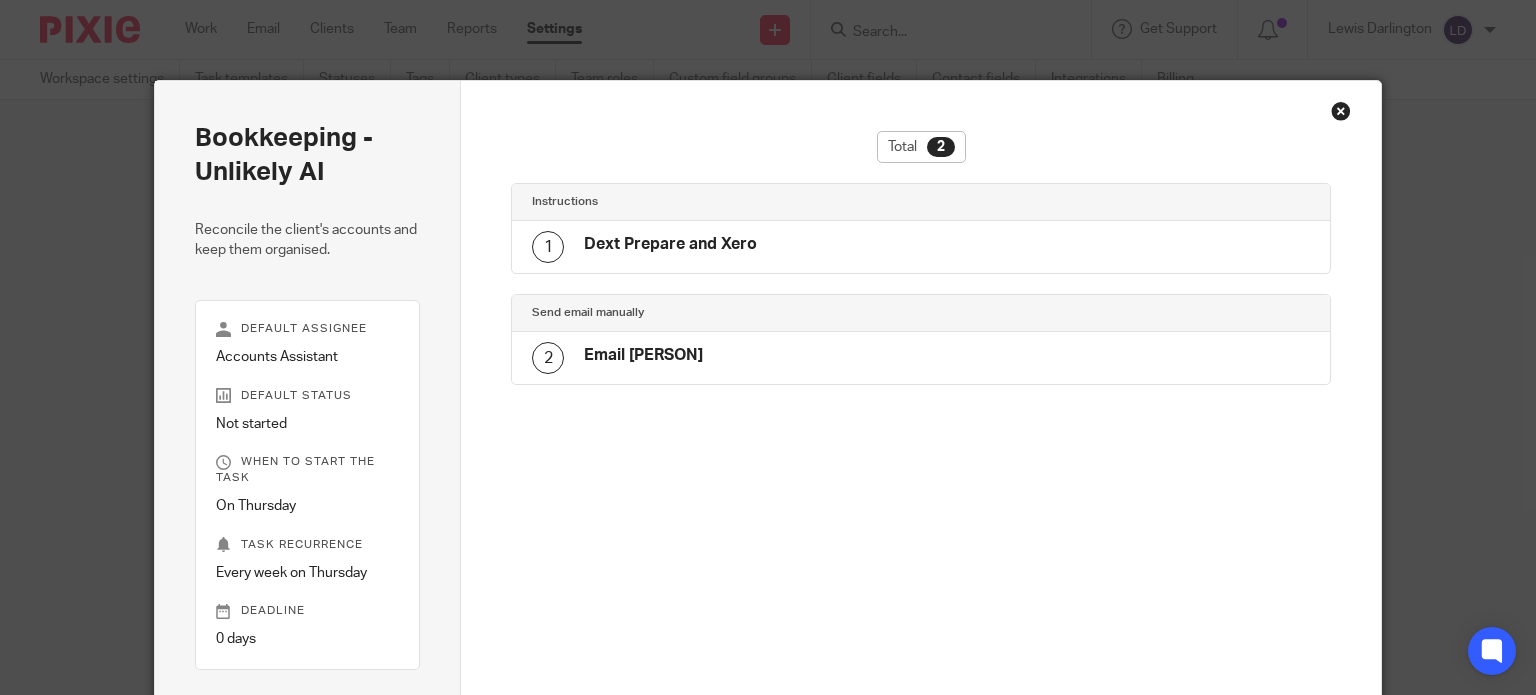 scroll, scrollTop: 0, scrollLeft: 0, axis: both 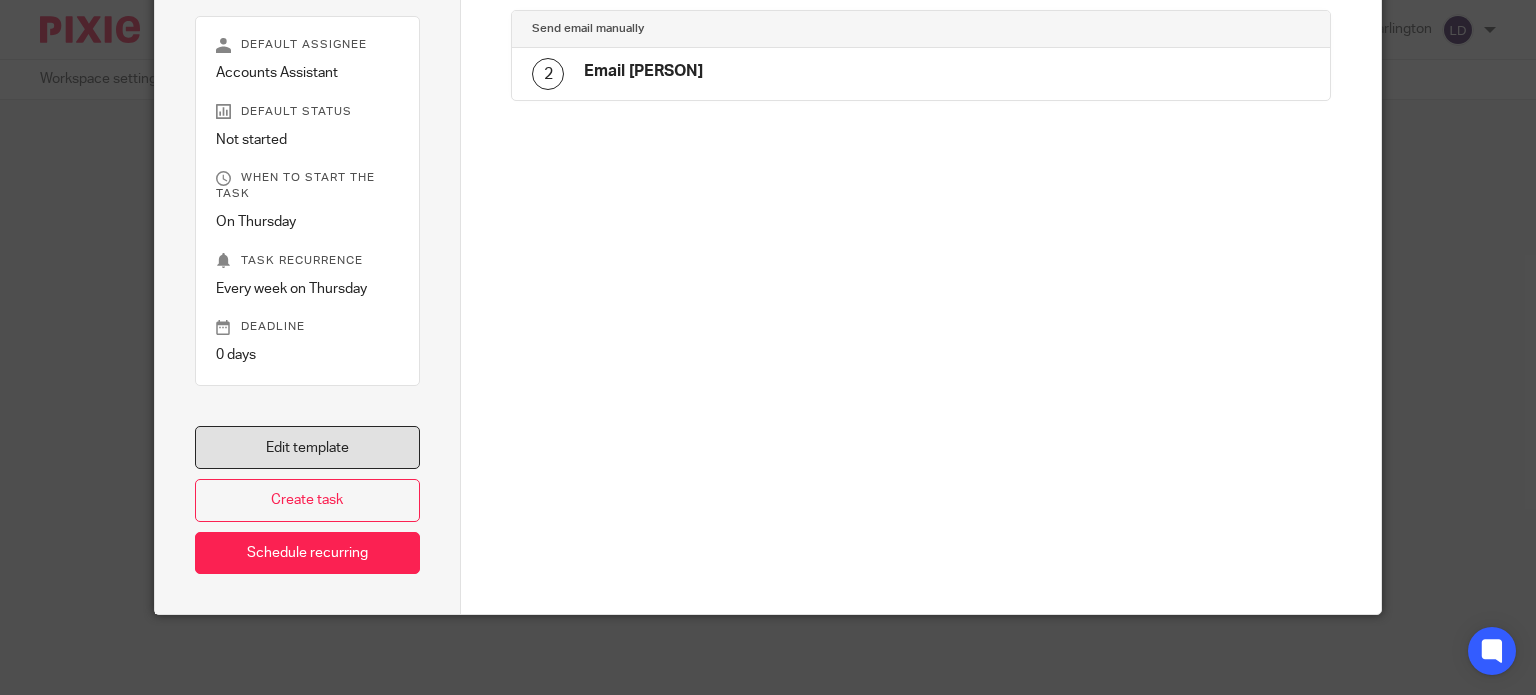 click on "Edit template" at bounding box center [308, 447] 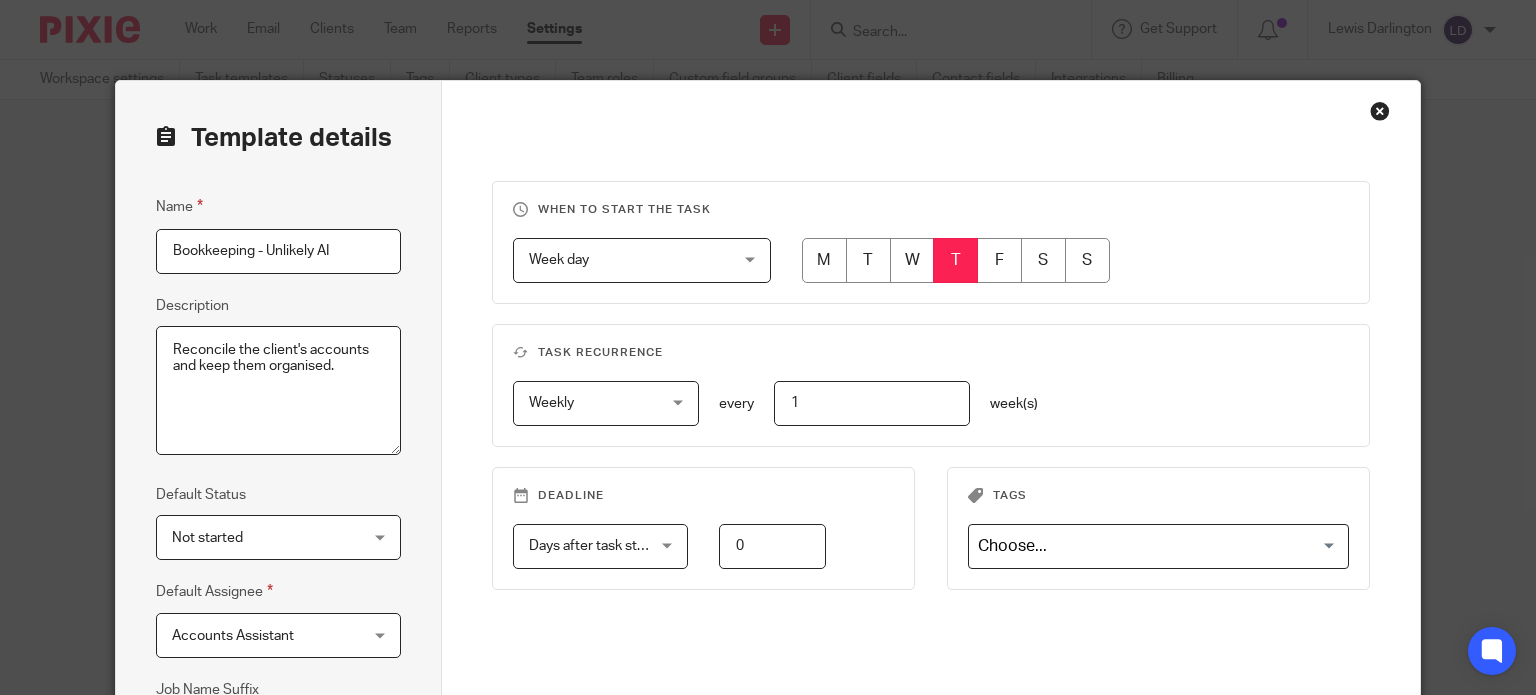 scroll, scrollTop: 0, scrollLeft: 0, axis: both 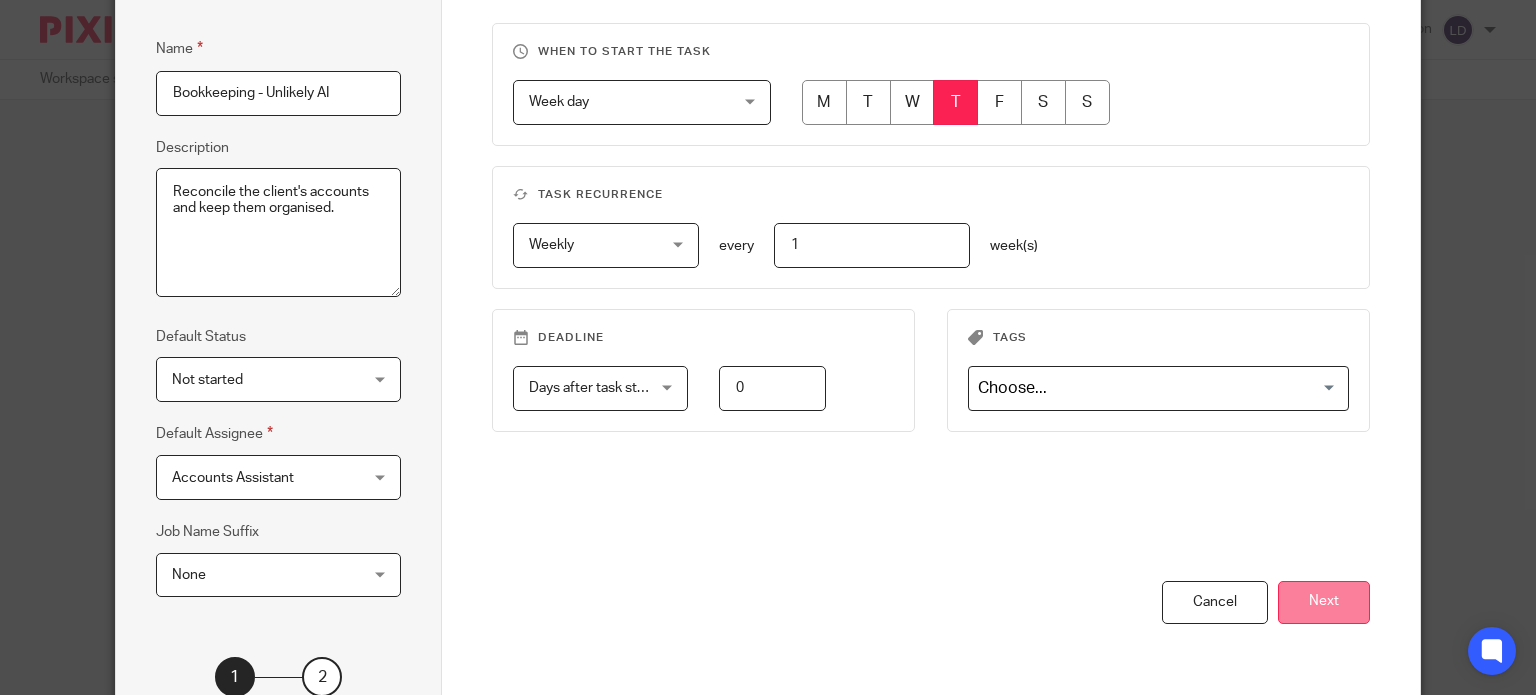 click on "Next" at bounding box center [1324, 602] 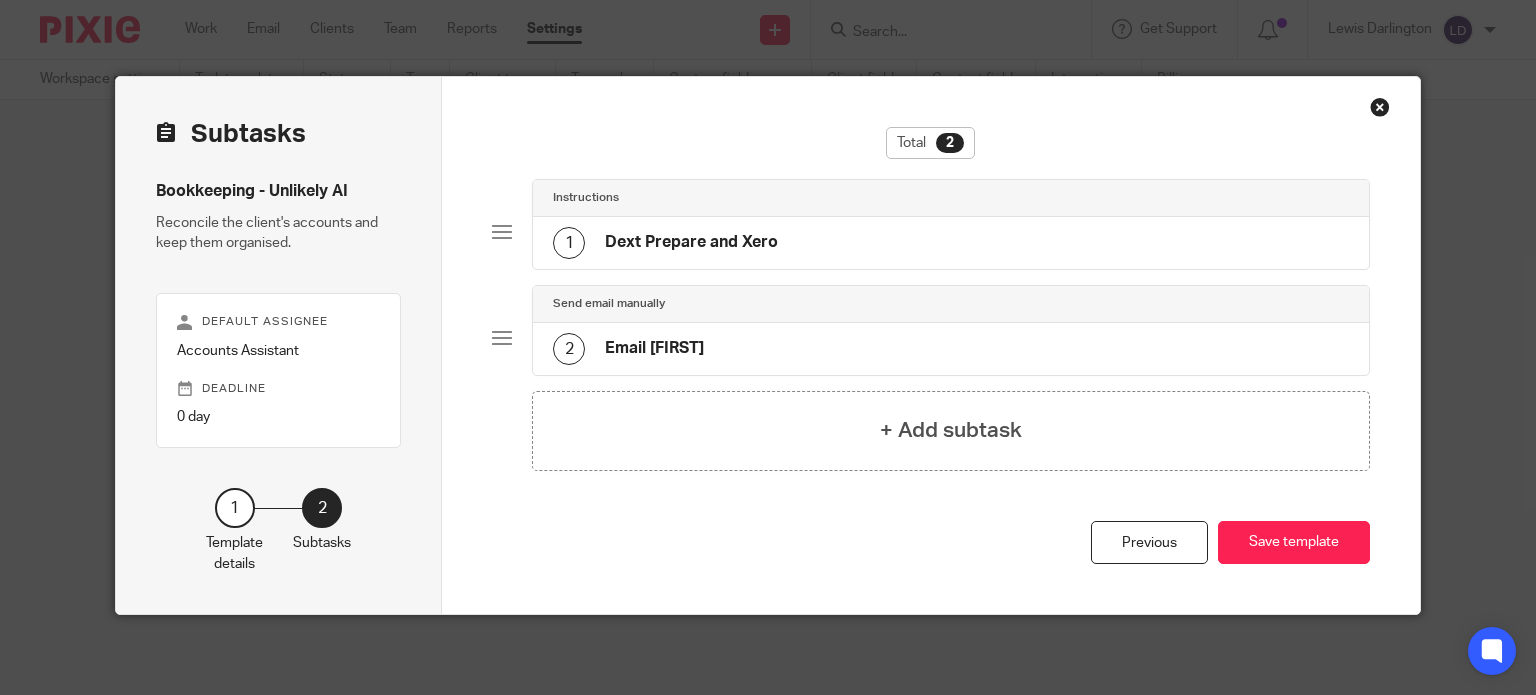 scroll, scrollTop: 3, scrollLeft: 0, axis: vertical 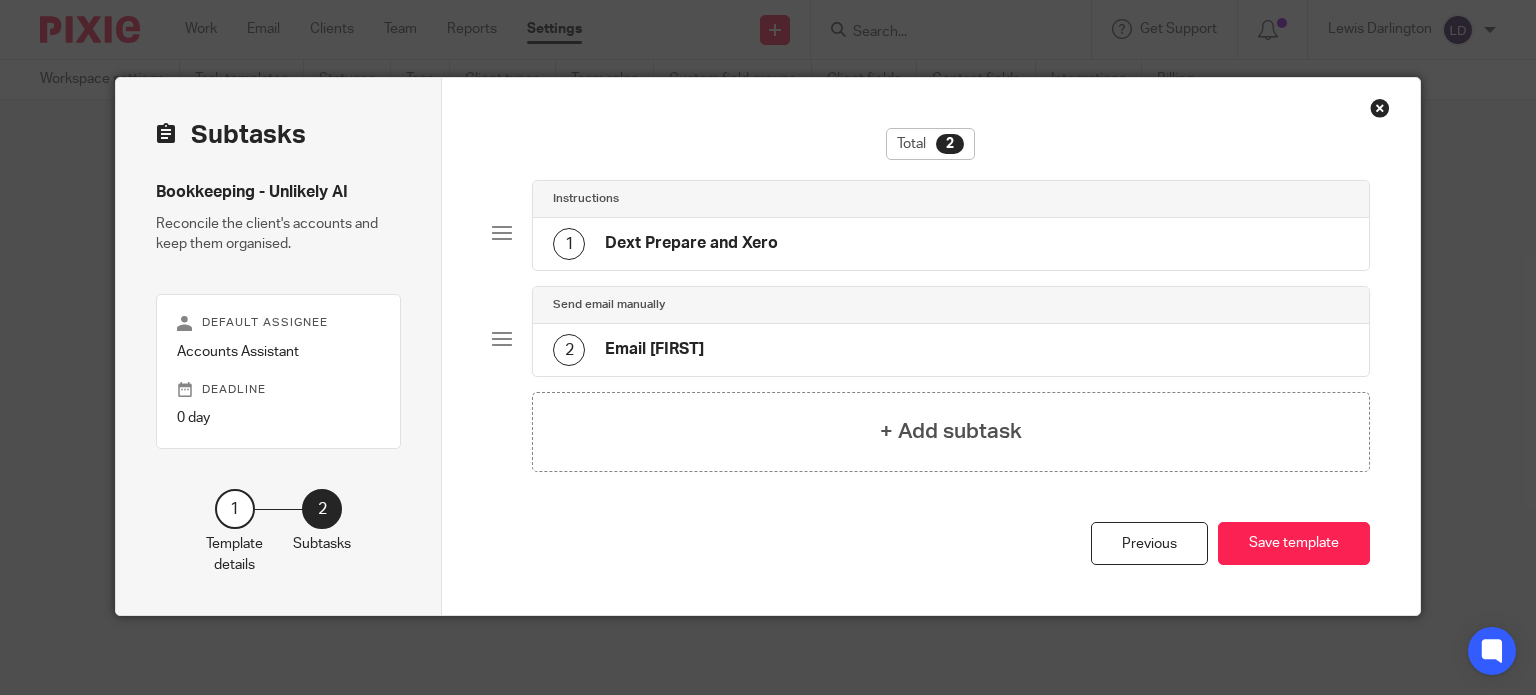 click on "2
Email Sophie" 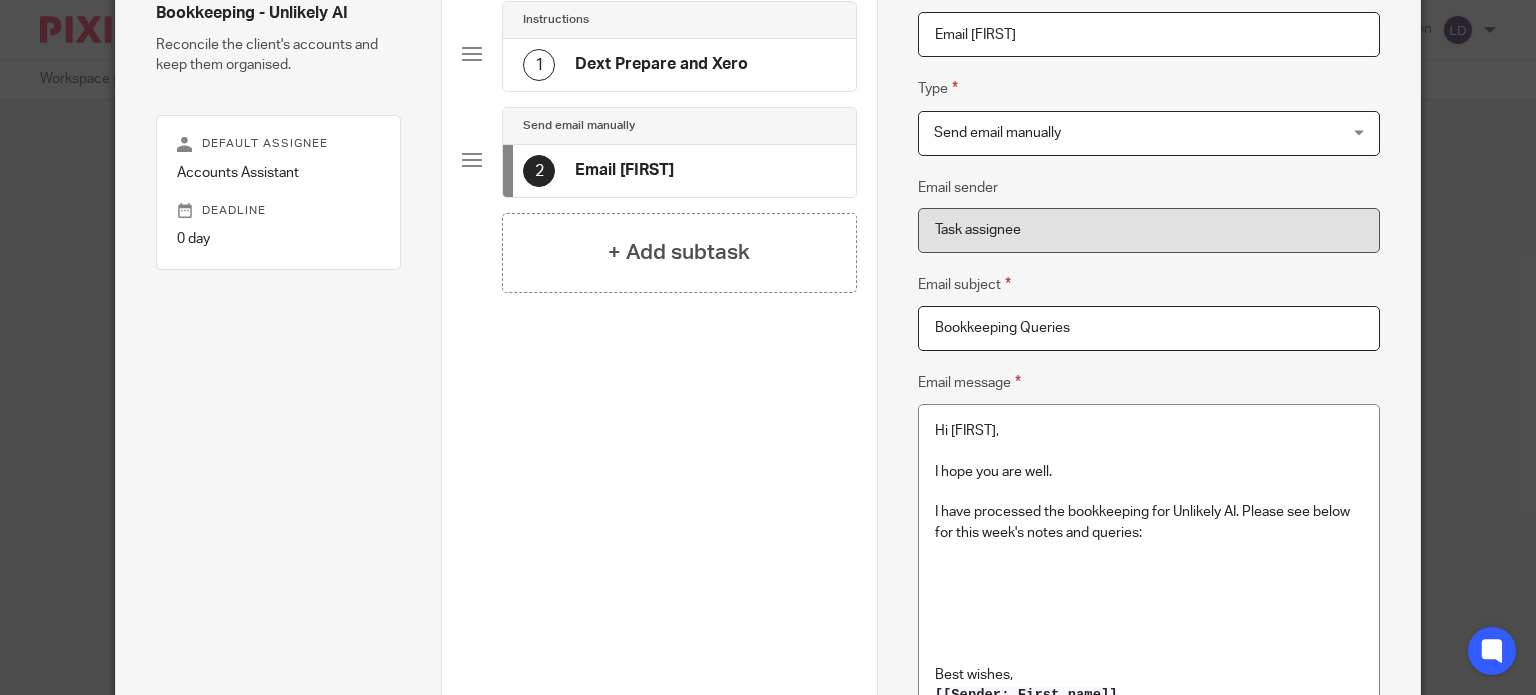 scroll, scrollTop: 0, scrollLeft: 0, axis: both 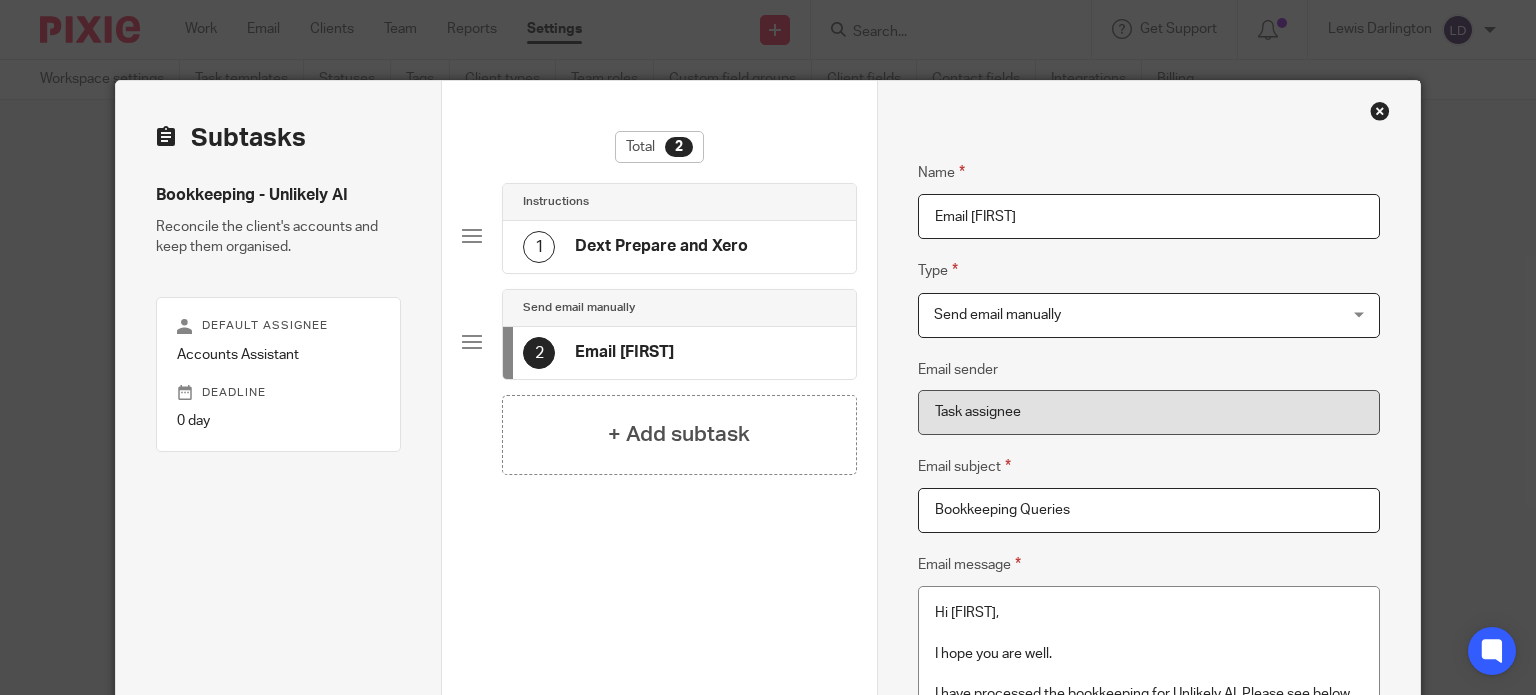 click at bounding box center (1380, 111) 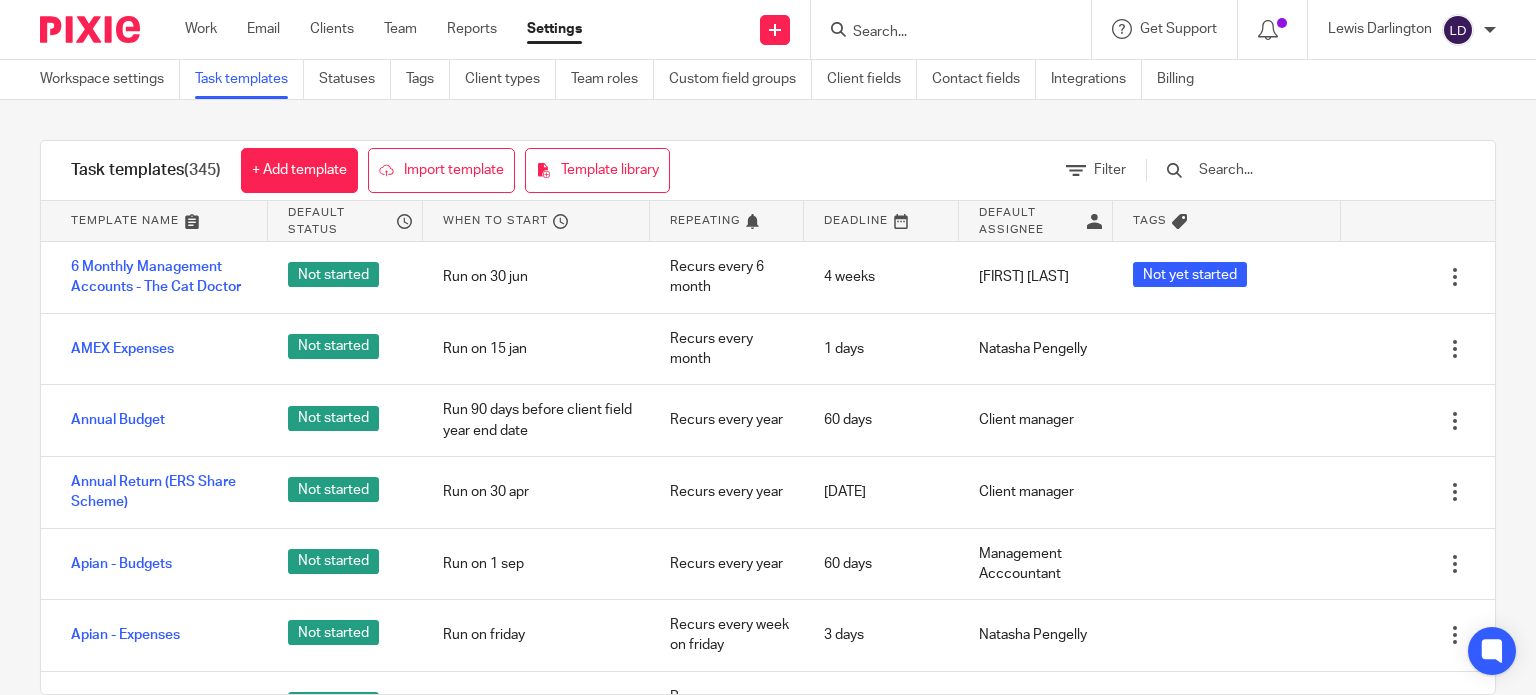 scroll, scrollTop: 0, scrollLeft: 0, axis: both 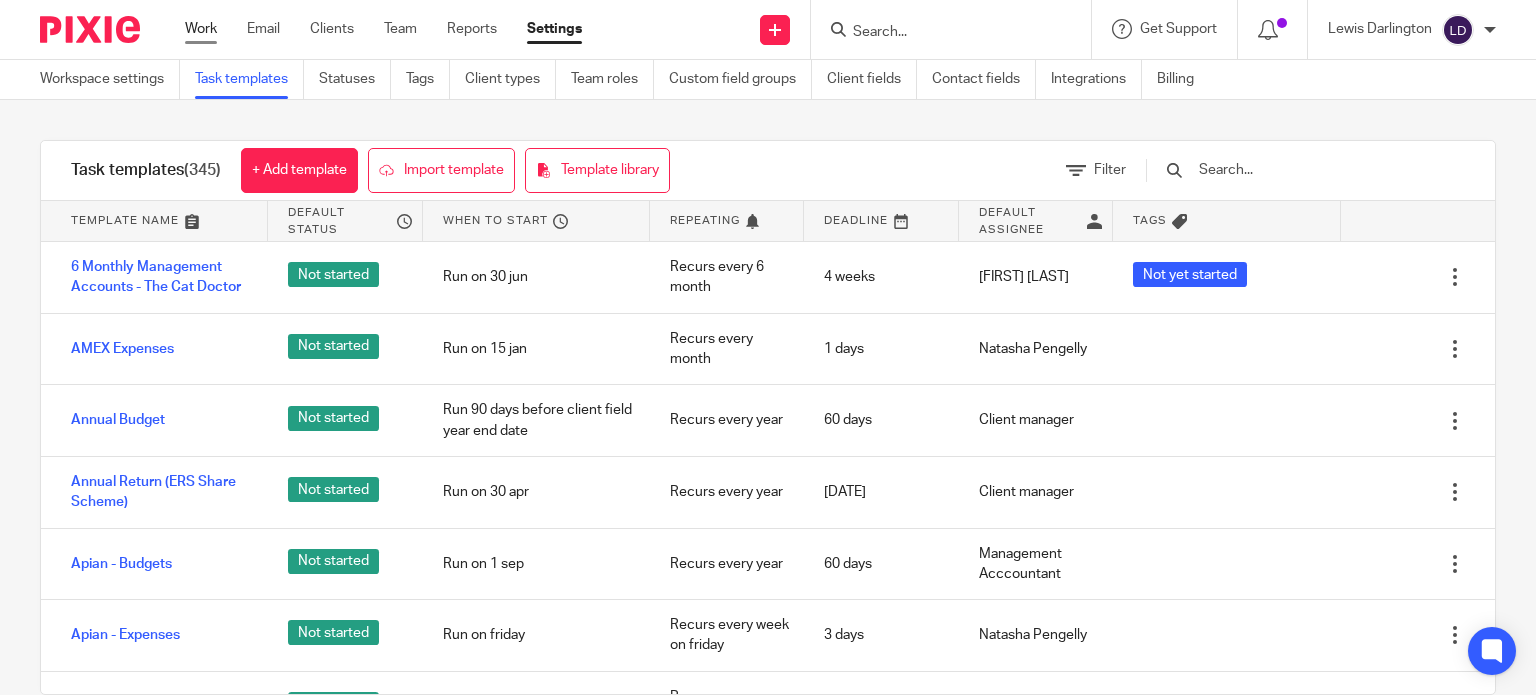 click on "Work" at bounding box center (201, 29) 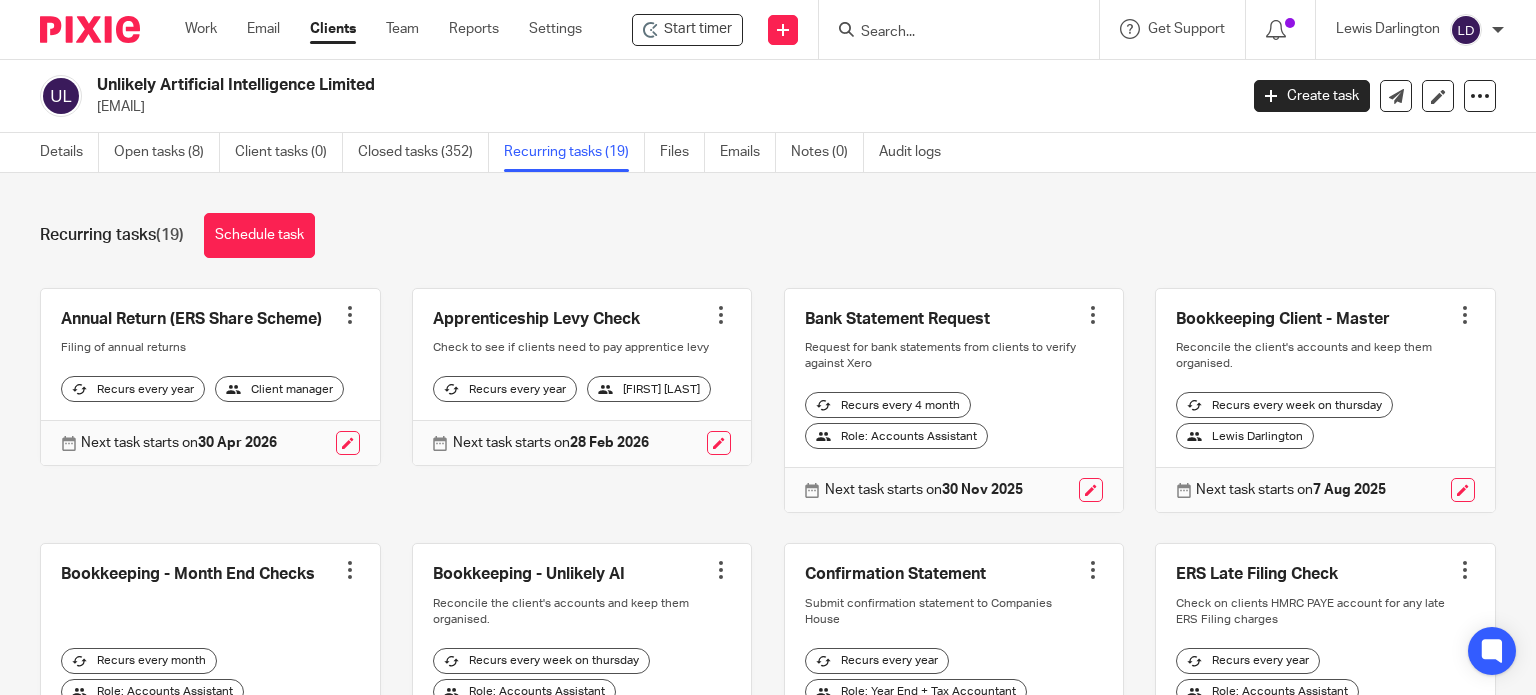 scroll, scrollTop: 0, scrollLeft: 0, axis: both 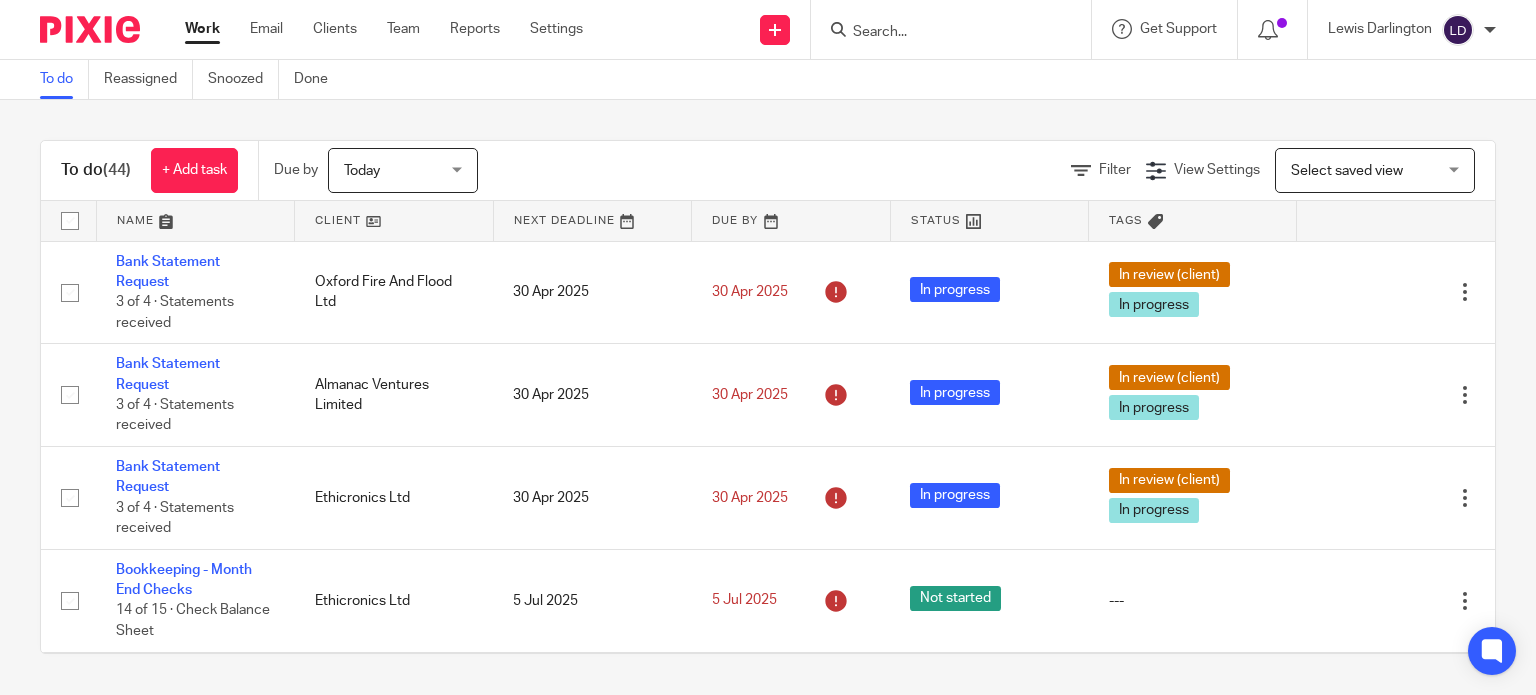click at bounding box center [394, 221] 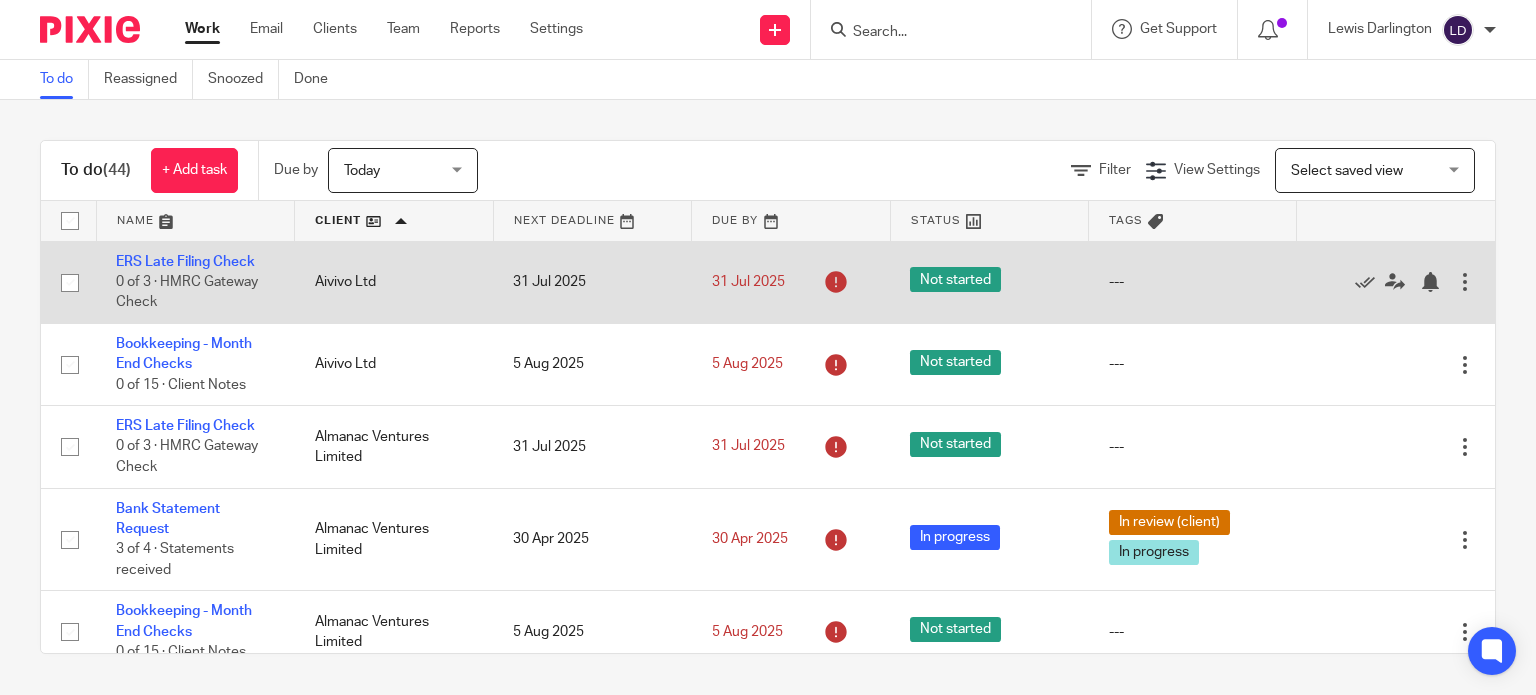 scroll, scrollTop: 0, scrollLeft: 0, axis: both 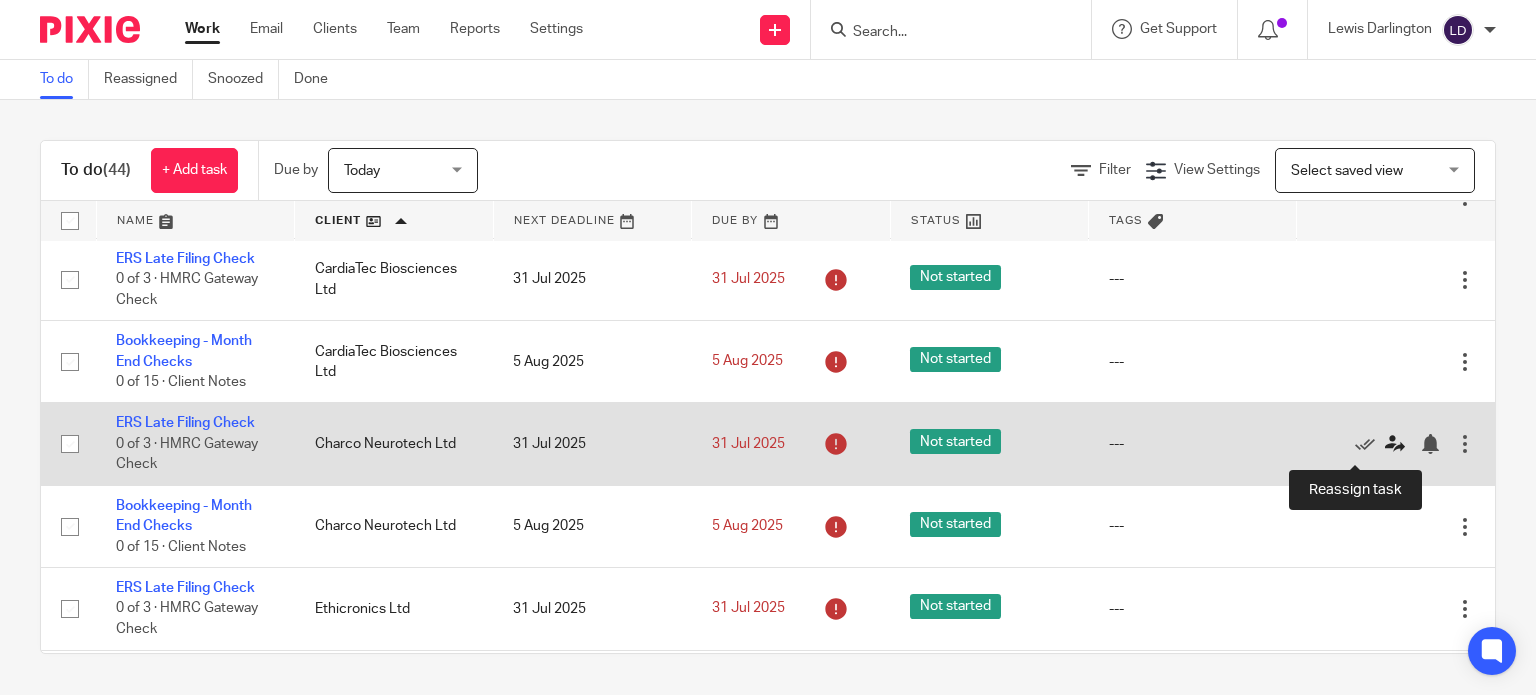 click at bounding box center (1395, 444) 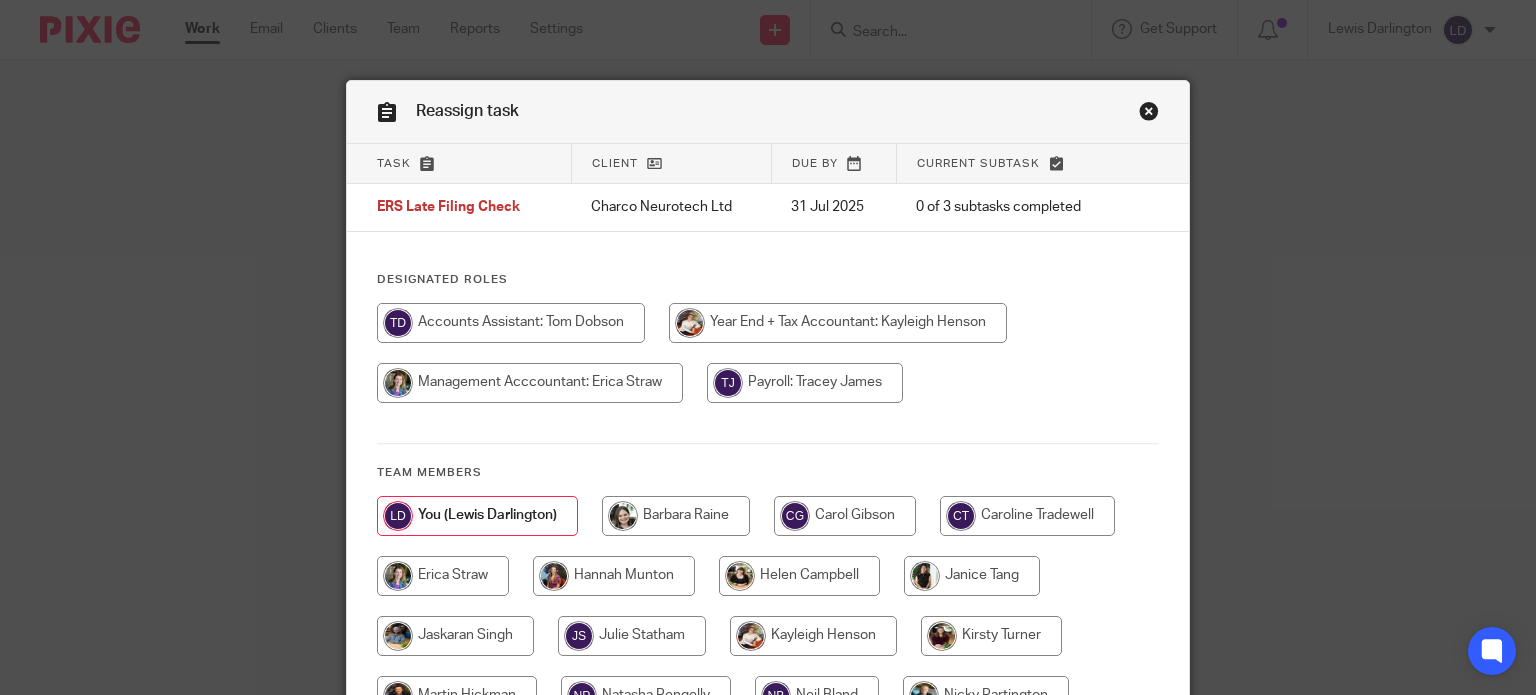 scroll, scrollTop: 0, scrollLeft: 0, axis: both 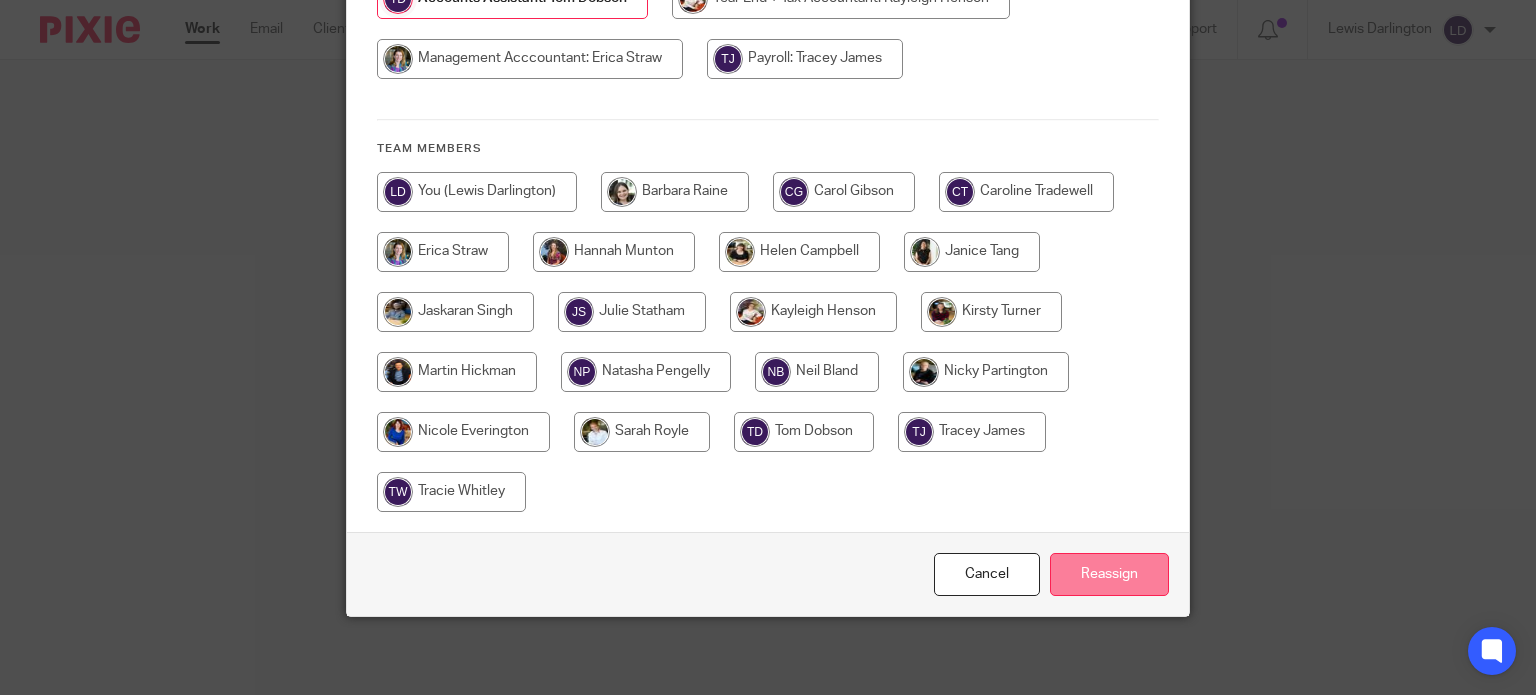 click on "Reassign" at bounding box center (1109, 574) 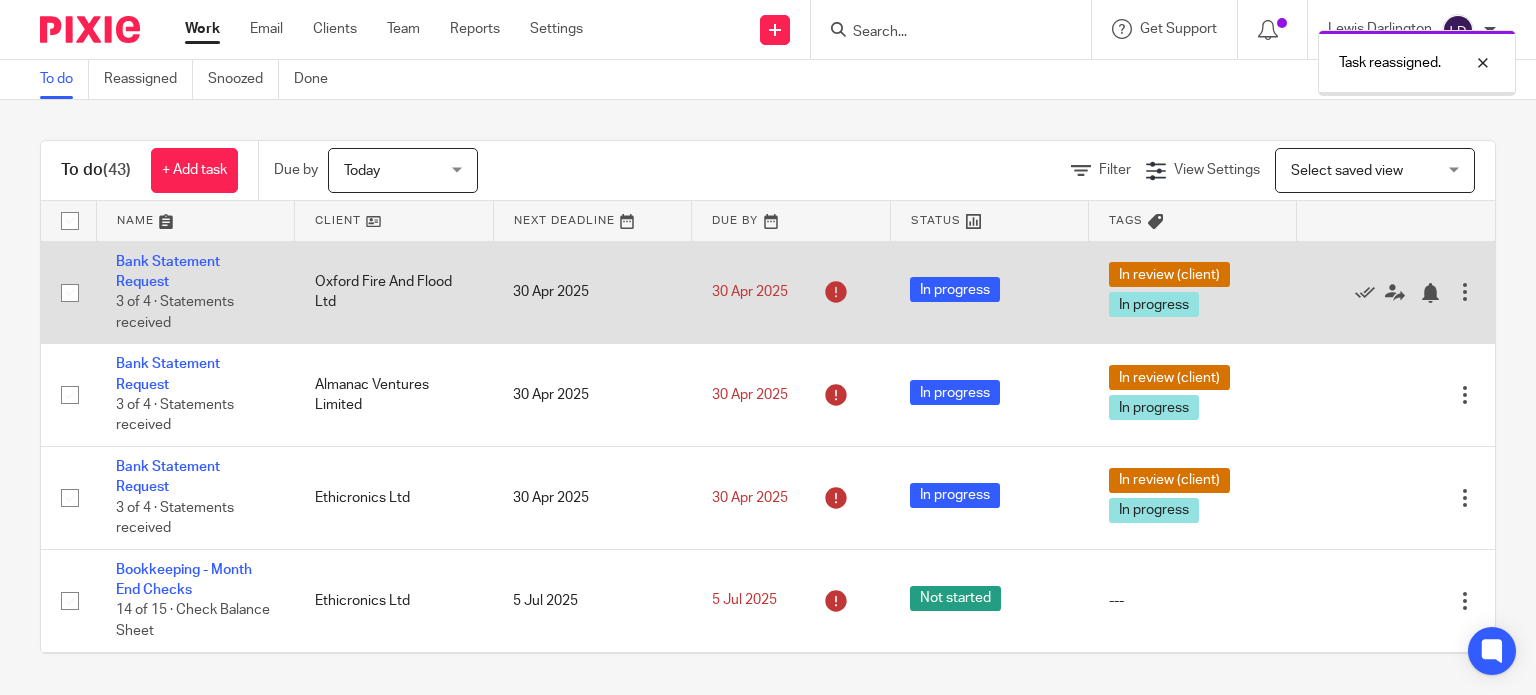 scroll, scrollTop: 0, scrollLeft: 0, axis: both 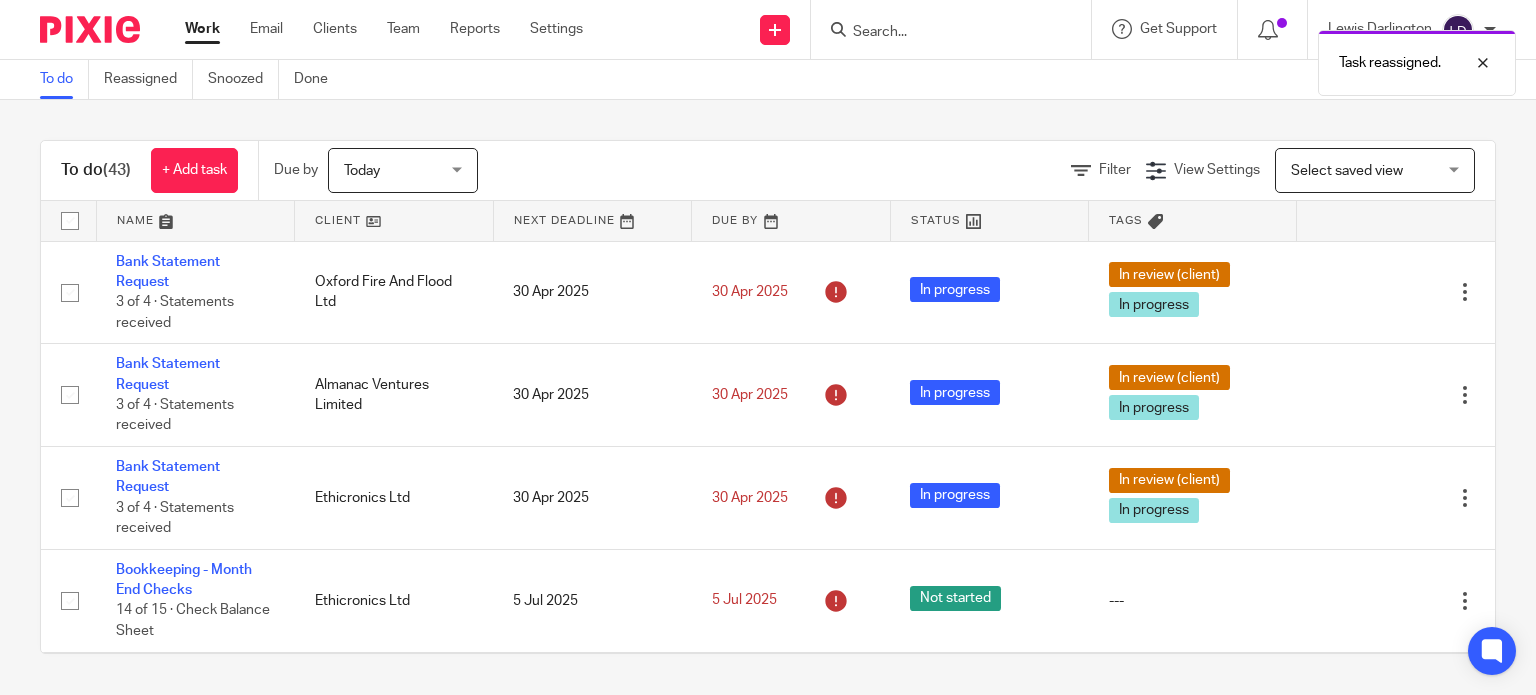 click at bounding box center [394, 221] 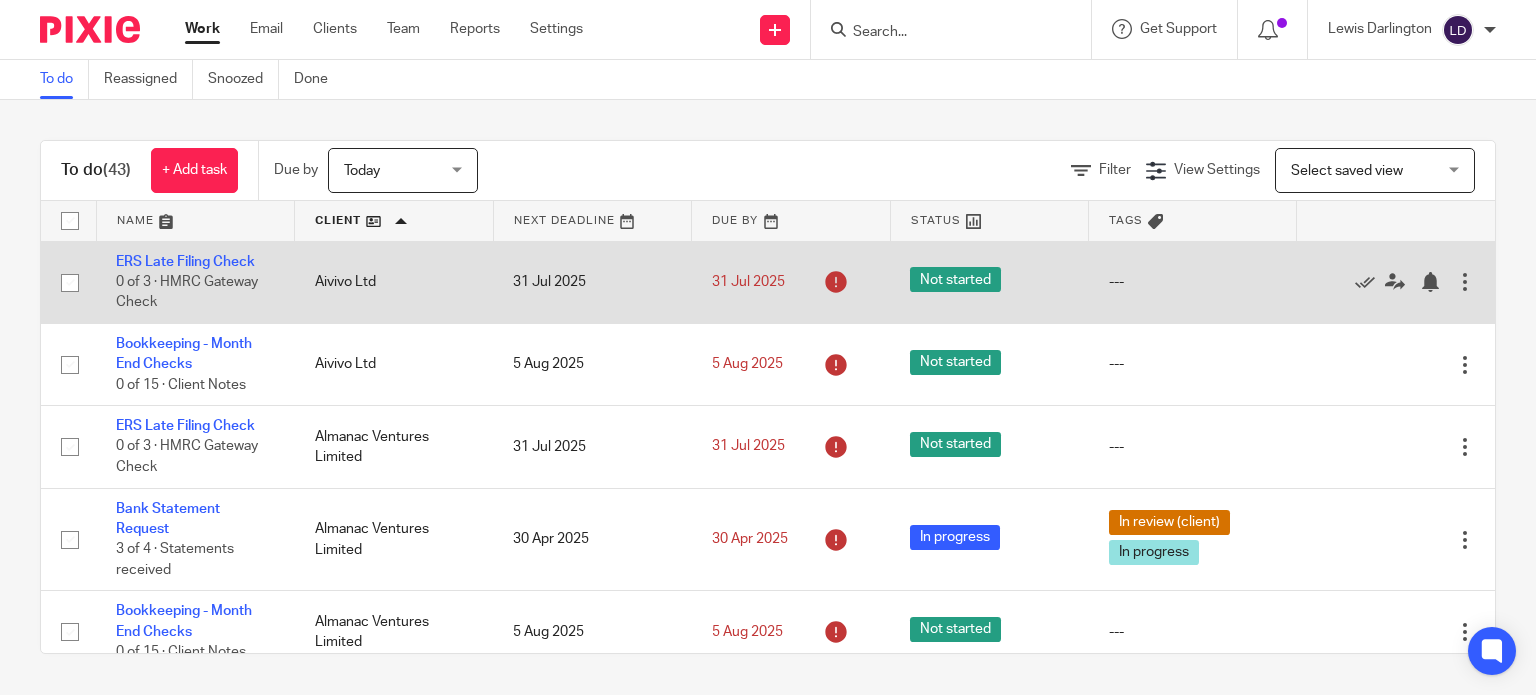 scroll, scrollTop: 0, scrollLeft: 0, axis: both 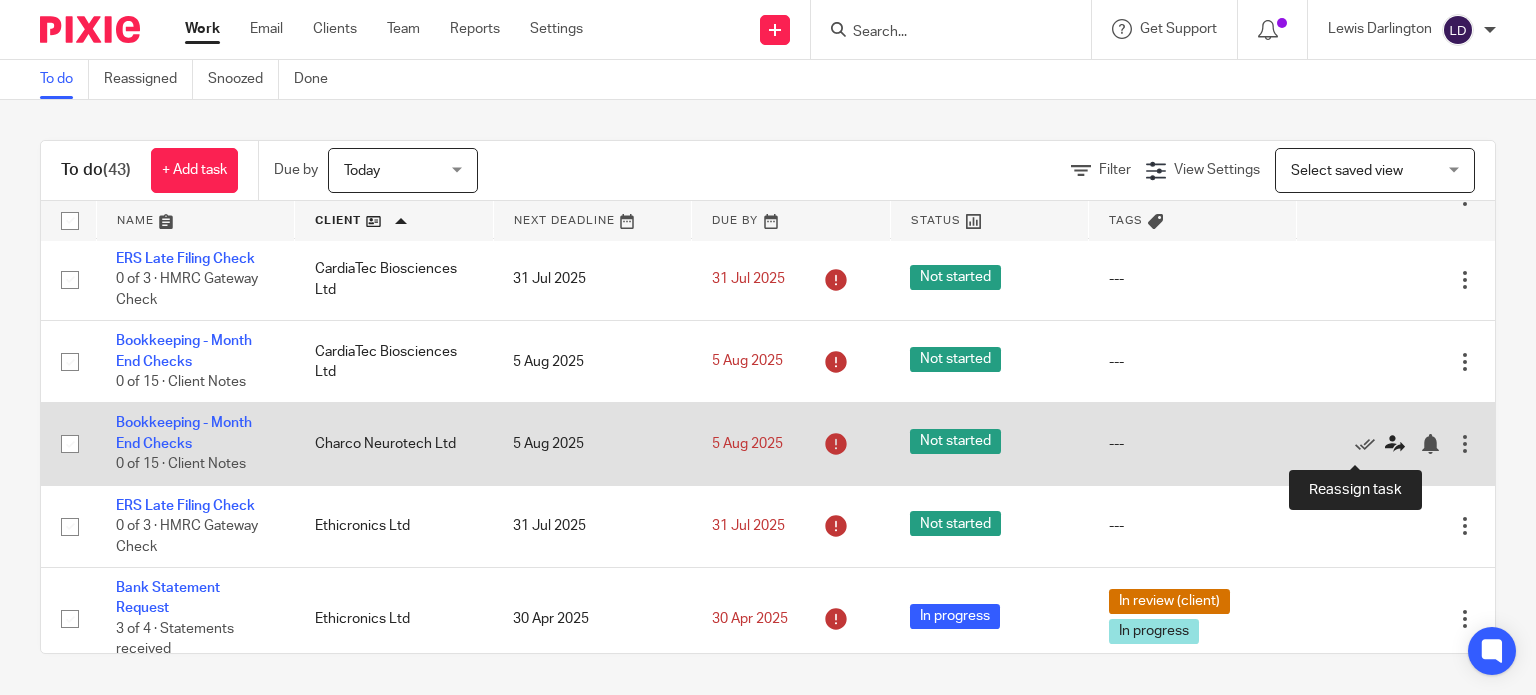 click at bounding box center [1395, 444] 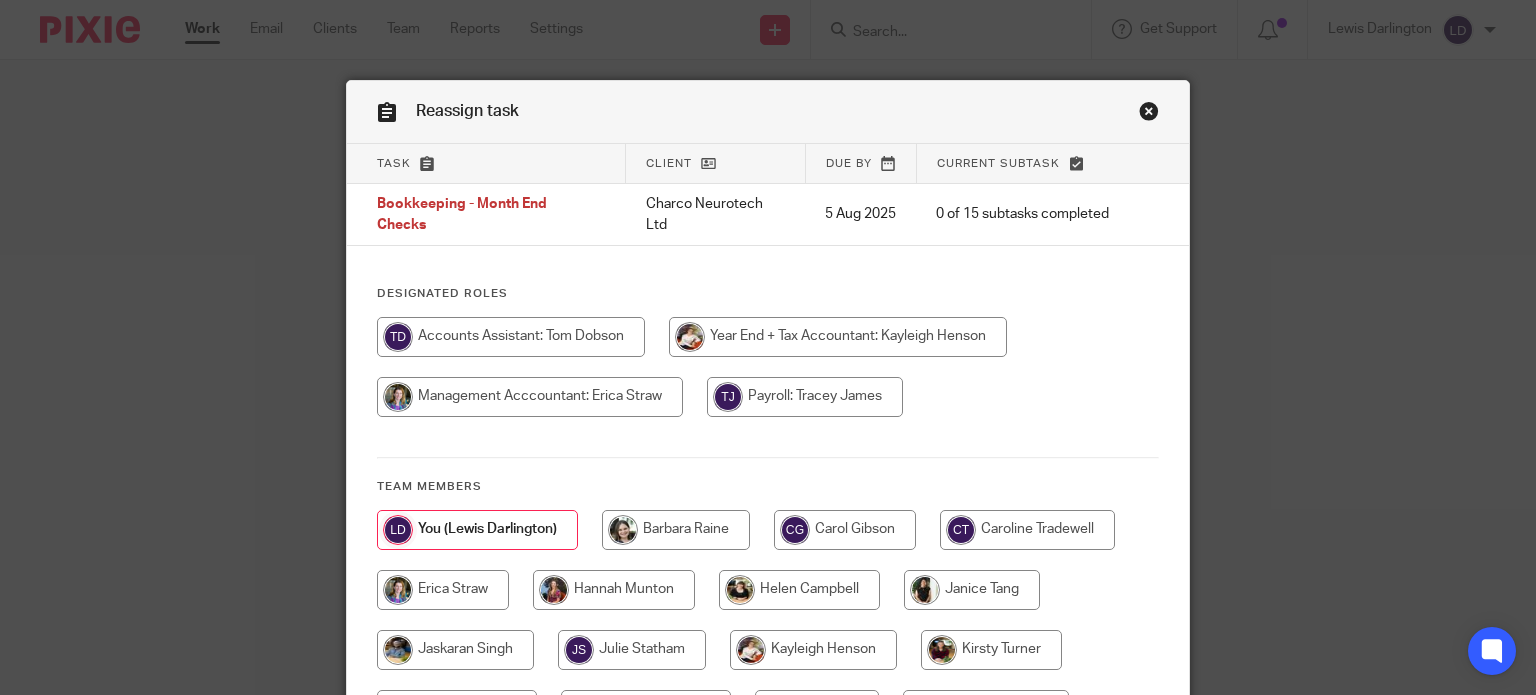scroll, scrollTop: 0, scrollLeft: 0, axis: both 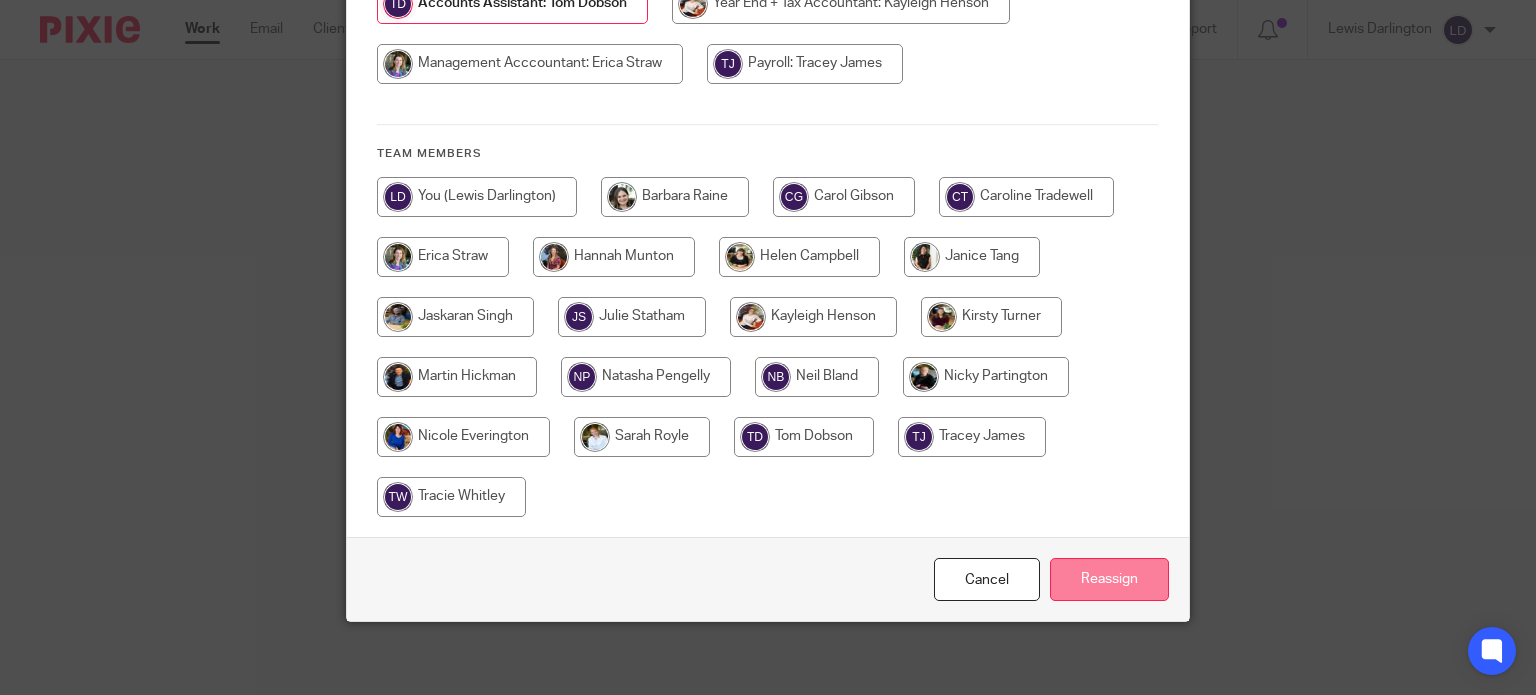 click on "Reassign" at bounding box center (1109, 579) 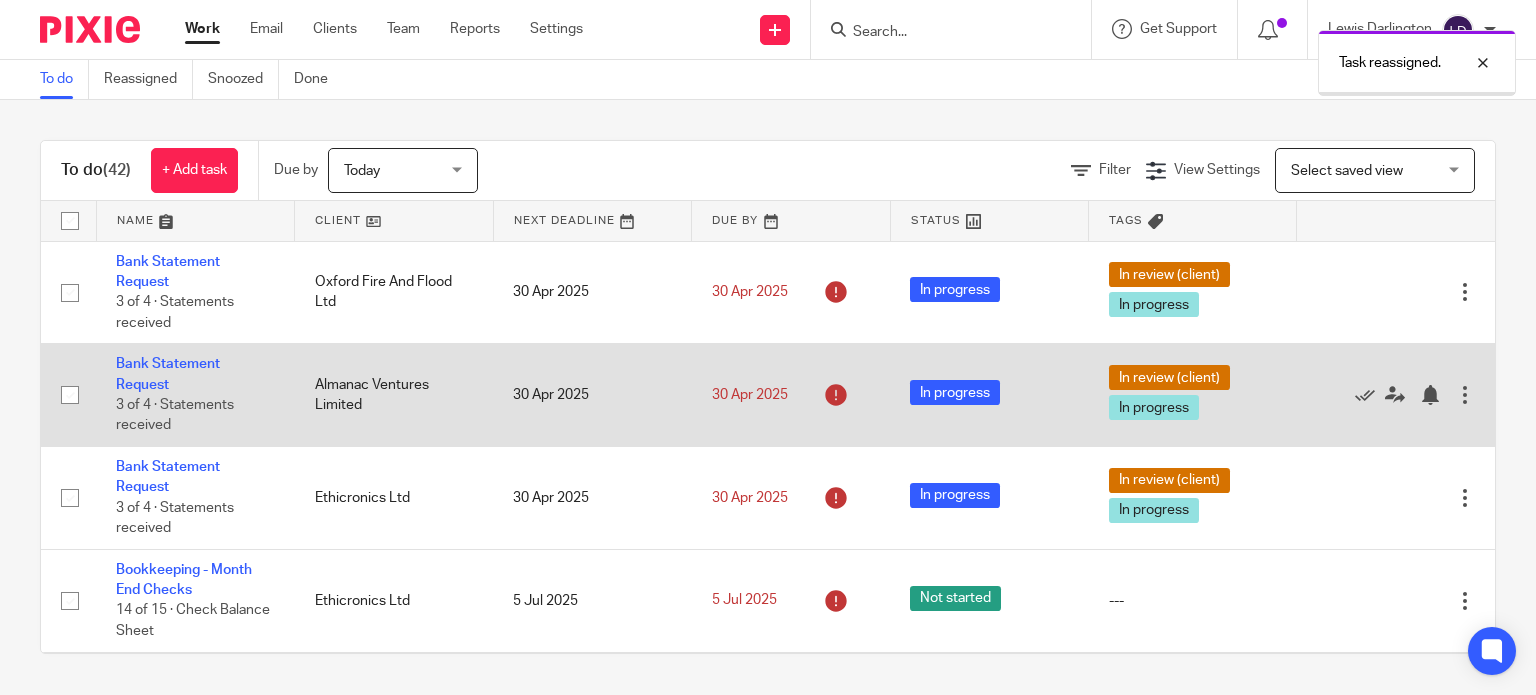 scroll, scrollTop: 0, scrollLeft: 0, axis: both 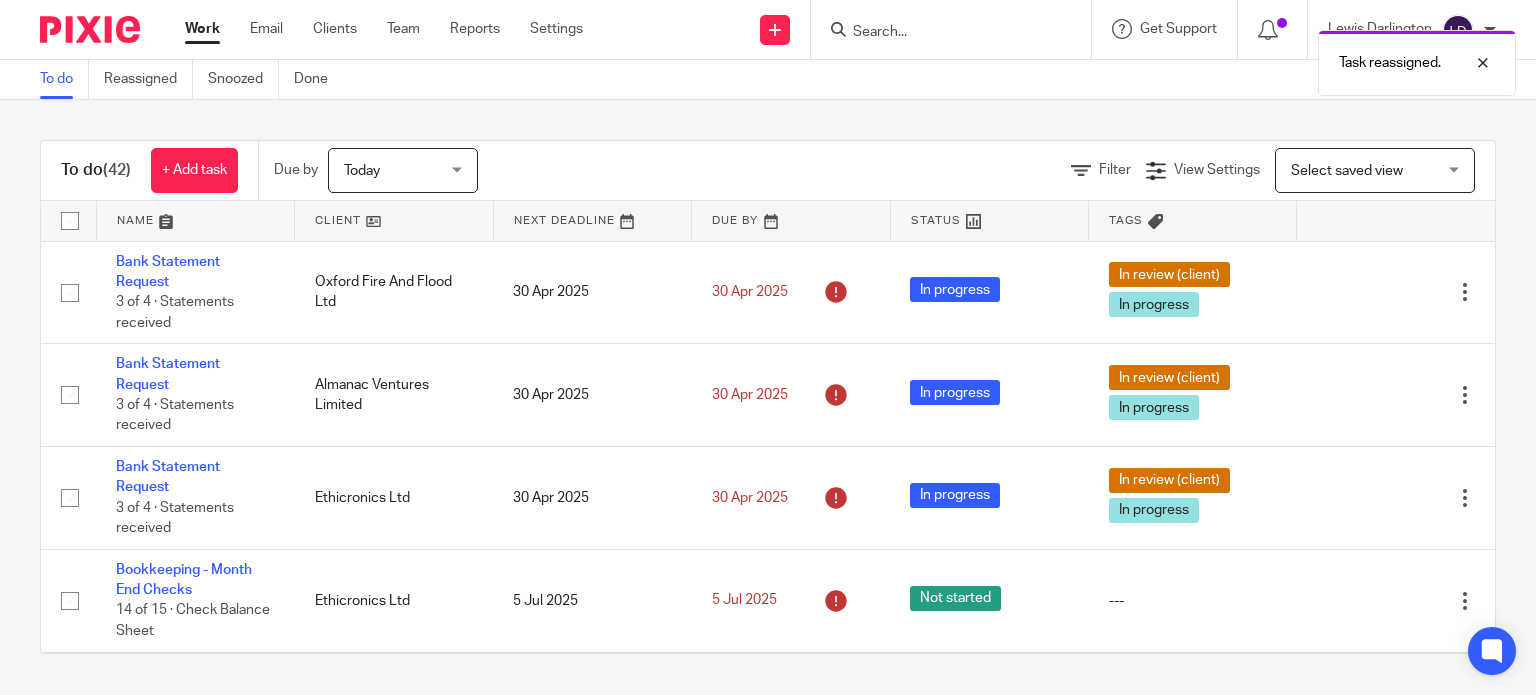 click at bounding box center [394, 221] 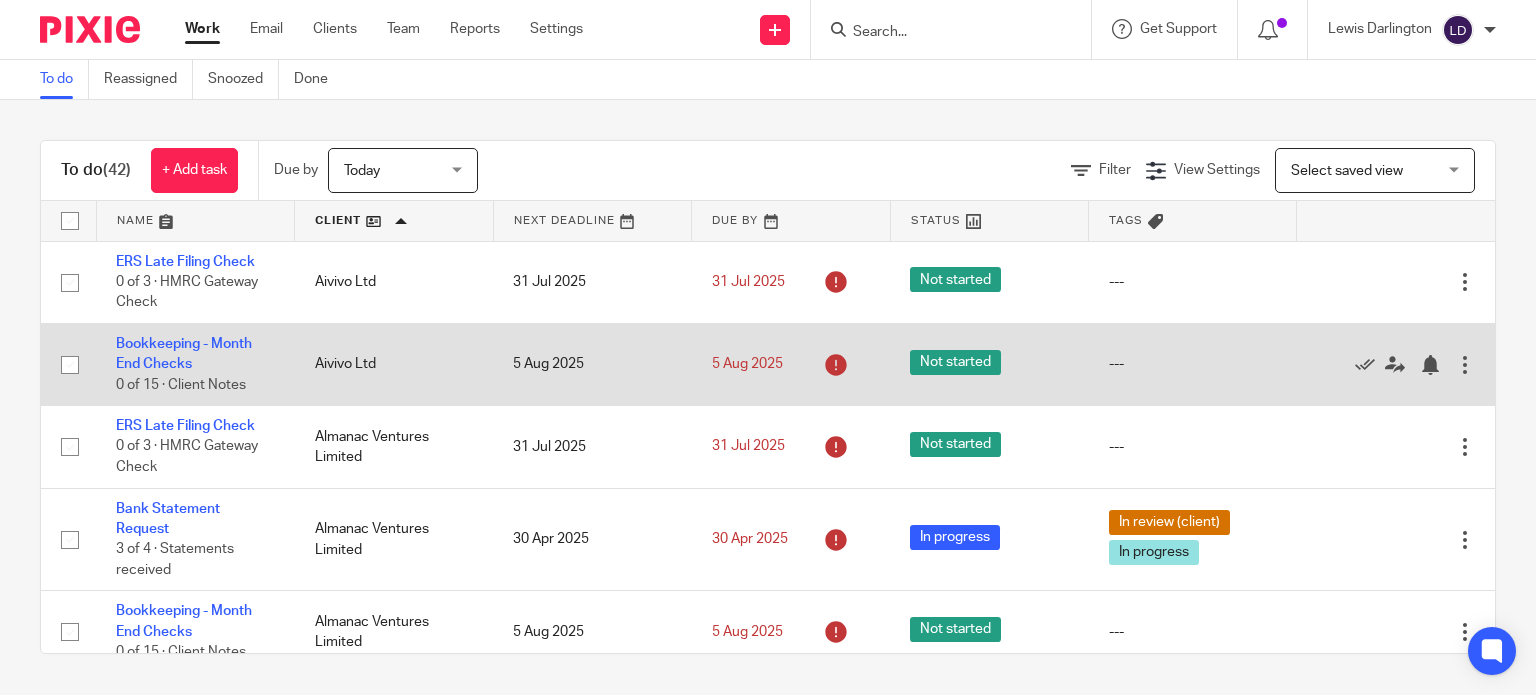 scroll, scrollTop: 0, scrollLeft: 0, axis: both 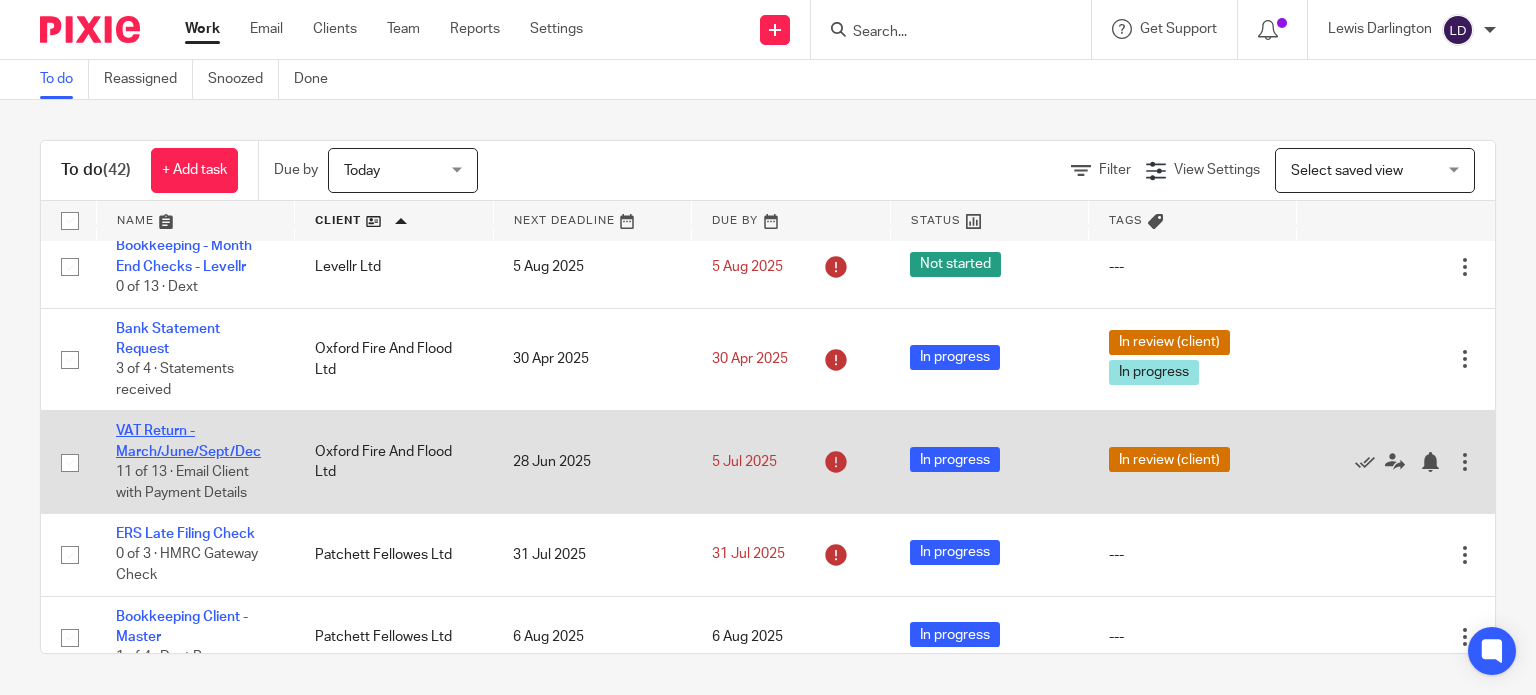 click on "VAT Return - March/June/Sept/Dec" 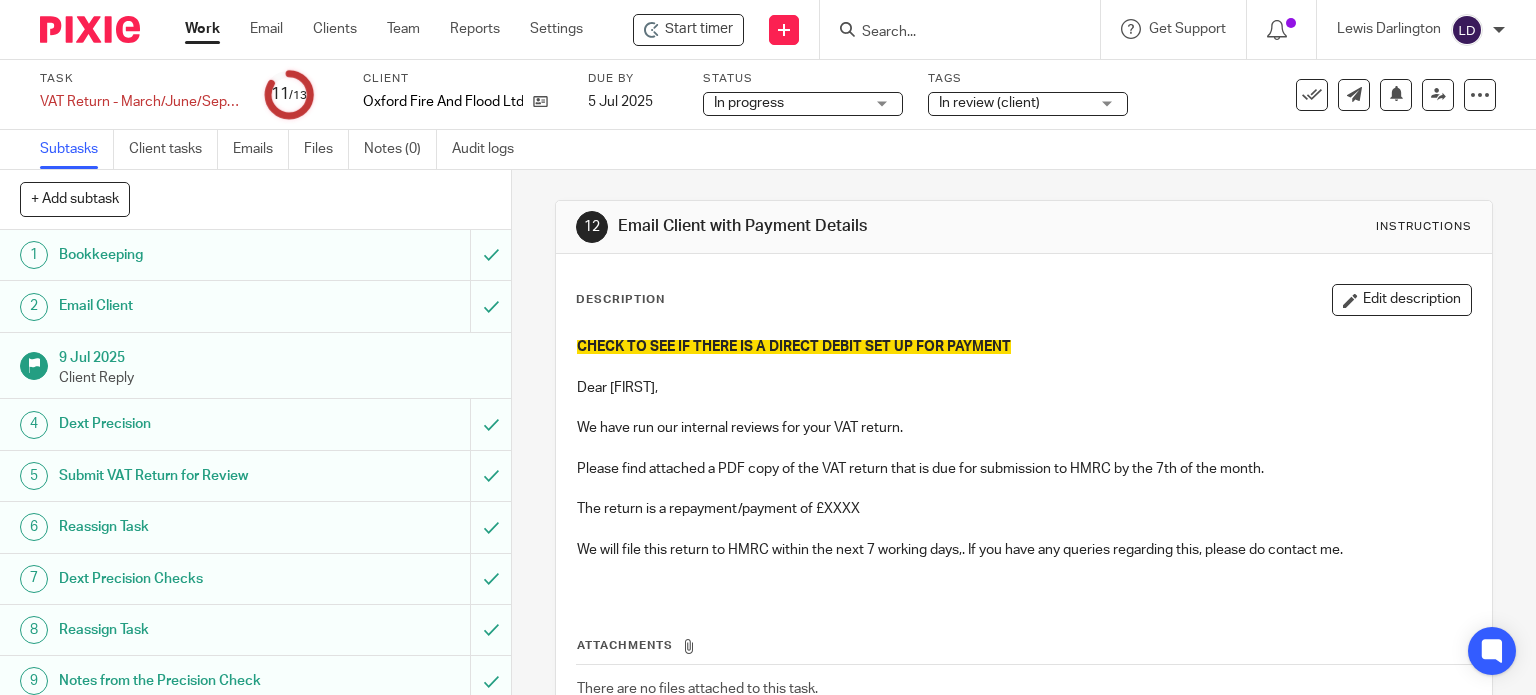 scroll, scrollTop: 0, scrollLeft: 0, axis: both 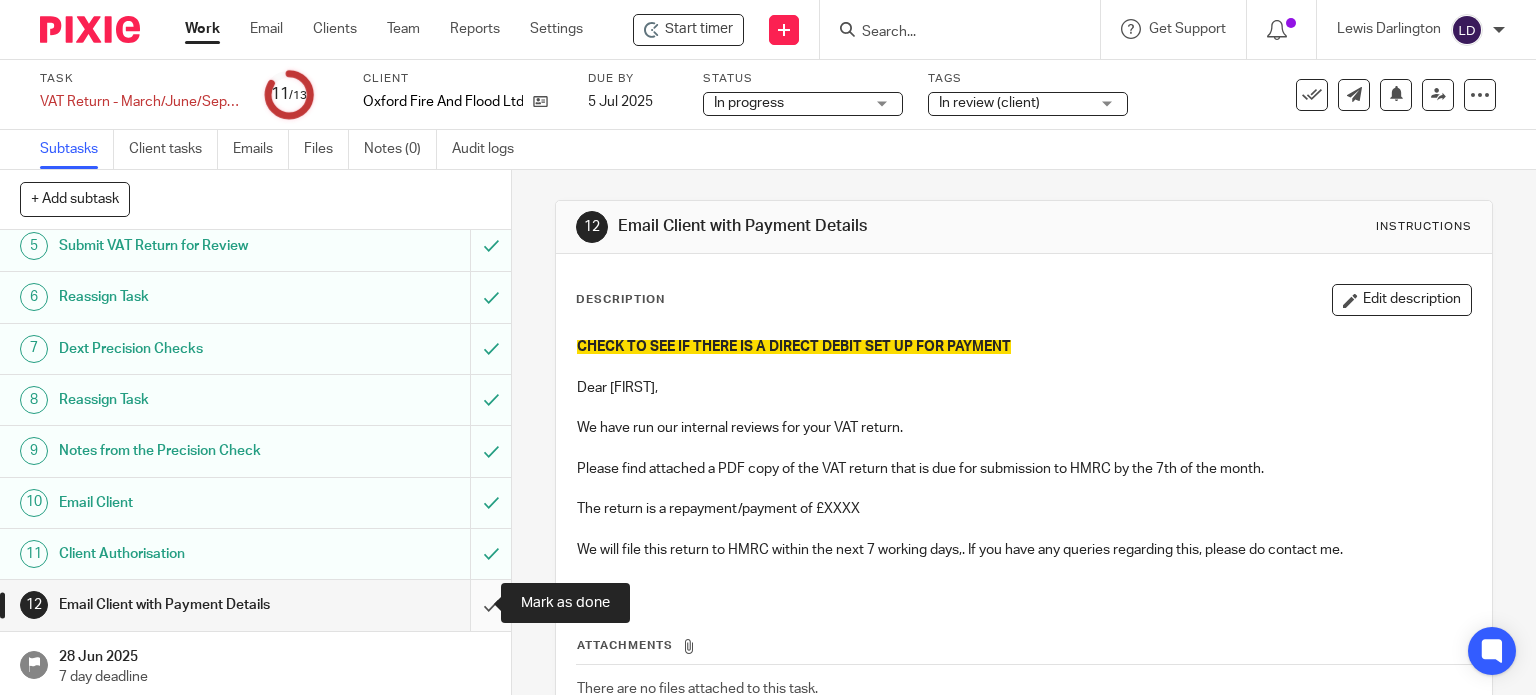 click at bounding box center (255, 605) 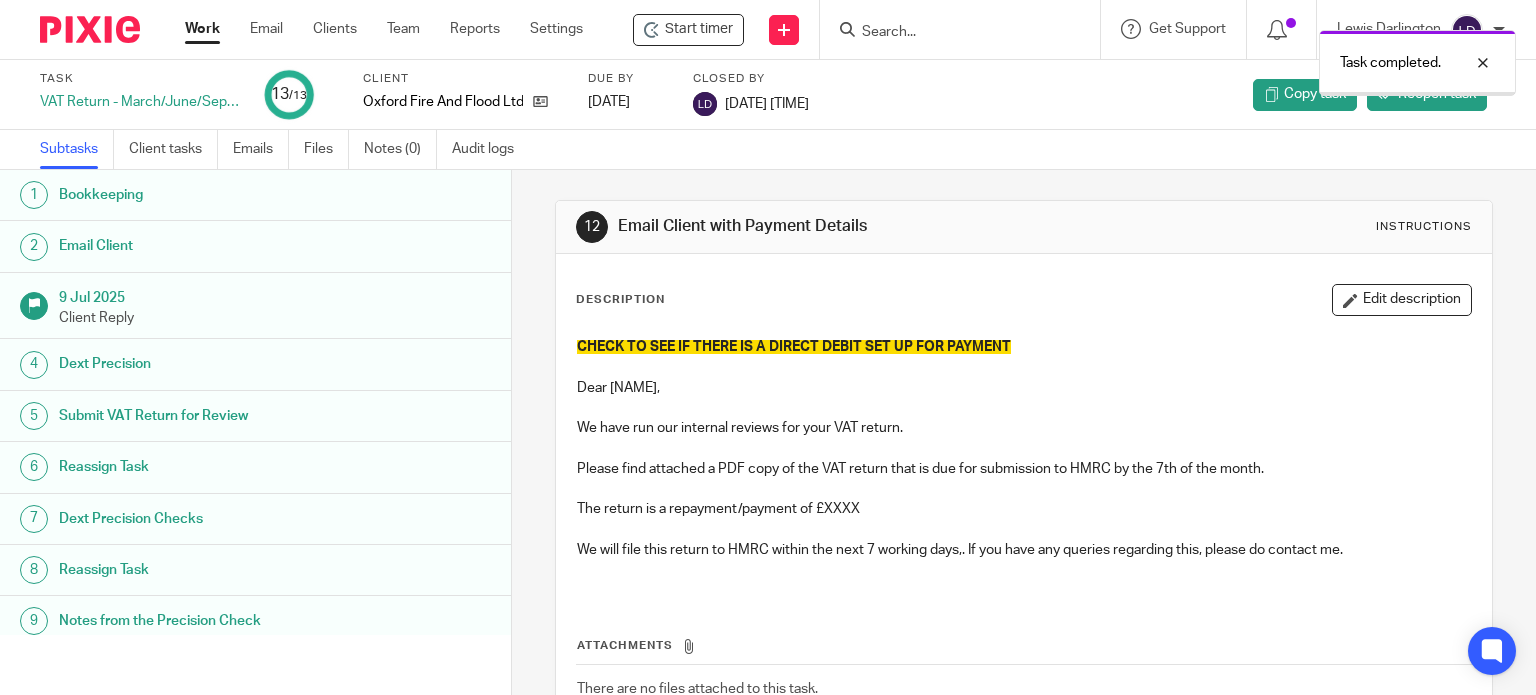 scroll, scrollTop: 0, scrollLeft: 0, axis: both 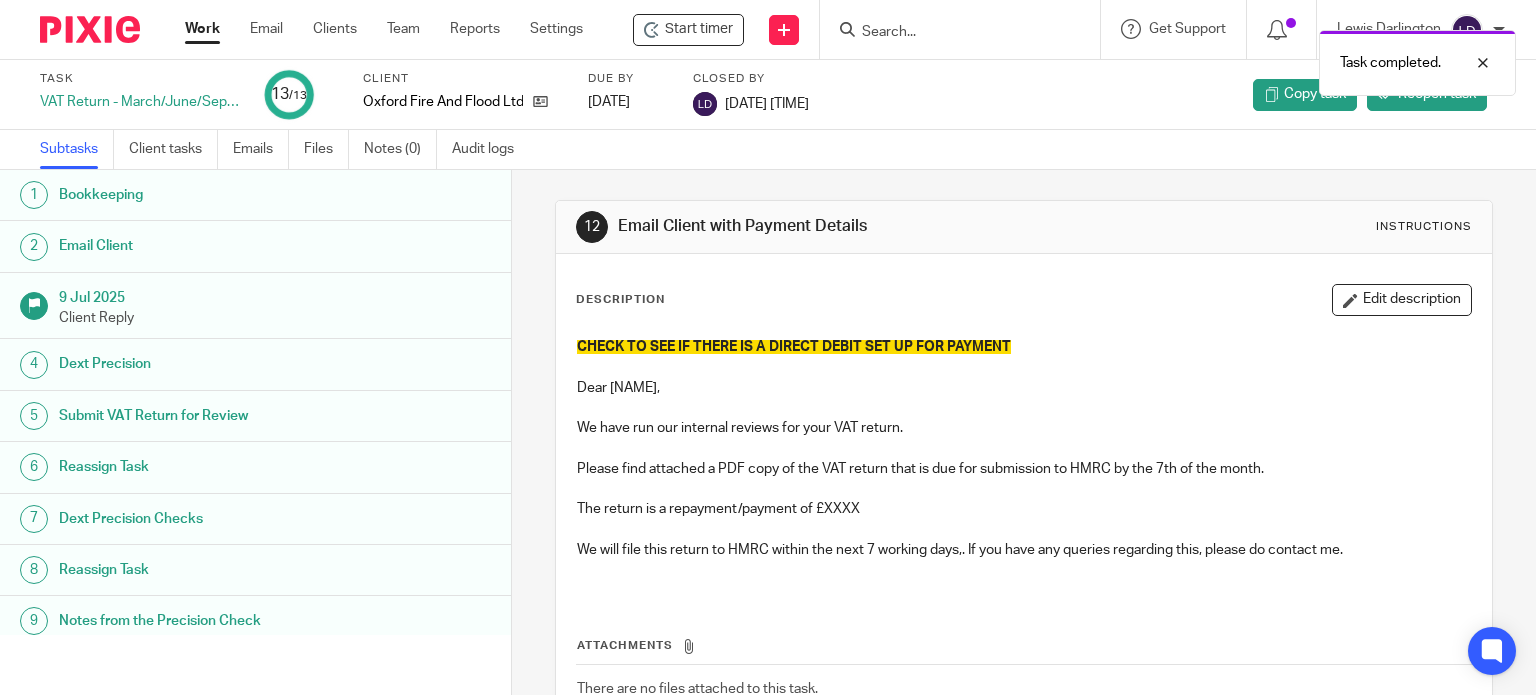 click on "Work" at bounding box center (202, 29) 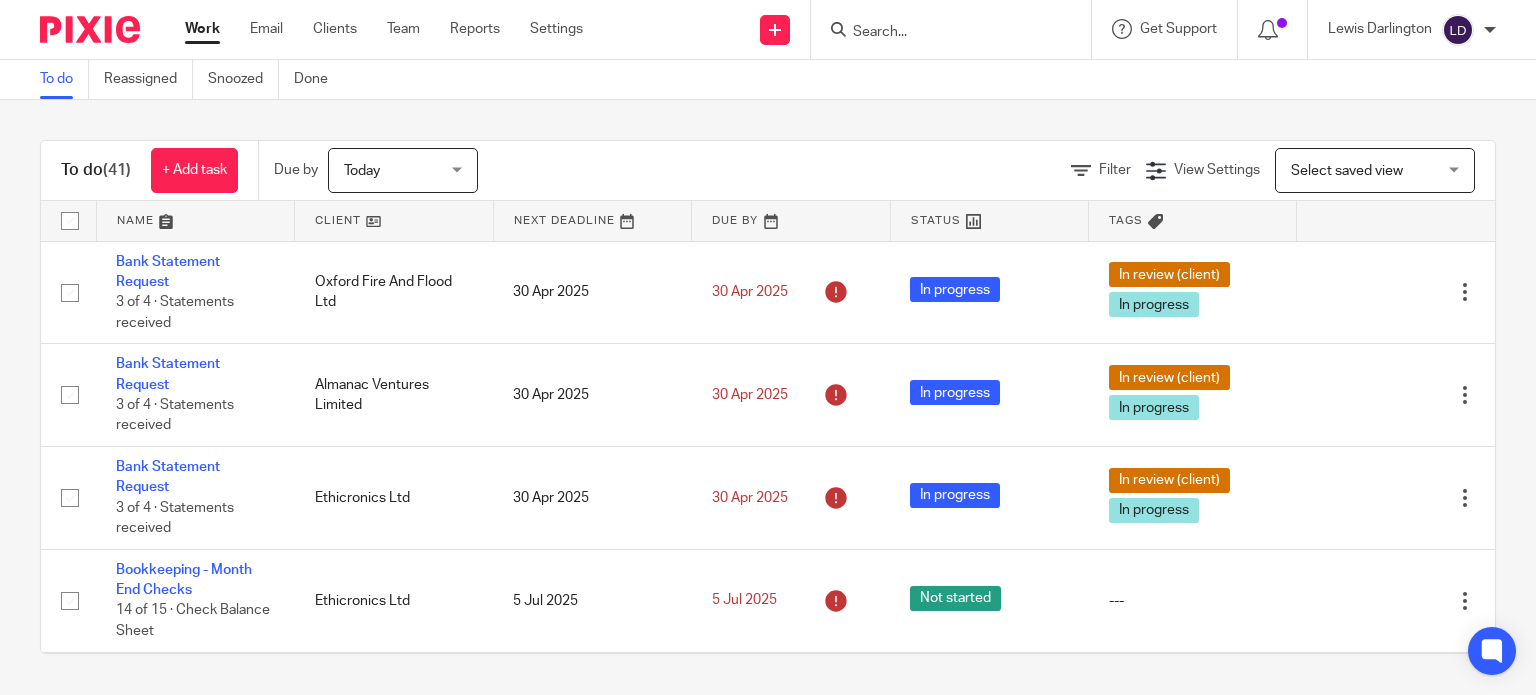 scroll, scrollTop: 0, scrollLeft: 0, axis: both 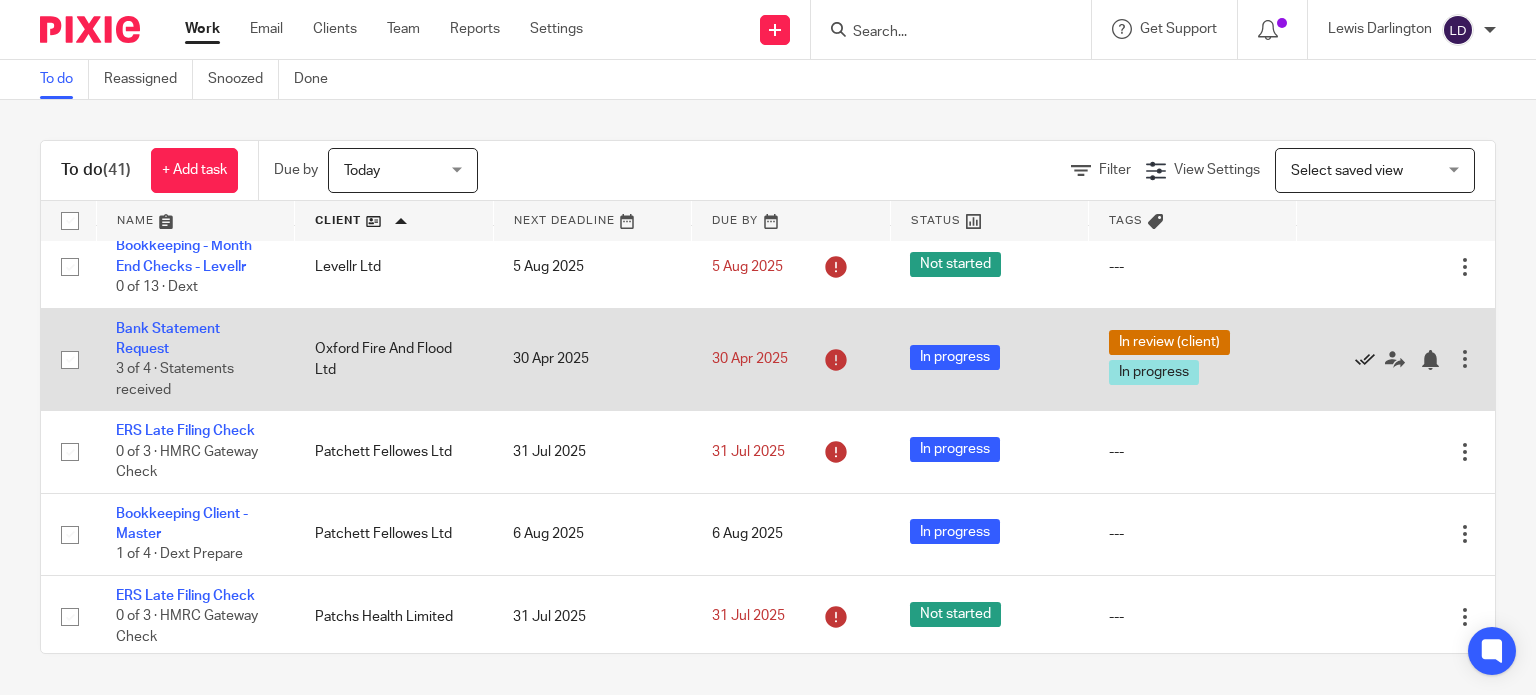 click 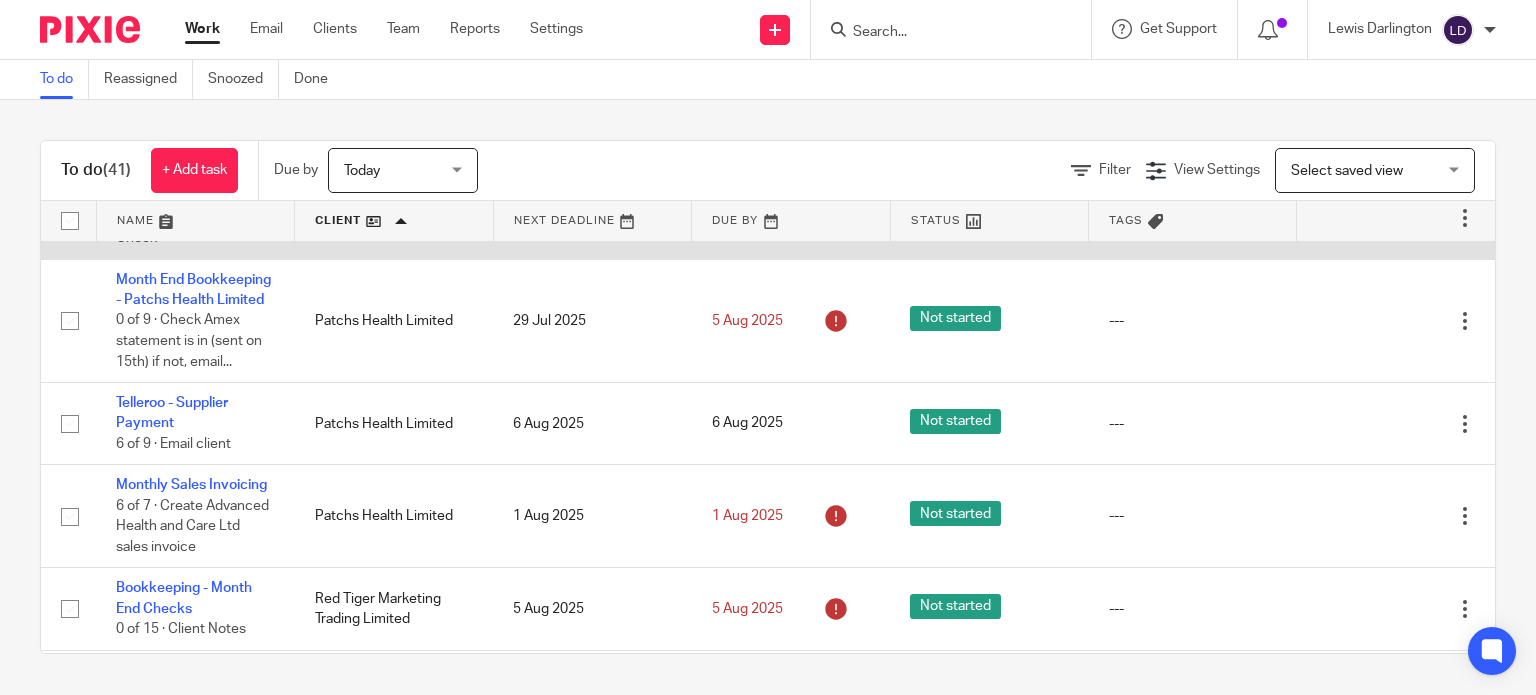 scroll, scrollTop: 2333, scrollLeft: 0, axis: vertical 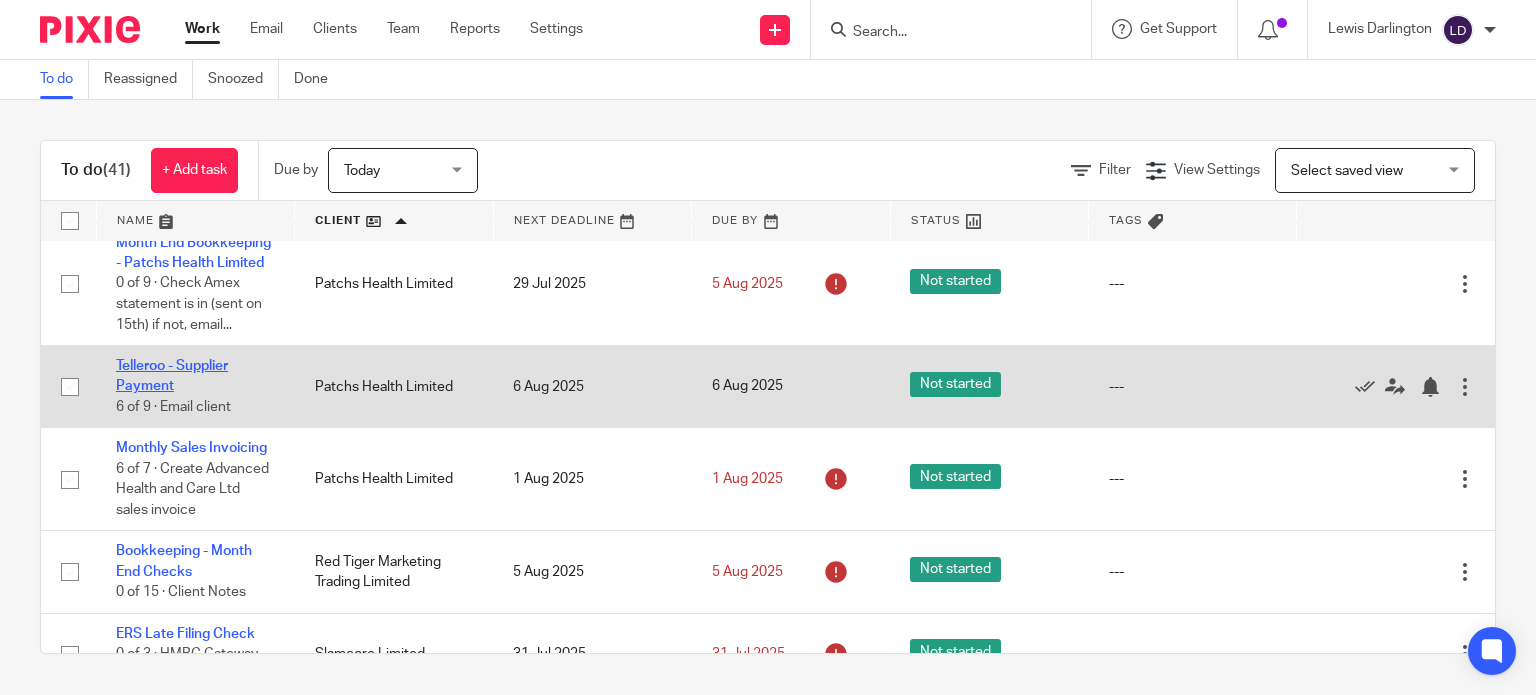 click on "Telleroo - Supplier Payment" 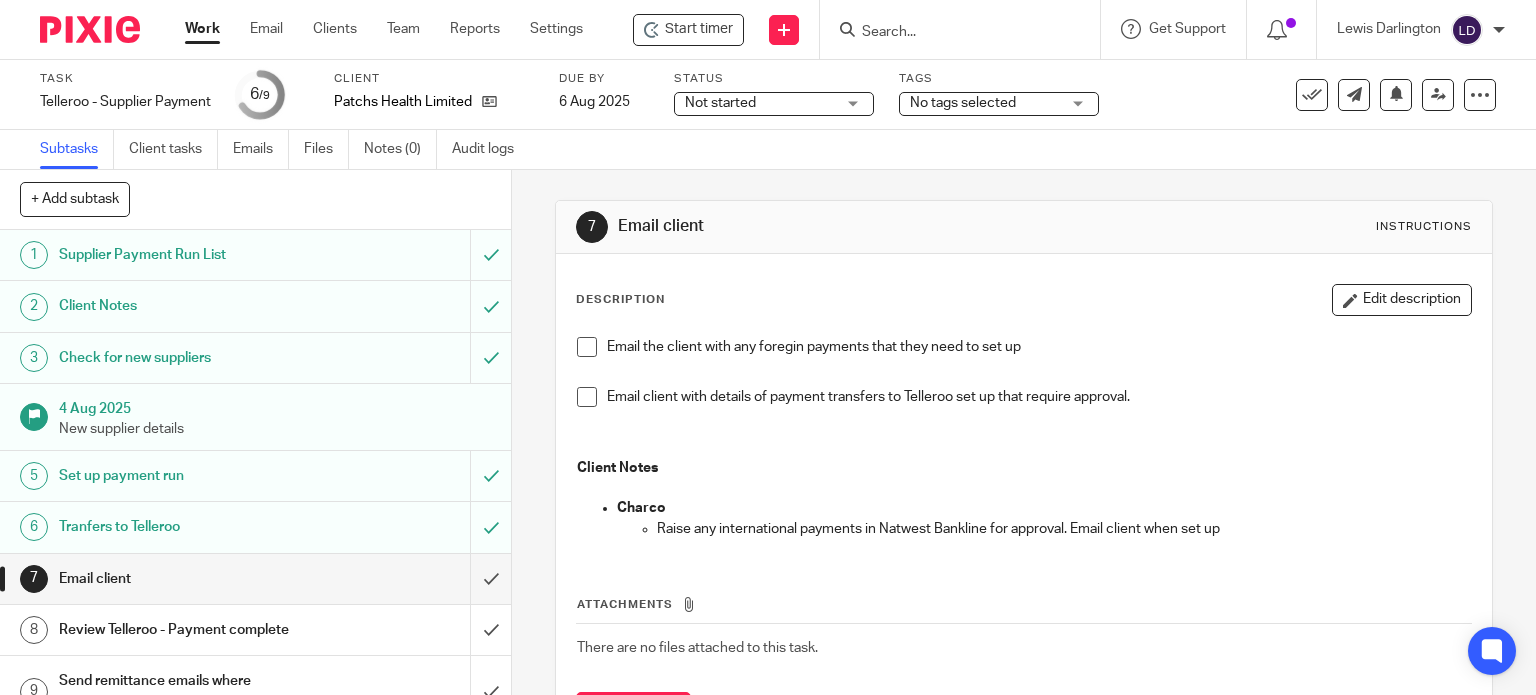scroll, scrollTop: 0, scrollLeft: 0, axis: both 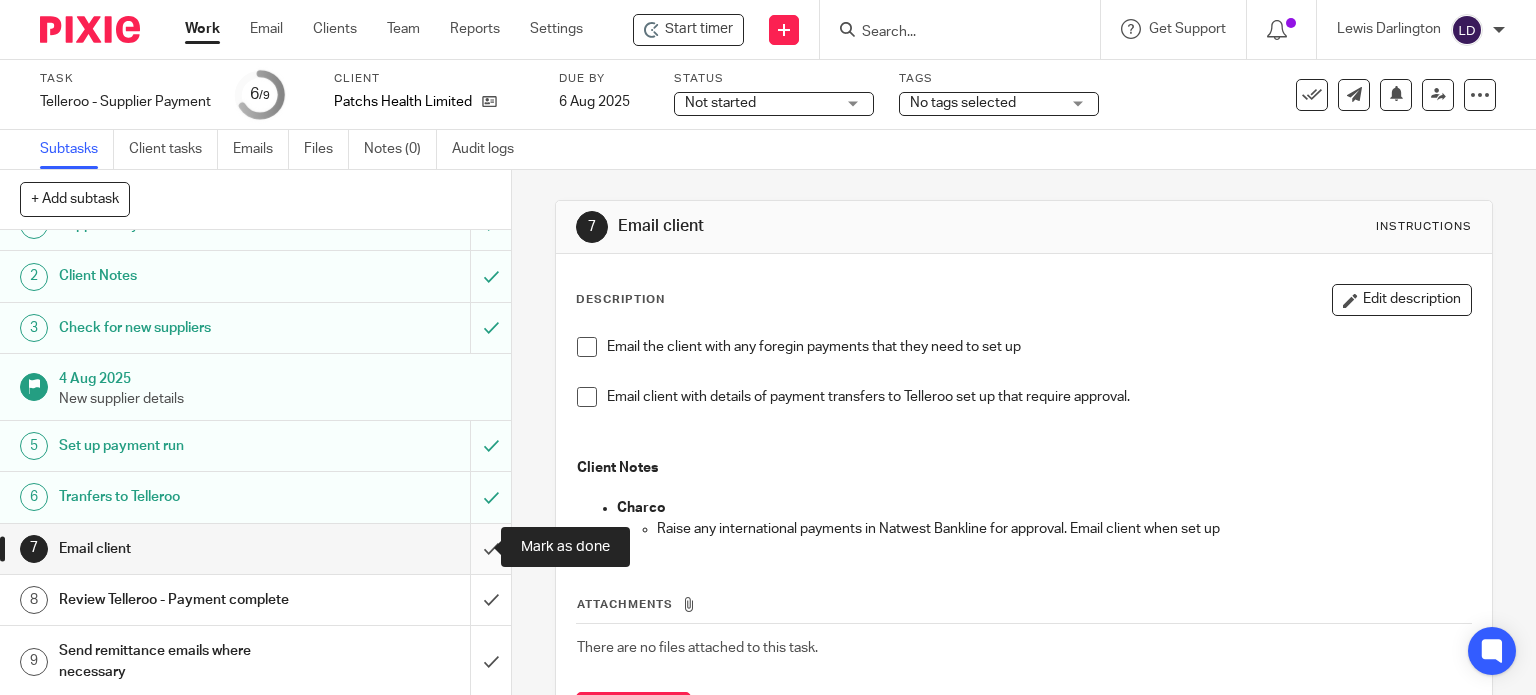 click at bounding box center [255, 549] 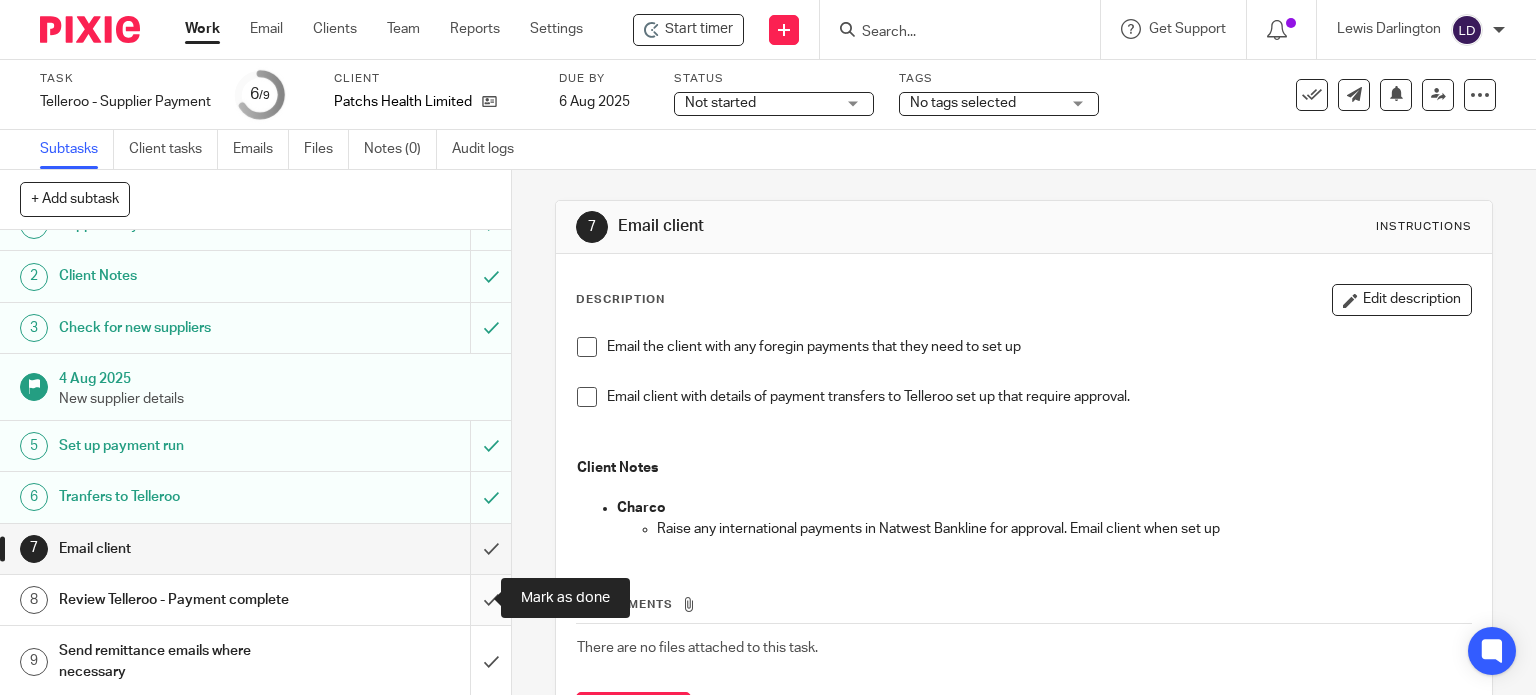 click at bounding box center [255, 600] 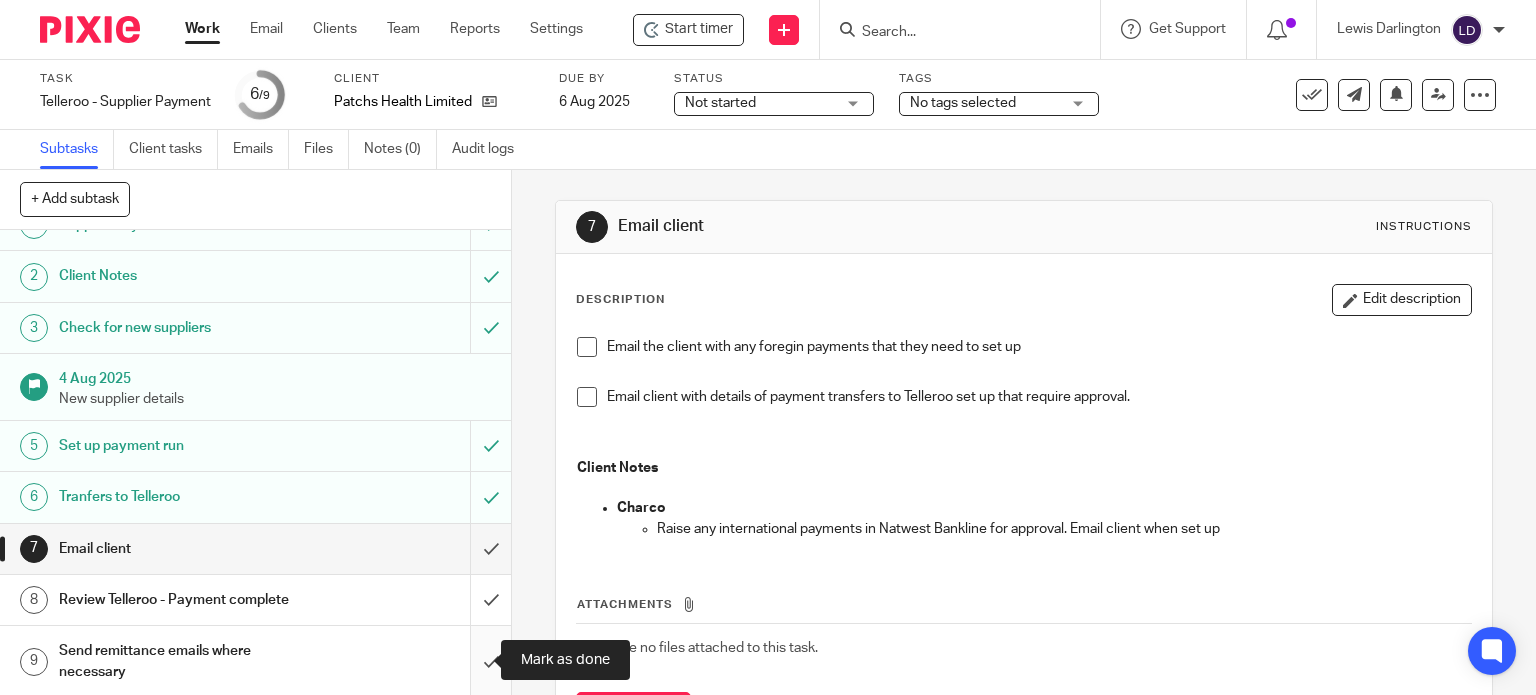 click at bounding box center [255, 661] 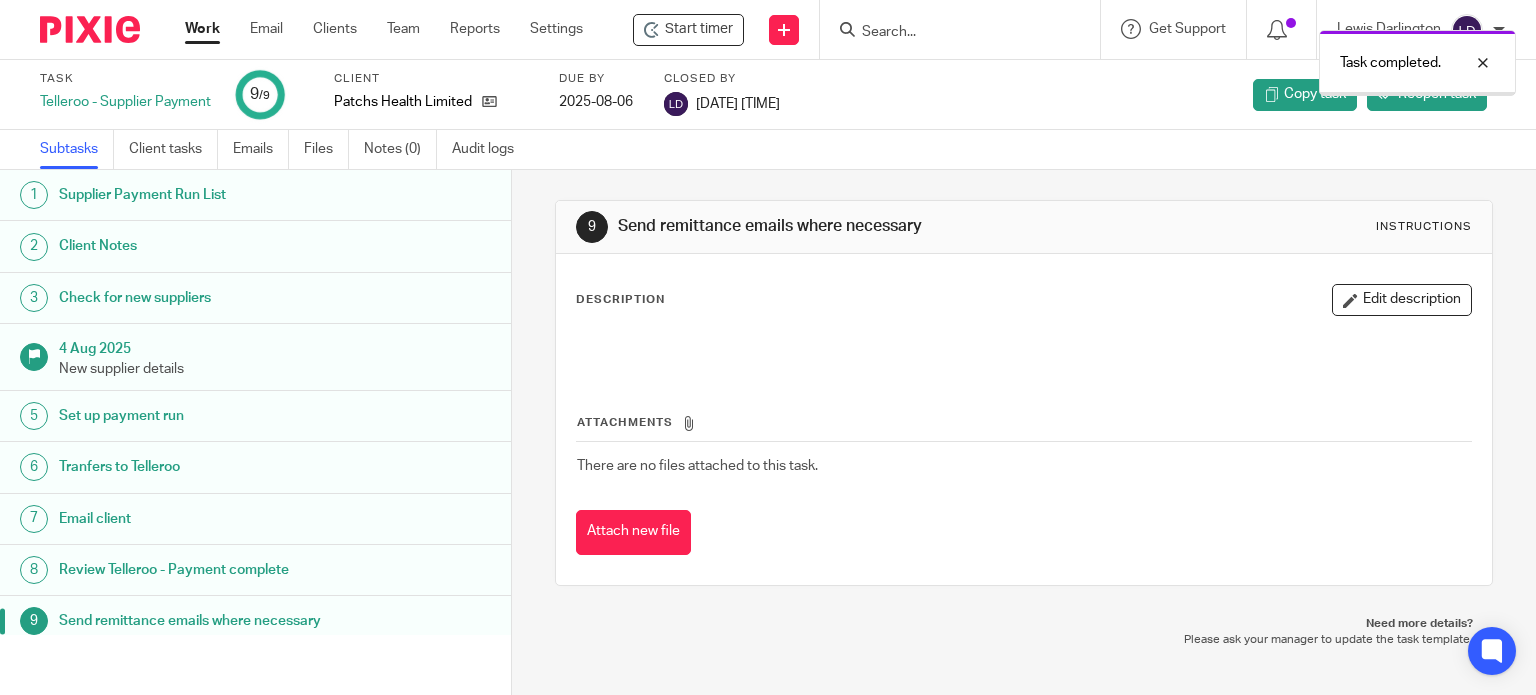 scroll, scrollTop: 0, scrollLeft: 0, axis: both 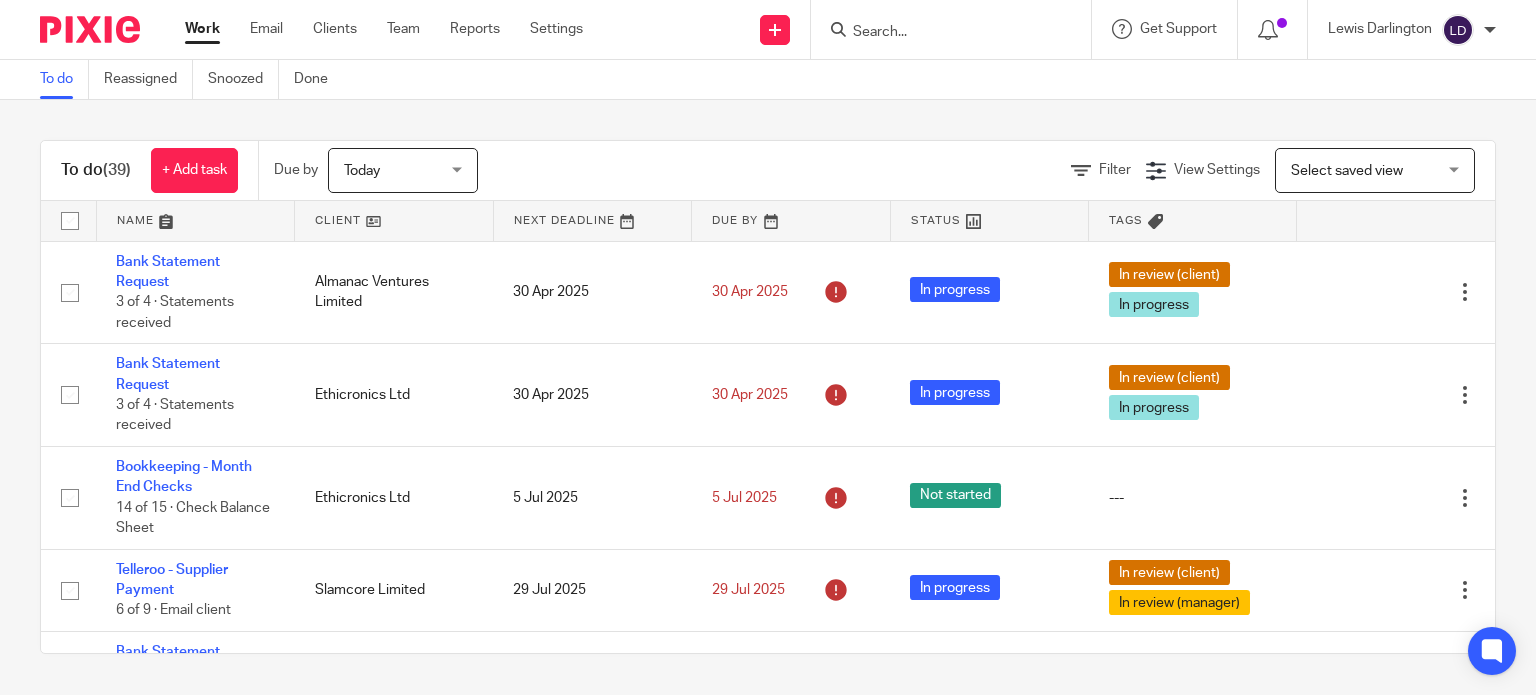 click at bounding box center (394, 221) 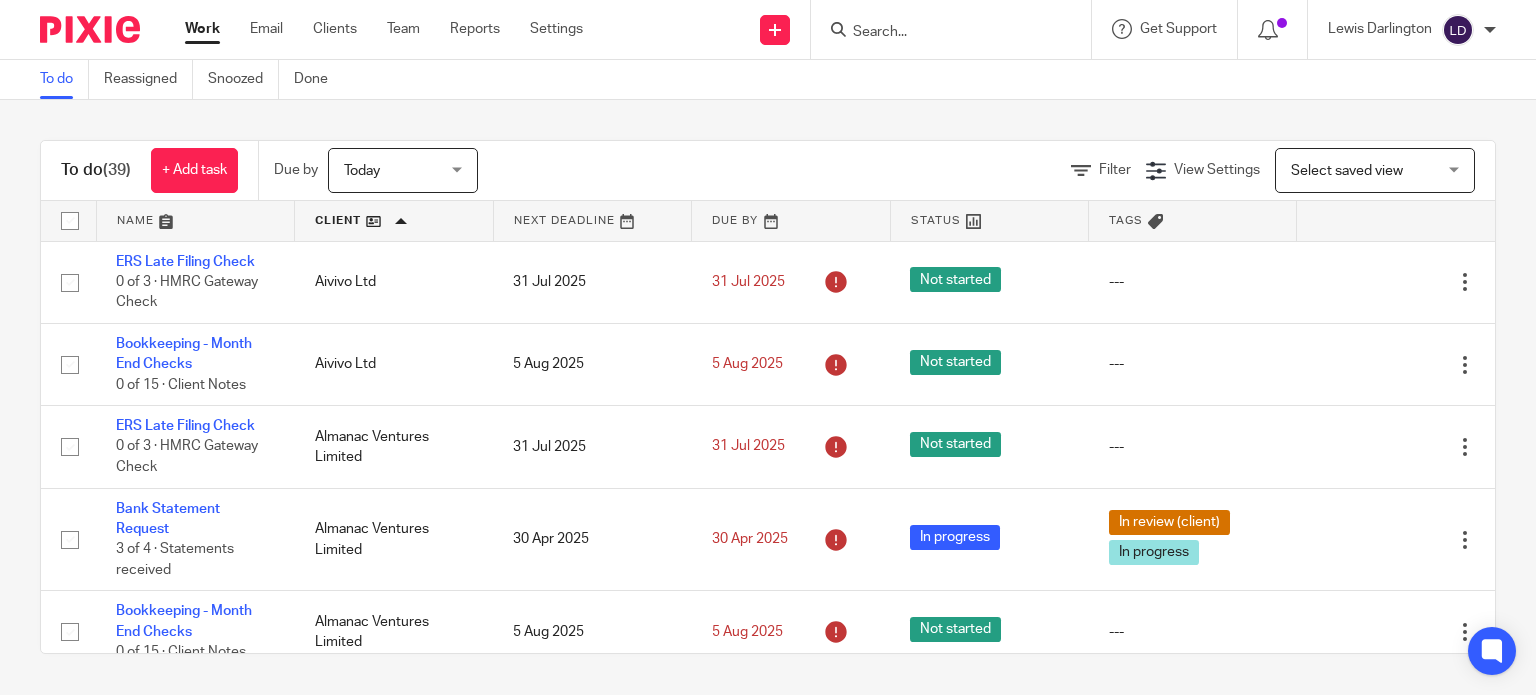 scroll, scrollTop: 0, scrollLeft: 0, axis: both 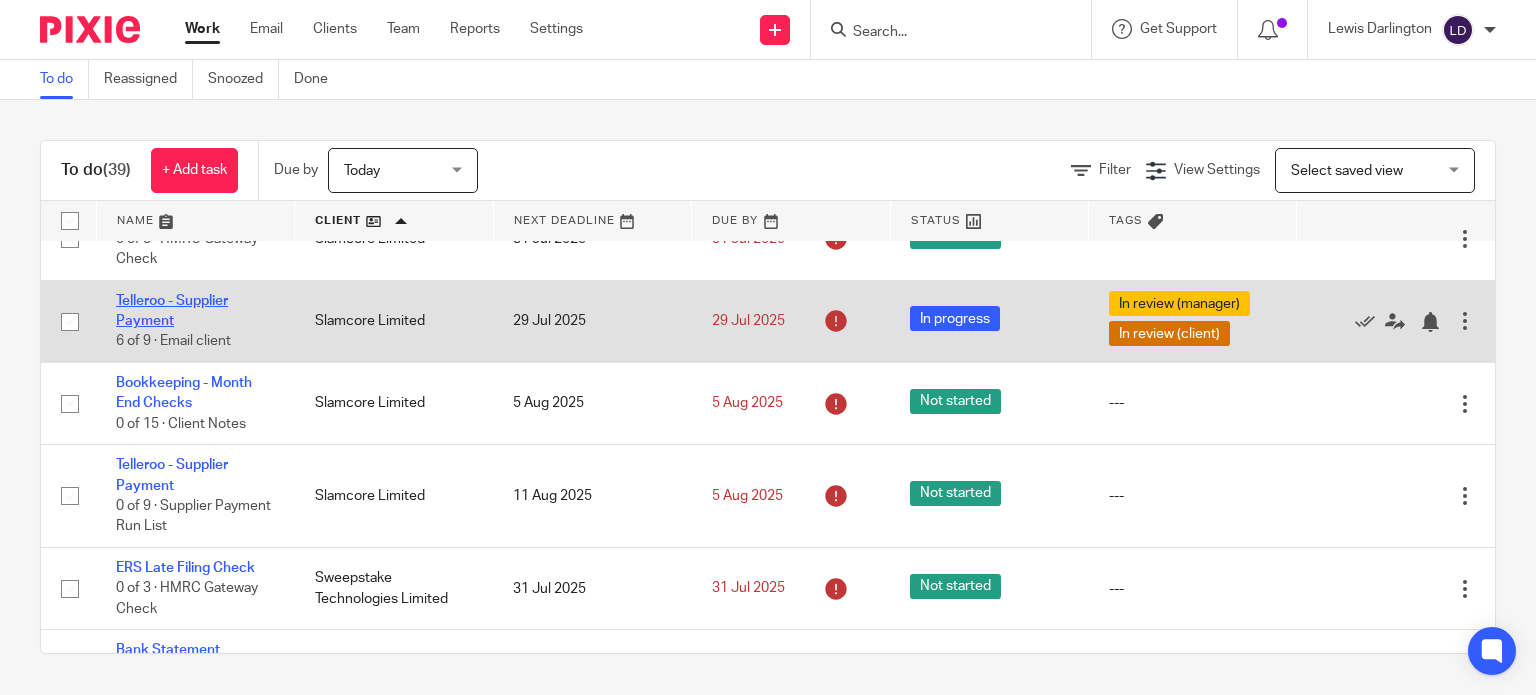 click on "Telleroo - Supplier Payment" 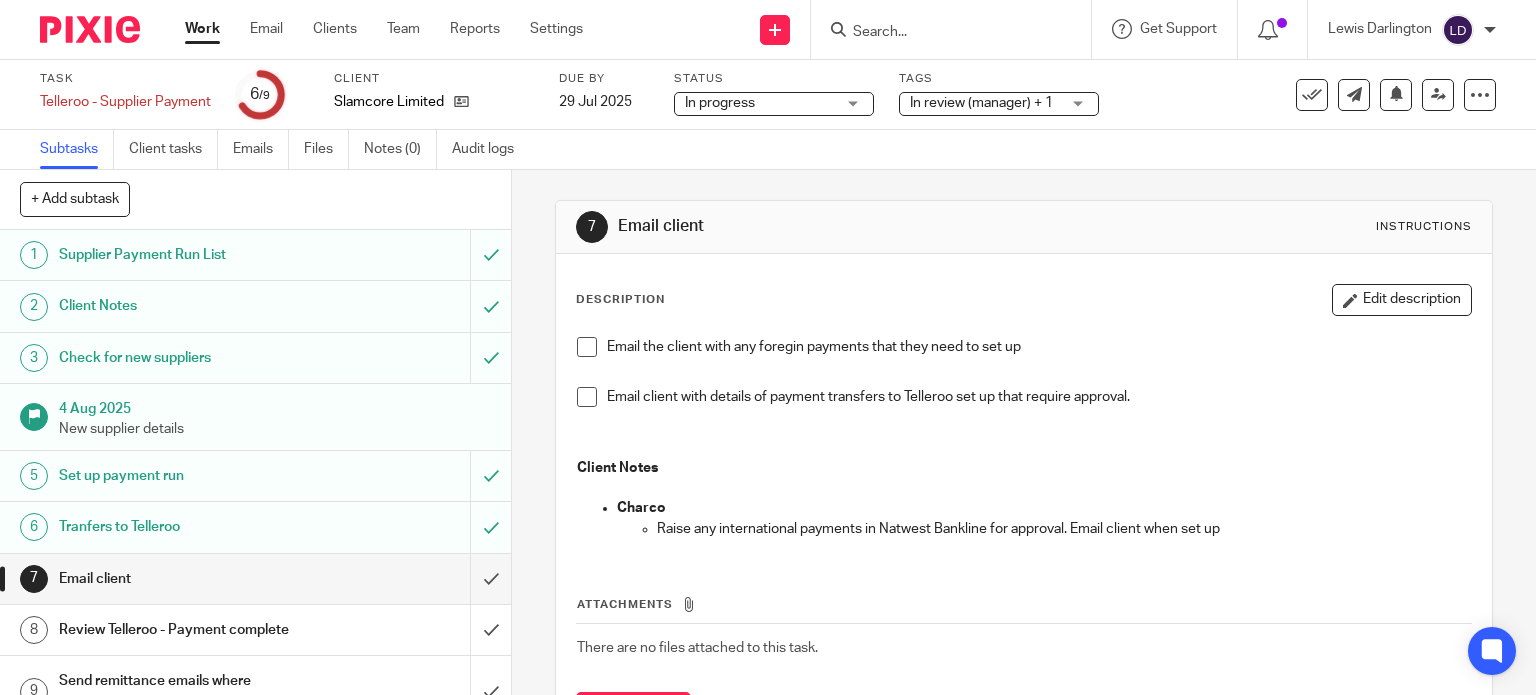 scroll, scrollTop: 0, scrollLeft: 0, axis: both 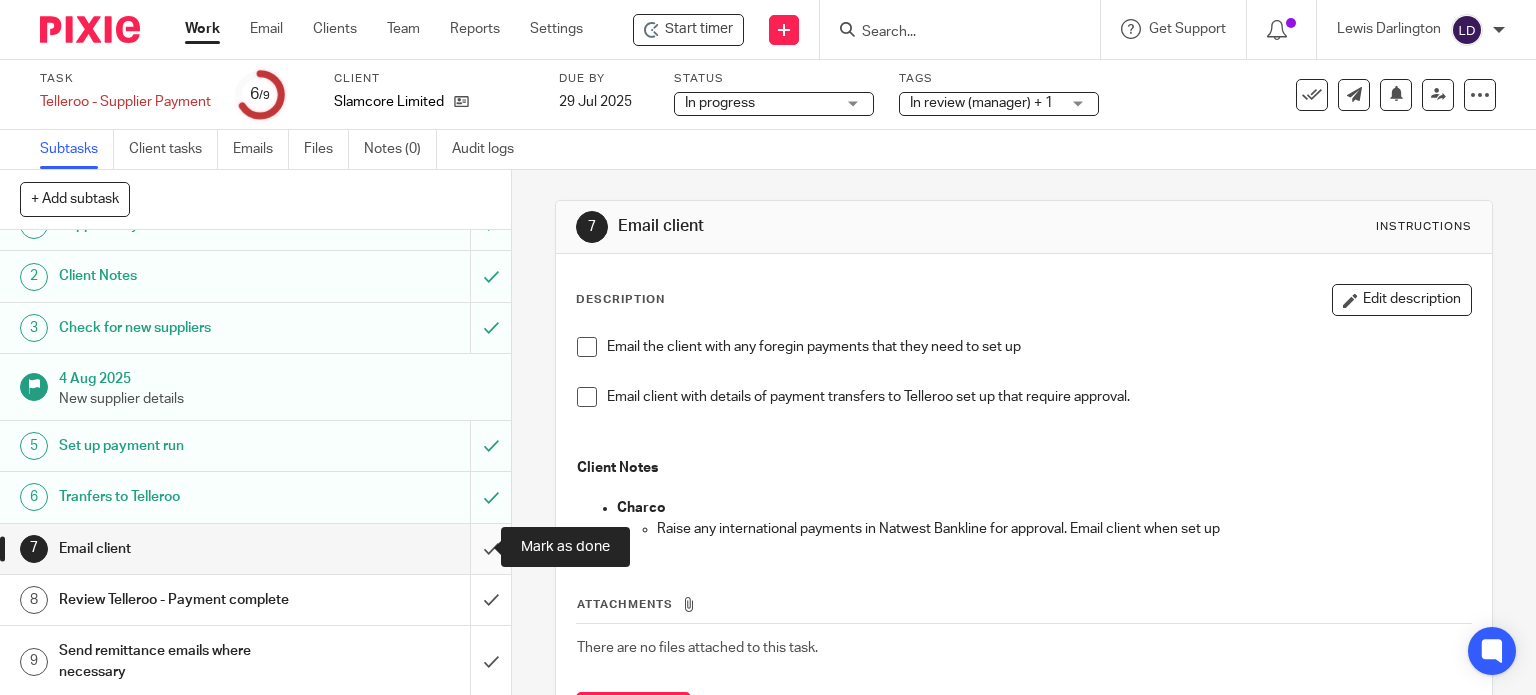 click at bounding box center [255, 549] 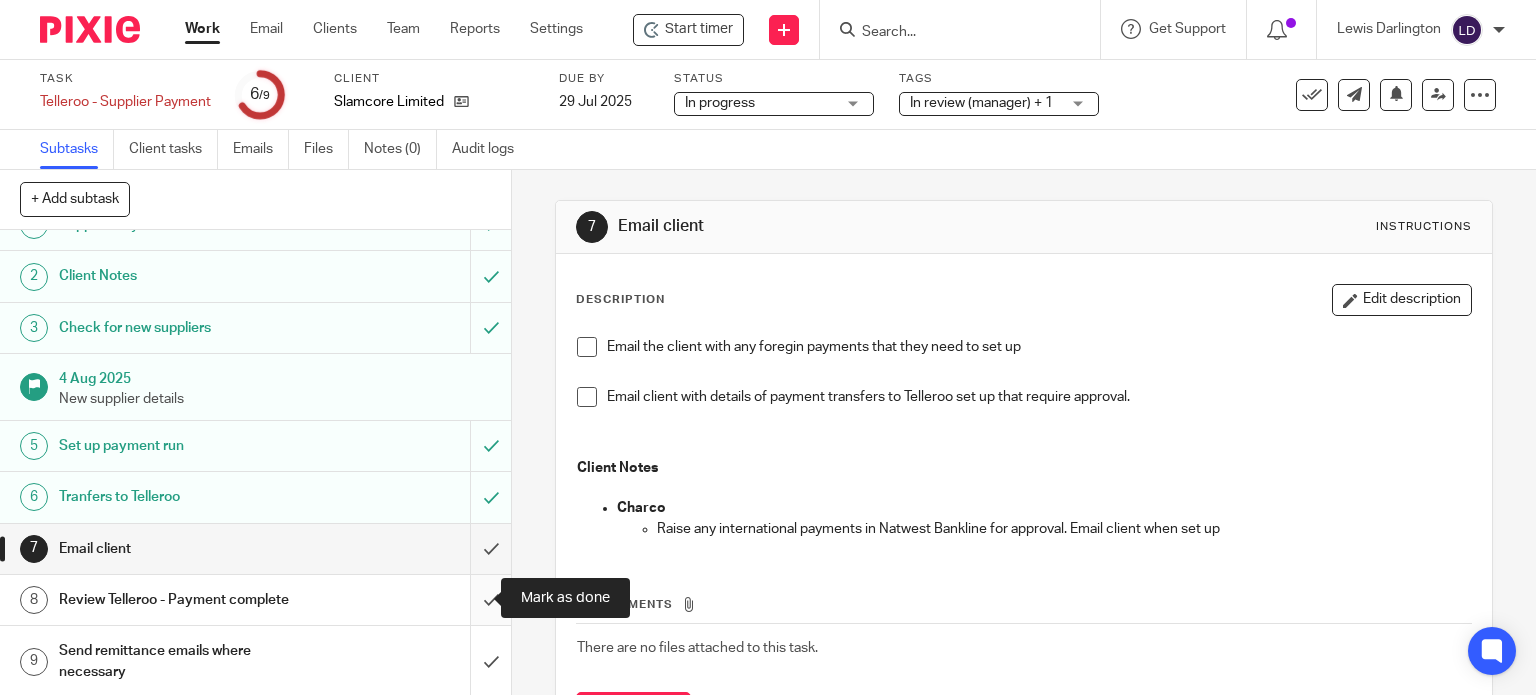 click at bounding box center [255, 600] 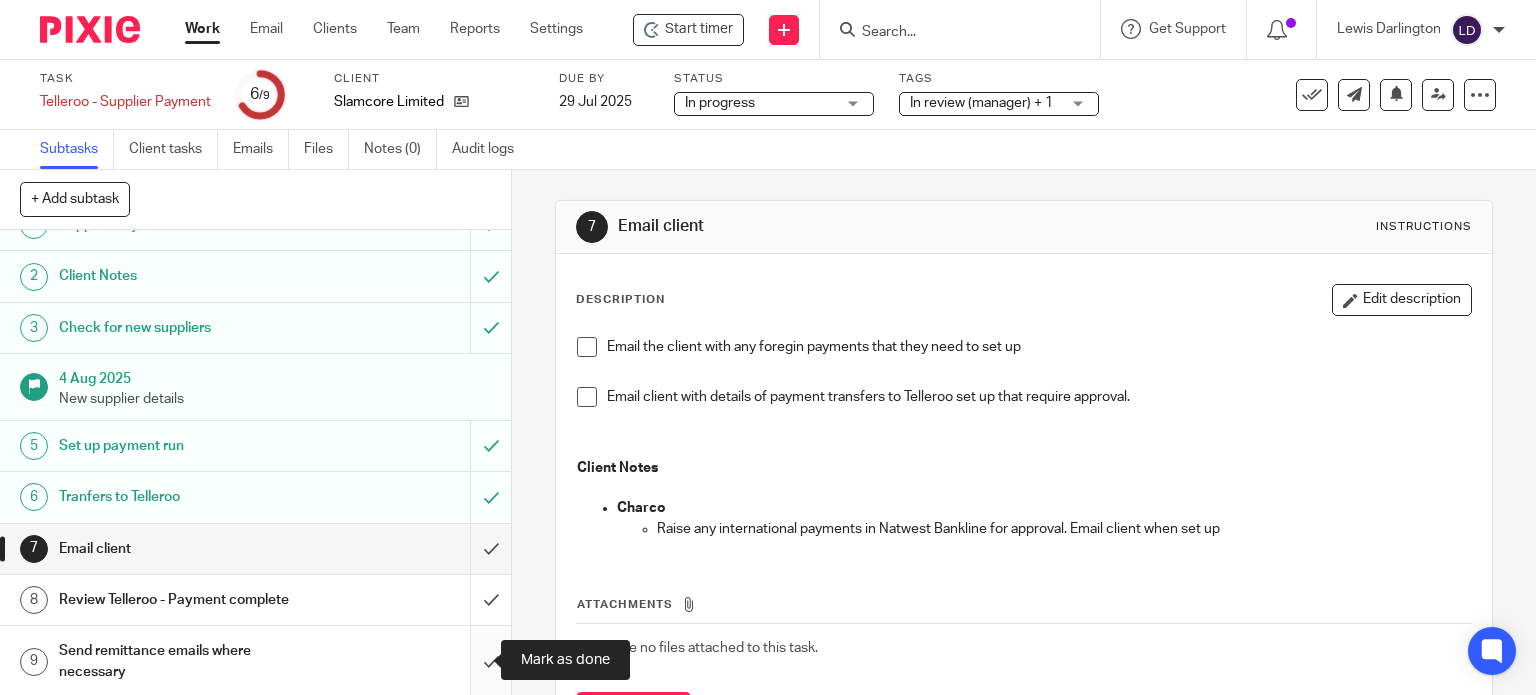 click at bounding box center (255, 661) 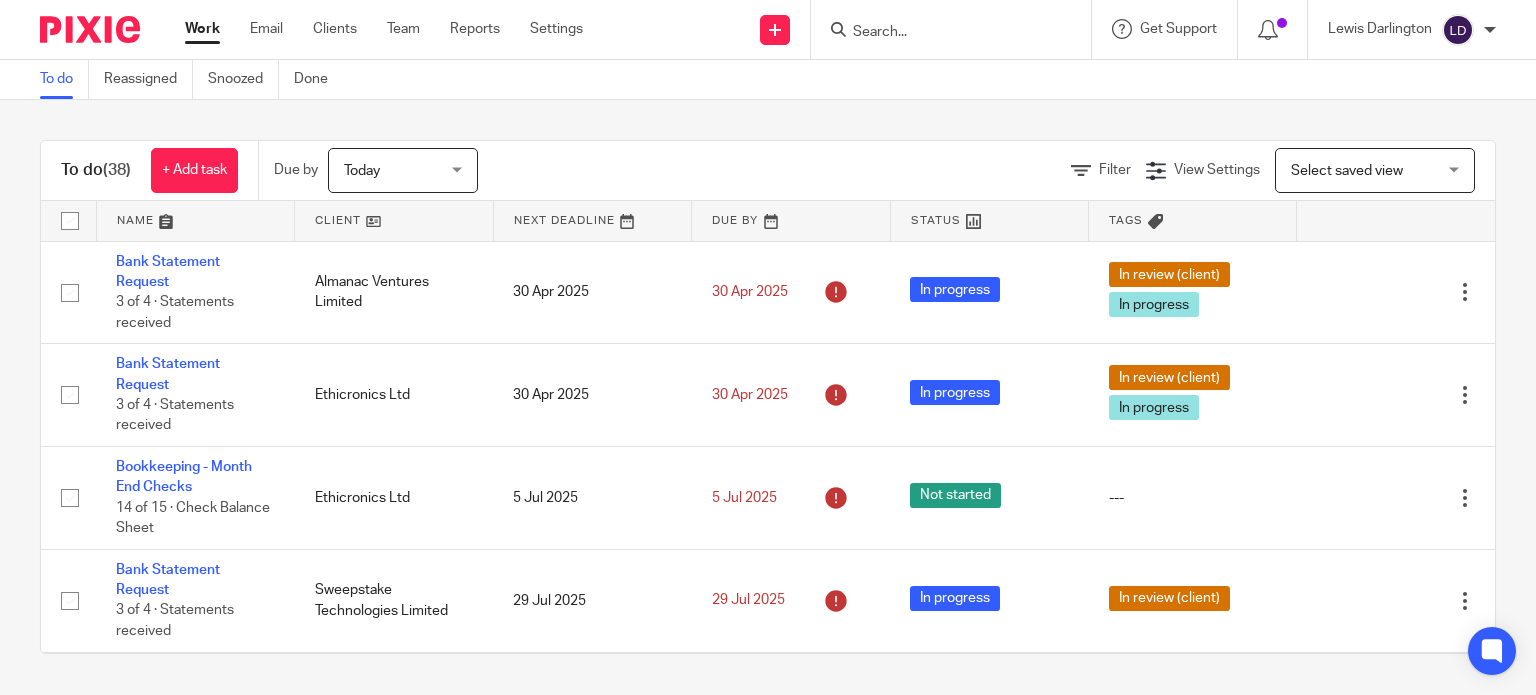 scroll, scrollTop: 0, scrollLeft: 0, axis: both 